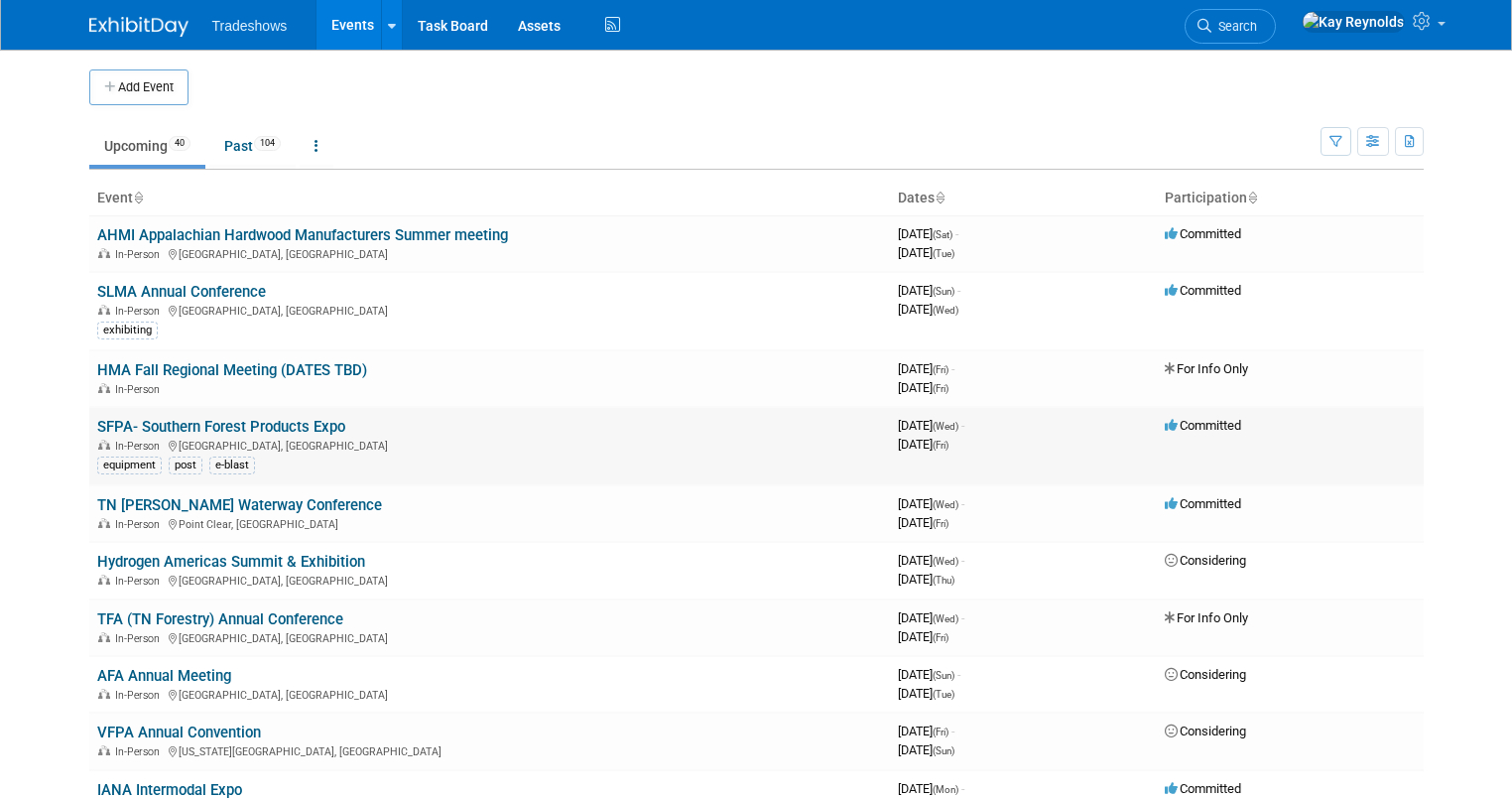 scroll, scrollTop: 0, scrollLeft: 0, axis: both 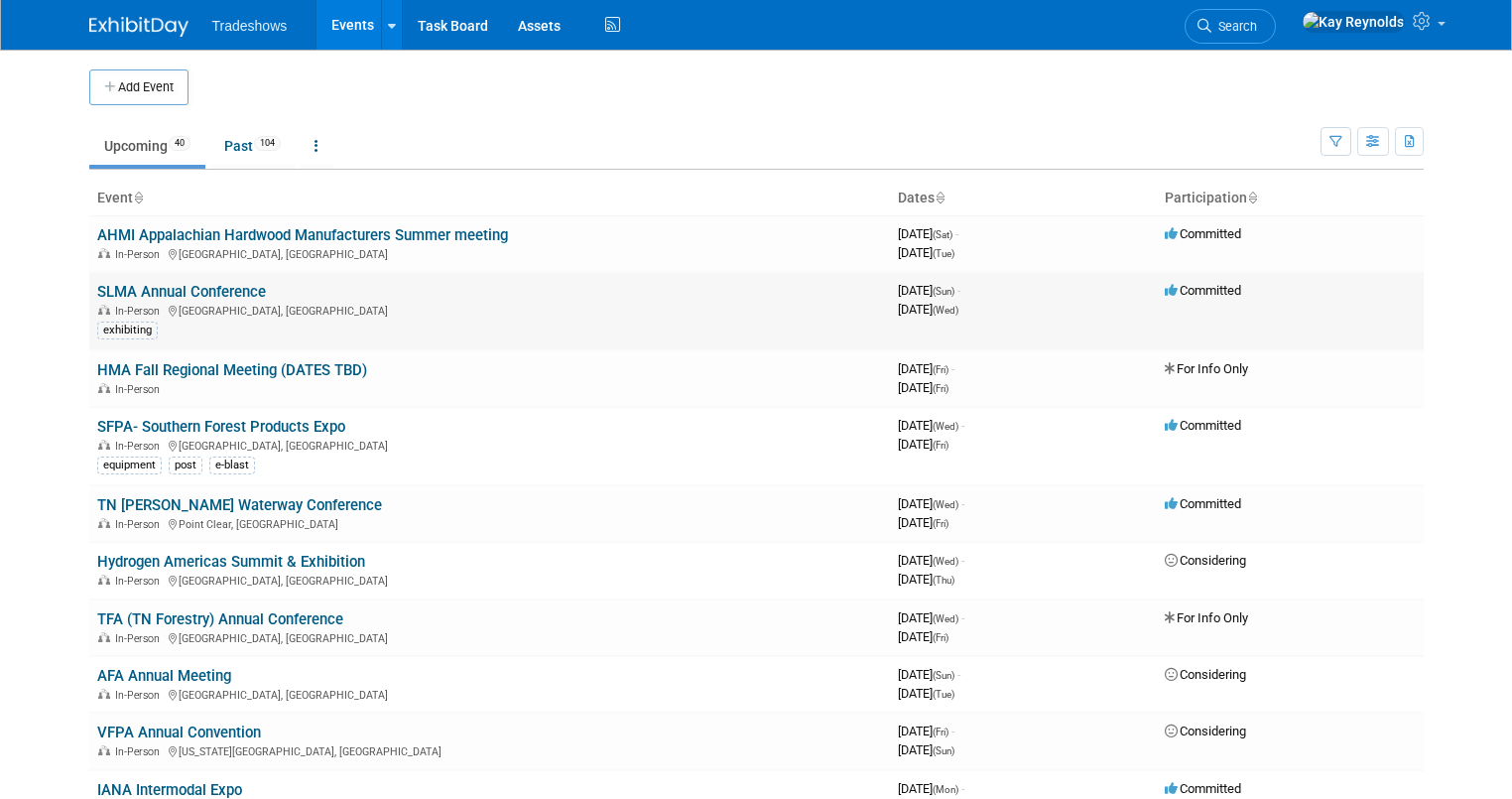click on "SLMA Annual Conference" at bounding box center [182, 292] 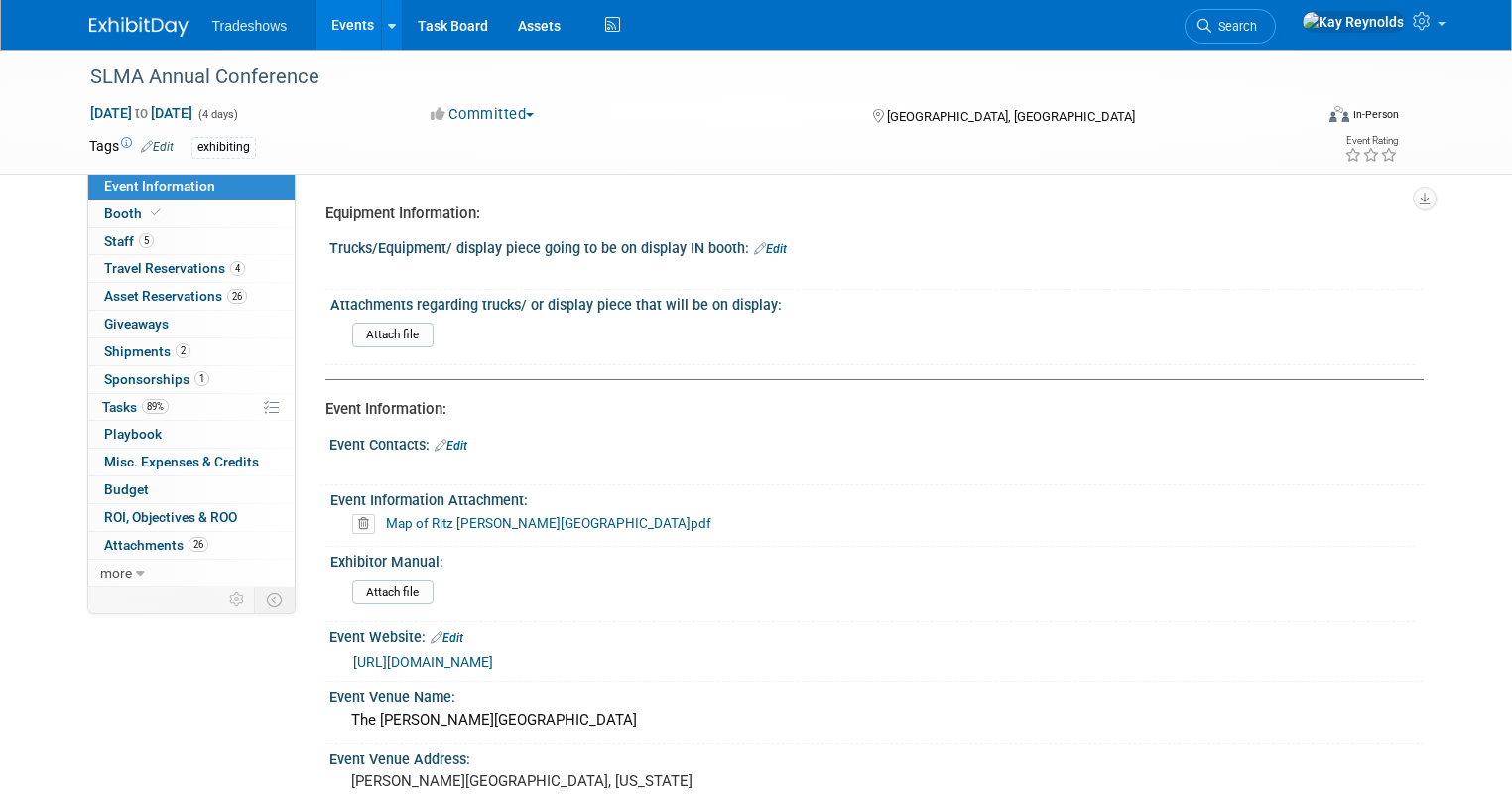 select on "Yes" 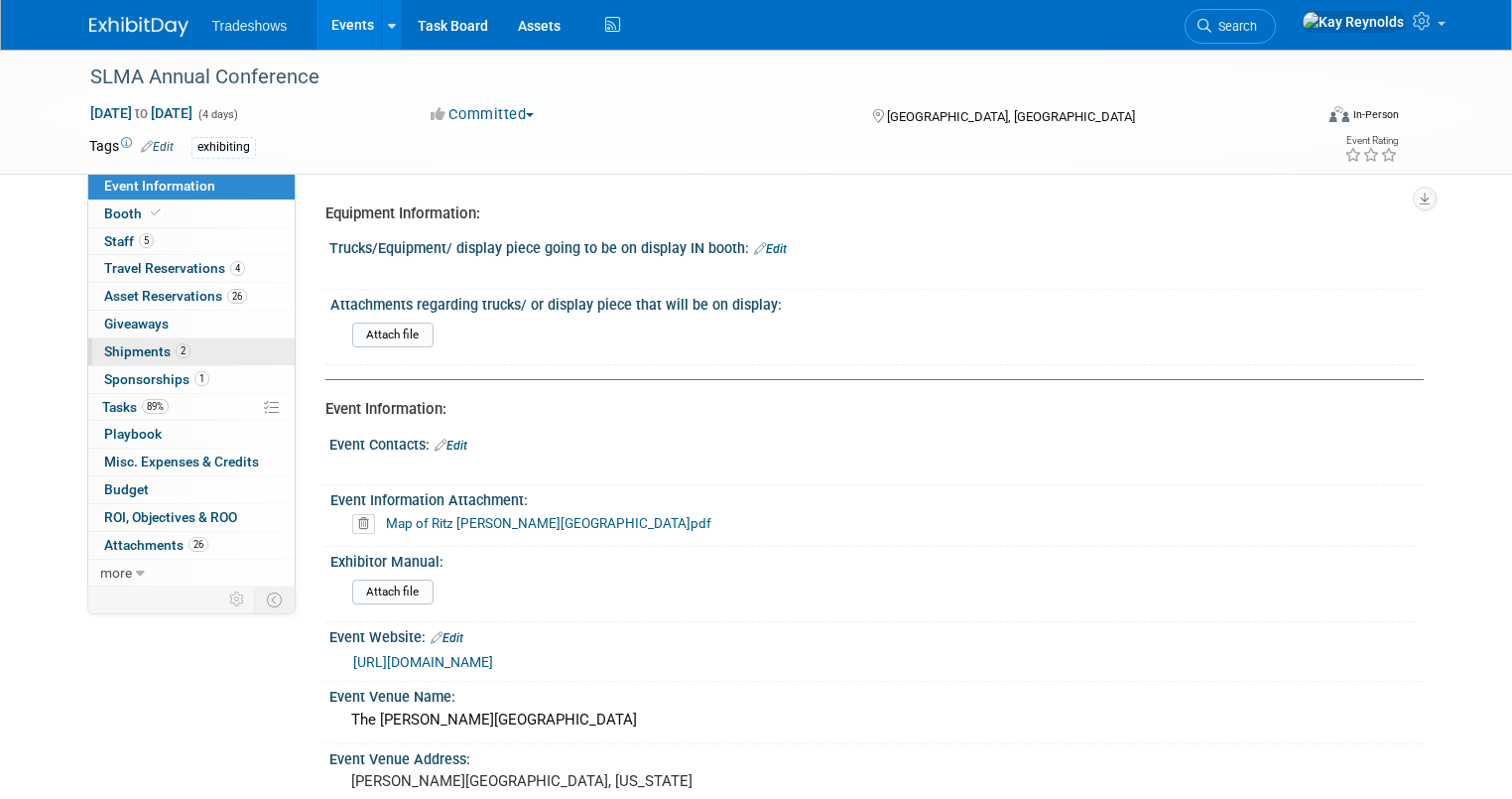 click on "2
Shipments 2" at bounding box center [191, 351] 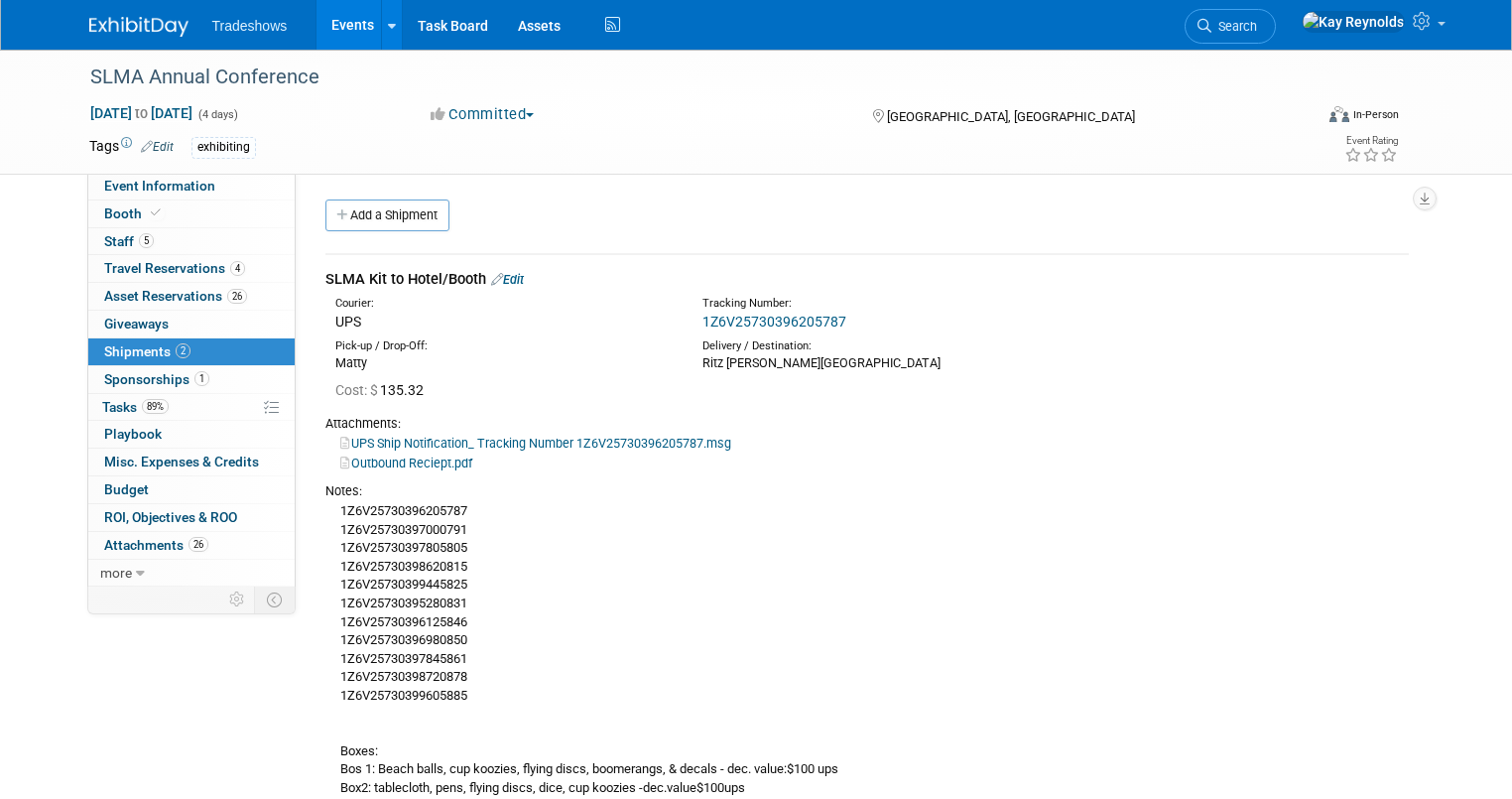 click on "1Z6V25730396205787 1Z6V25730397000791 1Z6V25730397805805 1Z6V25730398620815 1Z6V25730399445825 1Z6V25730395280831 1Z6V25730396125846 1Z6V25730396980850 1Z6V25730397845861 1Z6V25730398720878 1Z6V25730399605885 Boxes:  Bos 1: Beach balls, cup koozies, flying discs, boomerangs, & decals - dec. value:$100 ups Box2: tablecloth, pens, flying discs, dice, cup koozies -dec.value$100ups Box3:Hats & visors & return labels -$200 DV Box4: popit balls, balsa gliders & sunglasses- $100 DV Box5: sunglasses, cards, and balsa gliders- $100DV Box6: keychains, koozies,fliders,cards - $100 DV Box7:notebooks DV$1 Box8: RTIC cooler- DV $160 Box9: graphics and stands -DV$20  Box 10 & Box 11: cloth bags- DV$10" at bounding box center [867, 723] 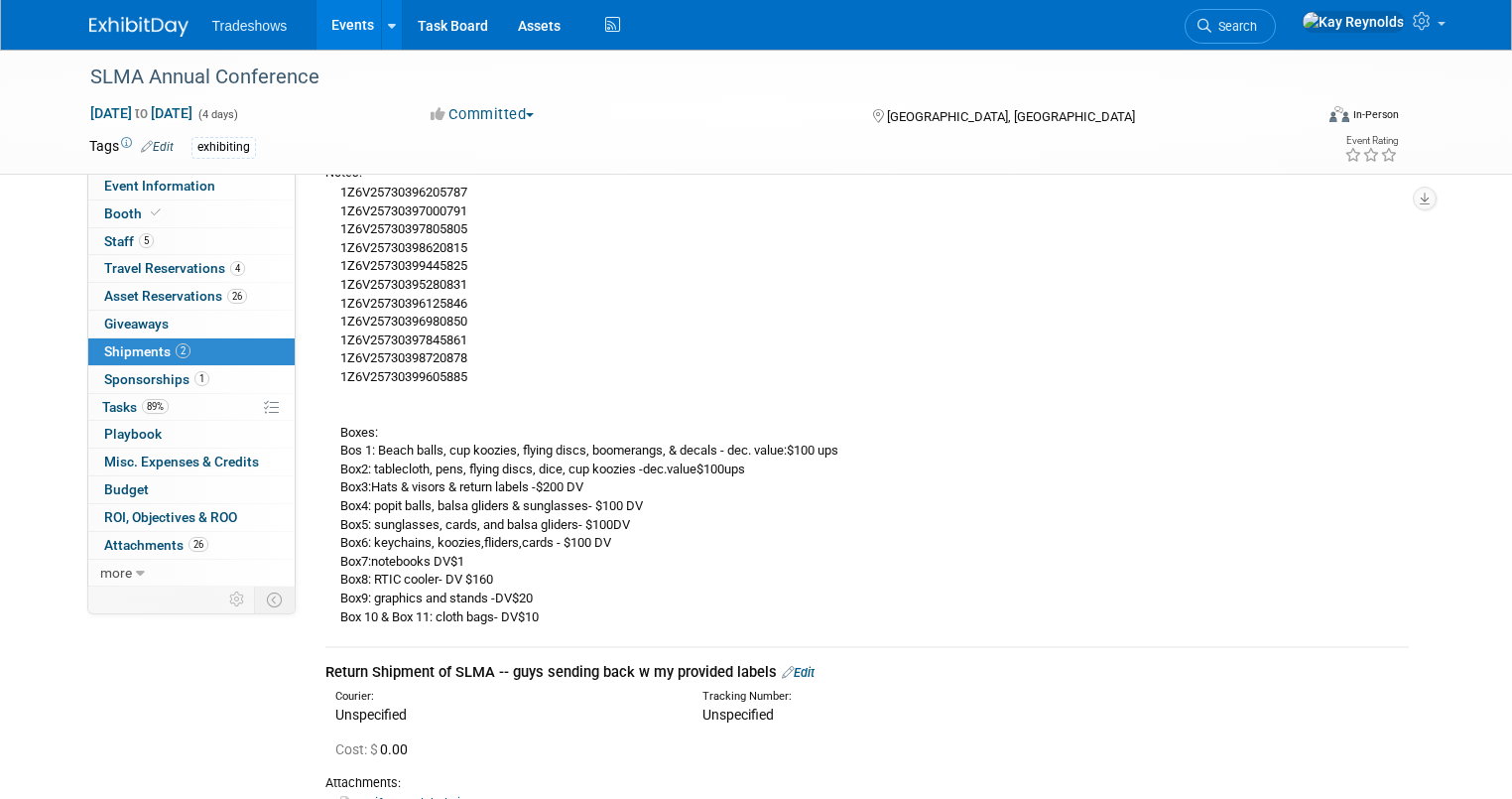 scroll, scrollTop: 79, scrollLeft: 0, axis: vertical 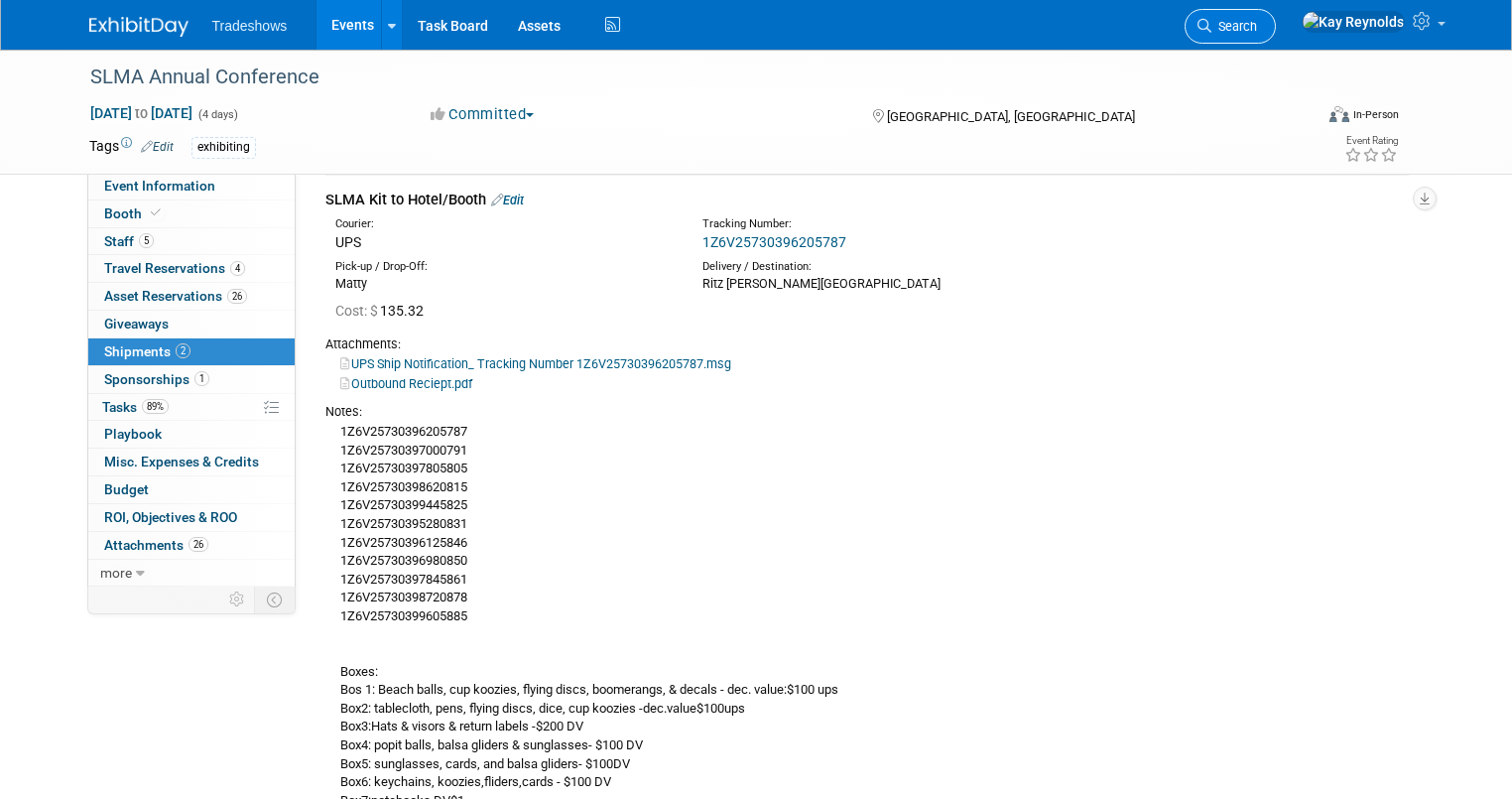 click at bounding box center [1204, 26] 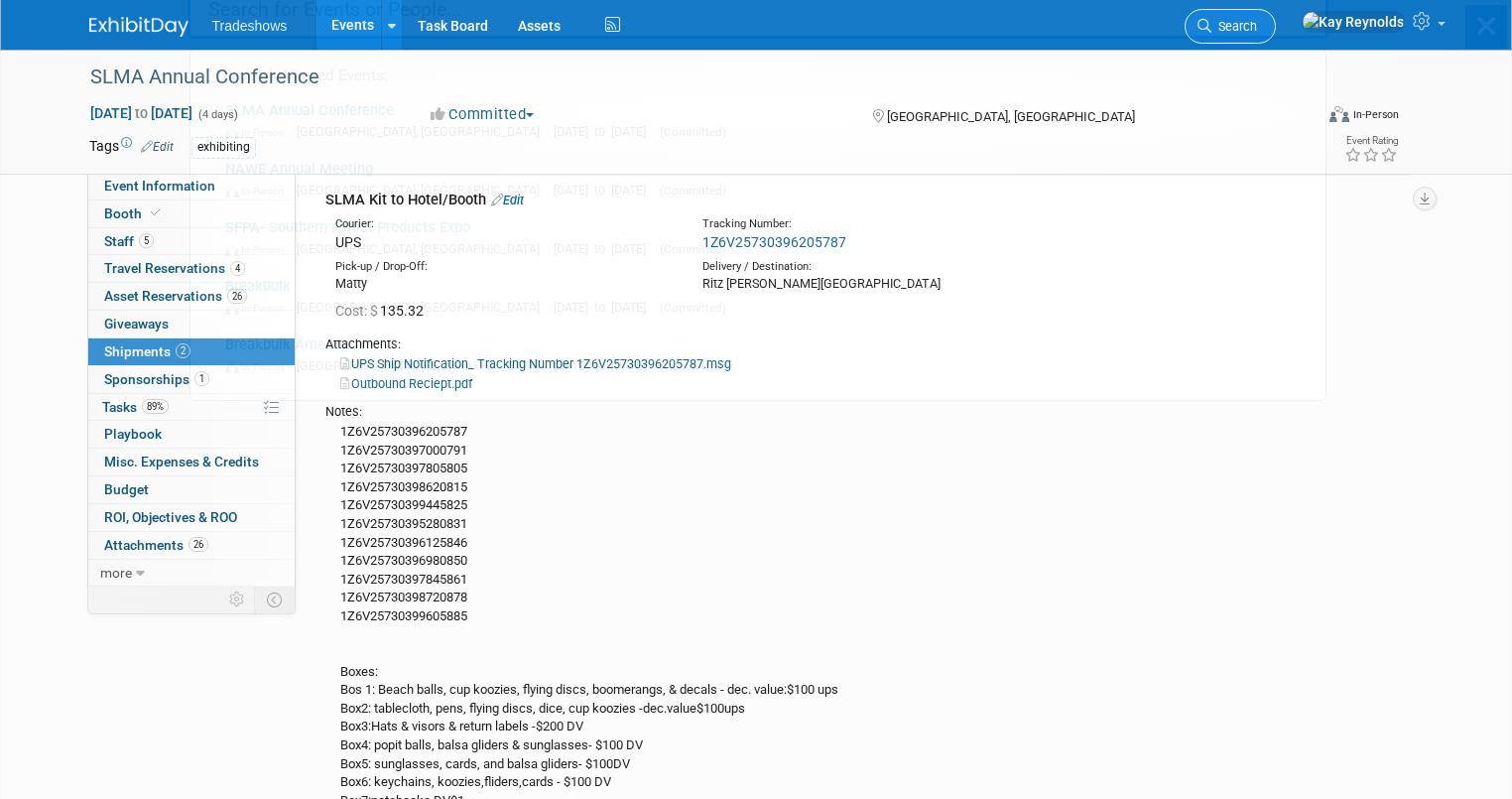 scroll, scrollTop: 0, scrollLeft: 0, axis: both 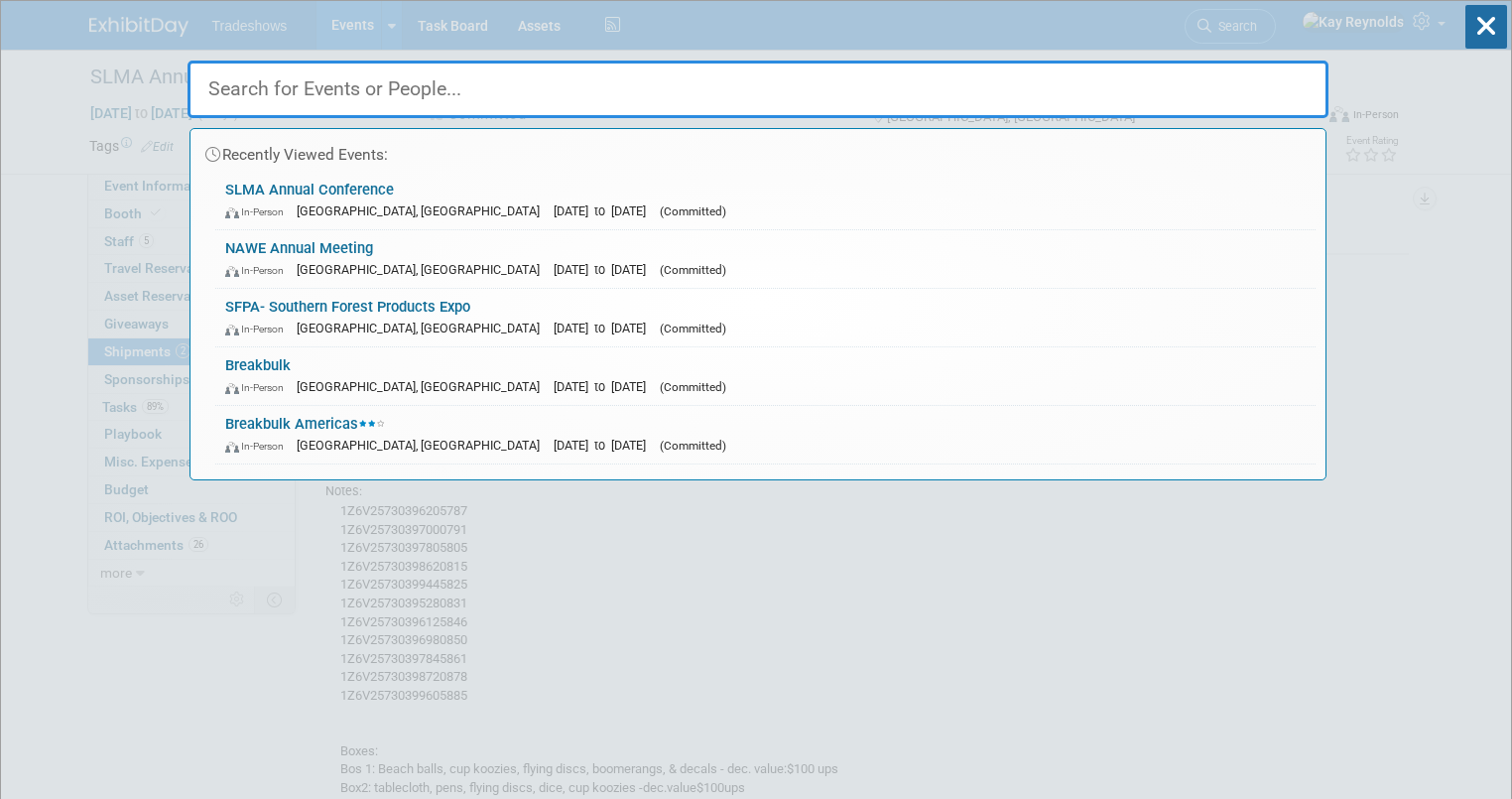 click at bounding box center (758, 89) 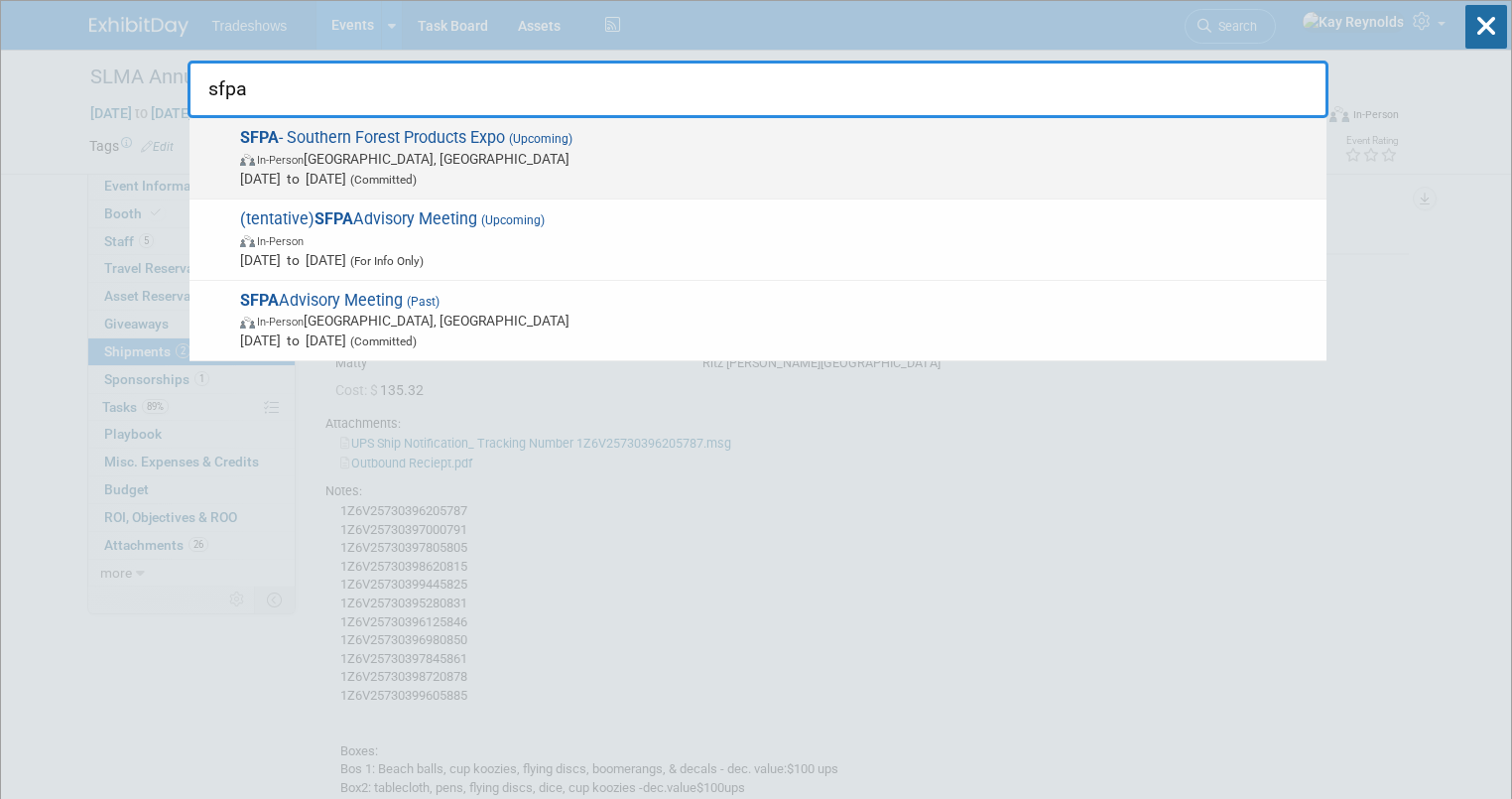type on "sfpa" 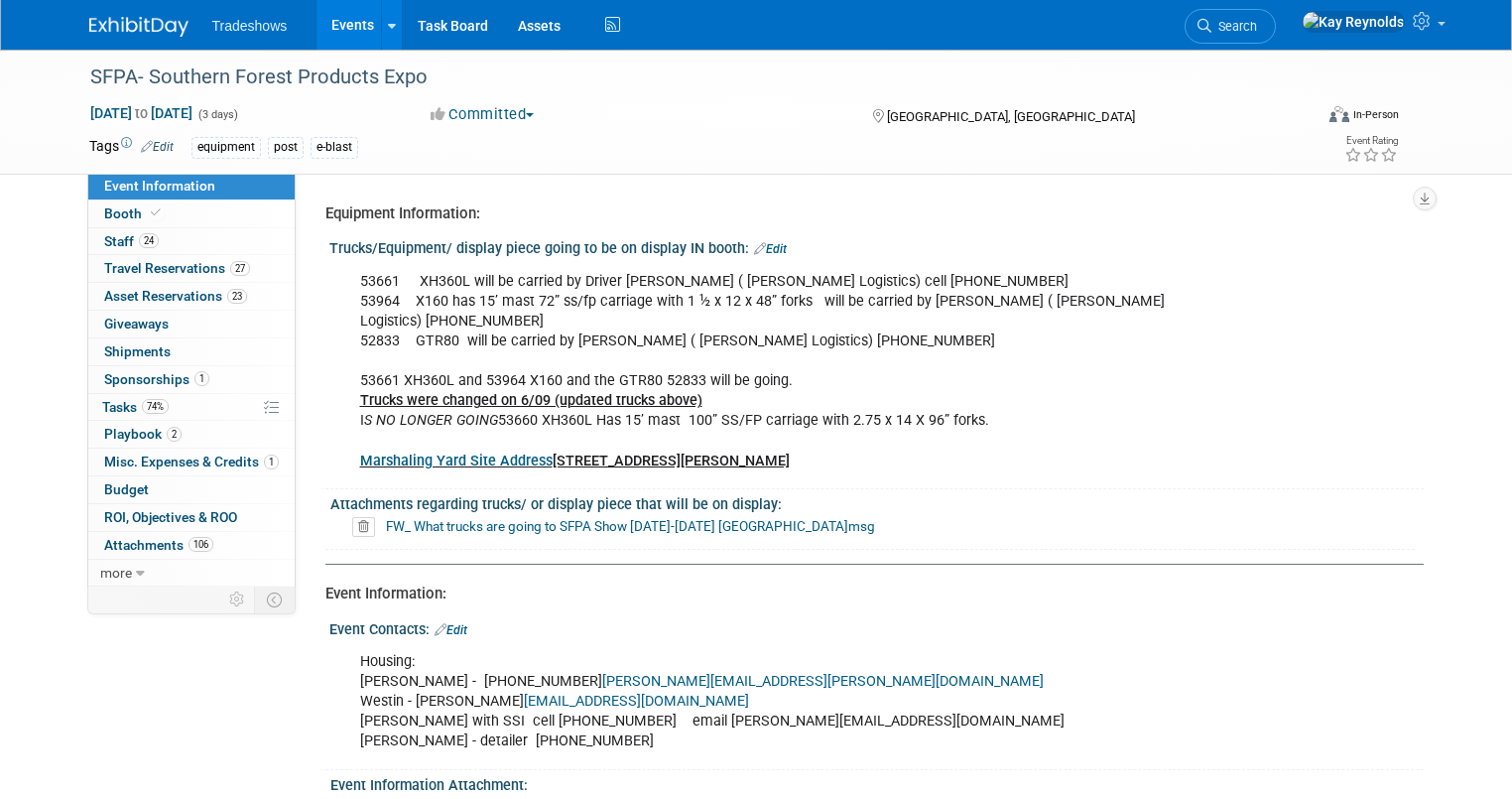 scroll, scrollTop: 0, scrollLeft: 0, axis: both 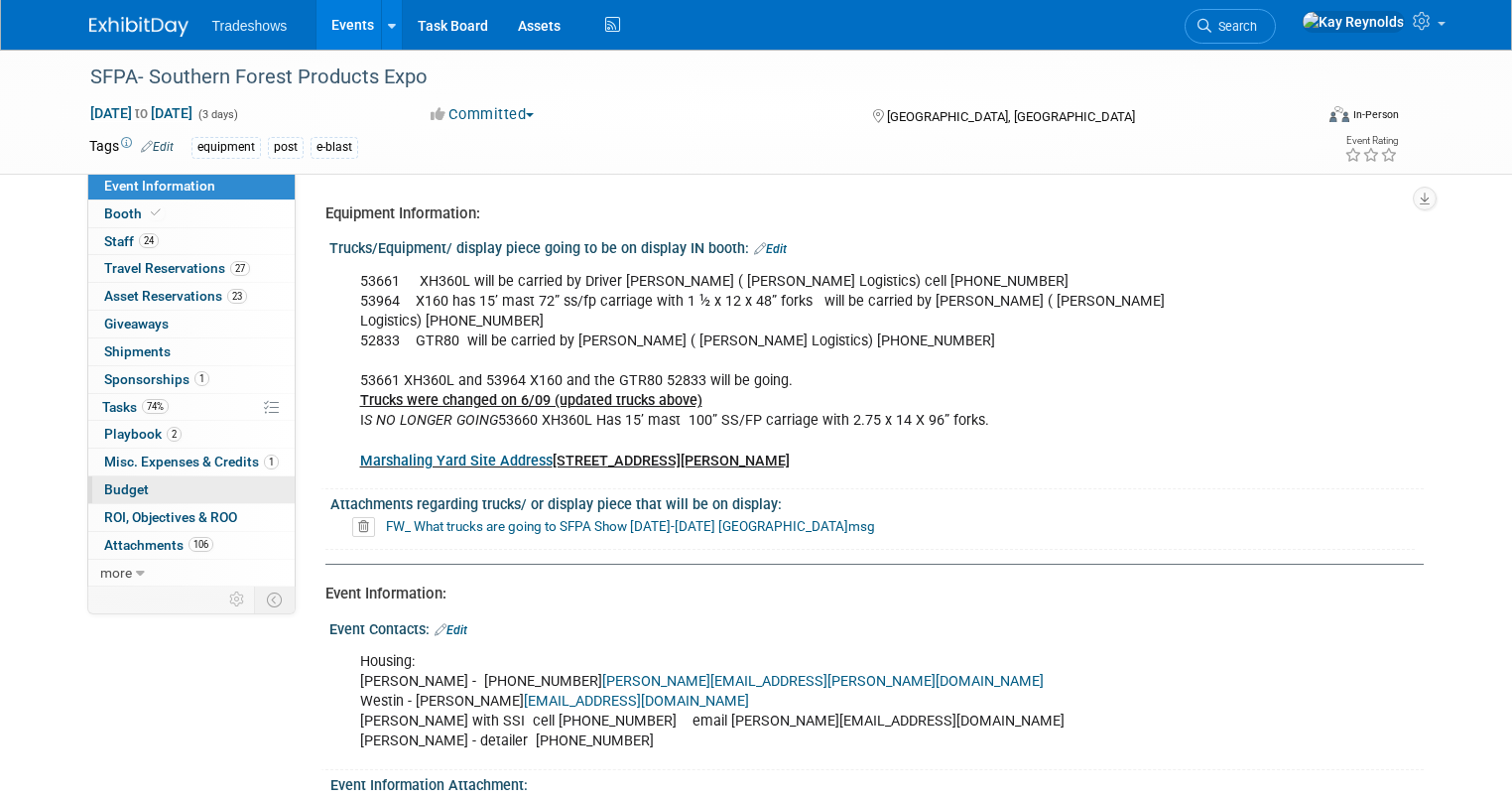 click on "Budget" at bounding box center [191, 489] 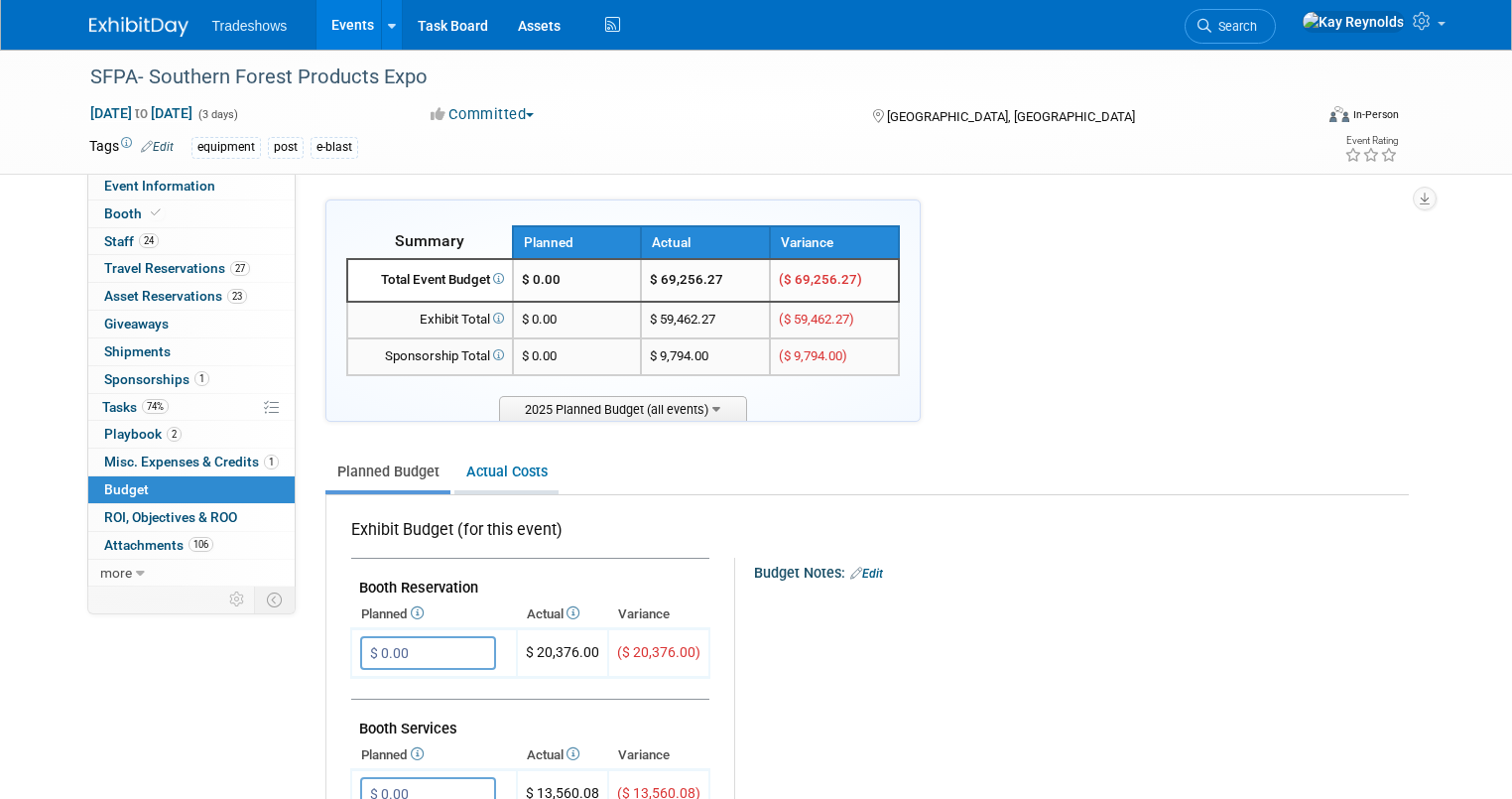 click on "Actual Costs" at bounding box center (506, 471) 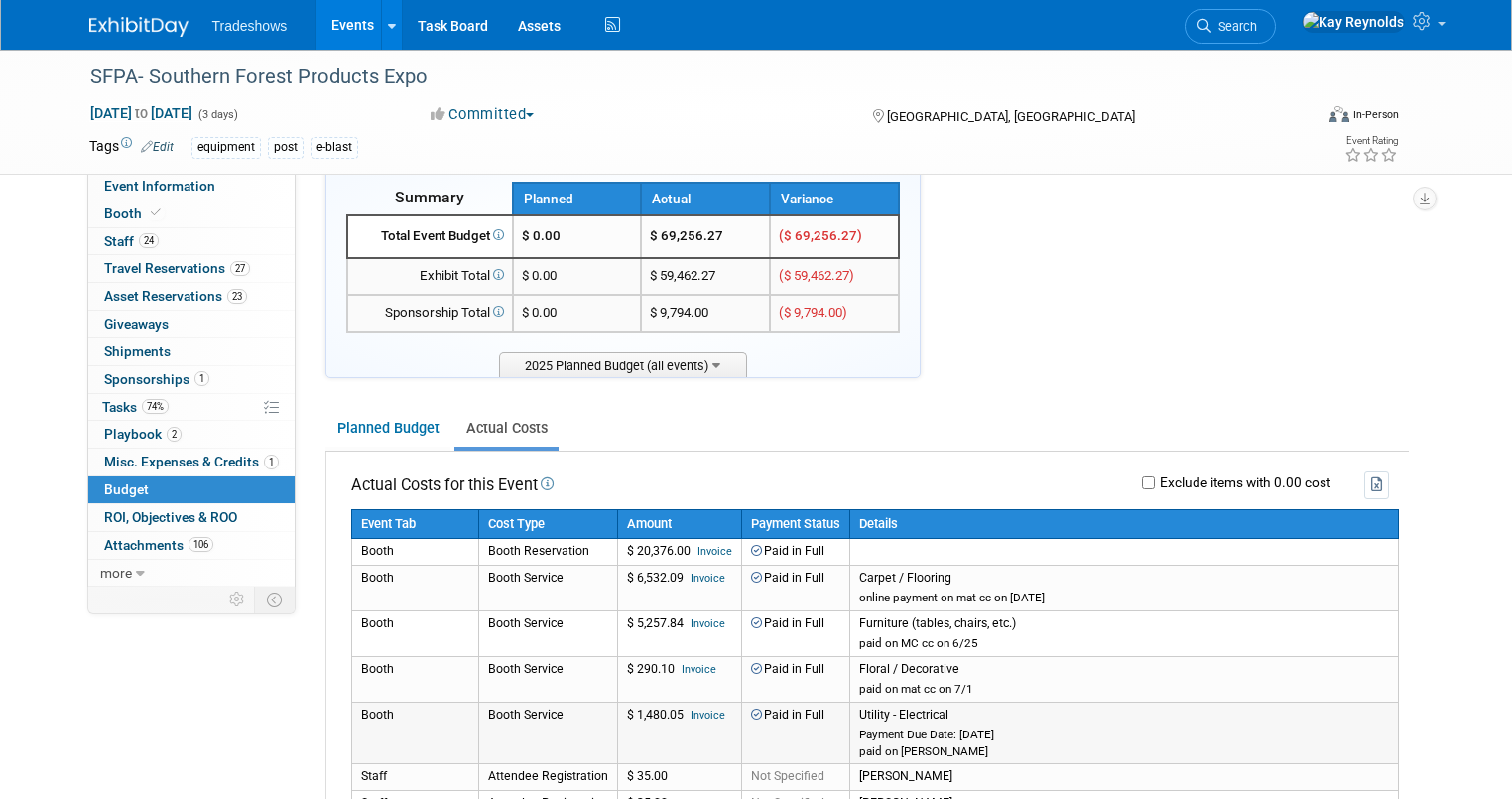 scroll, scrollTop: 79, scrollLeft: 0, axis: vertical 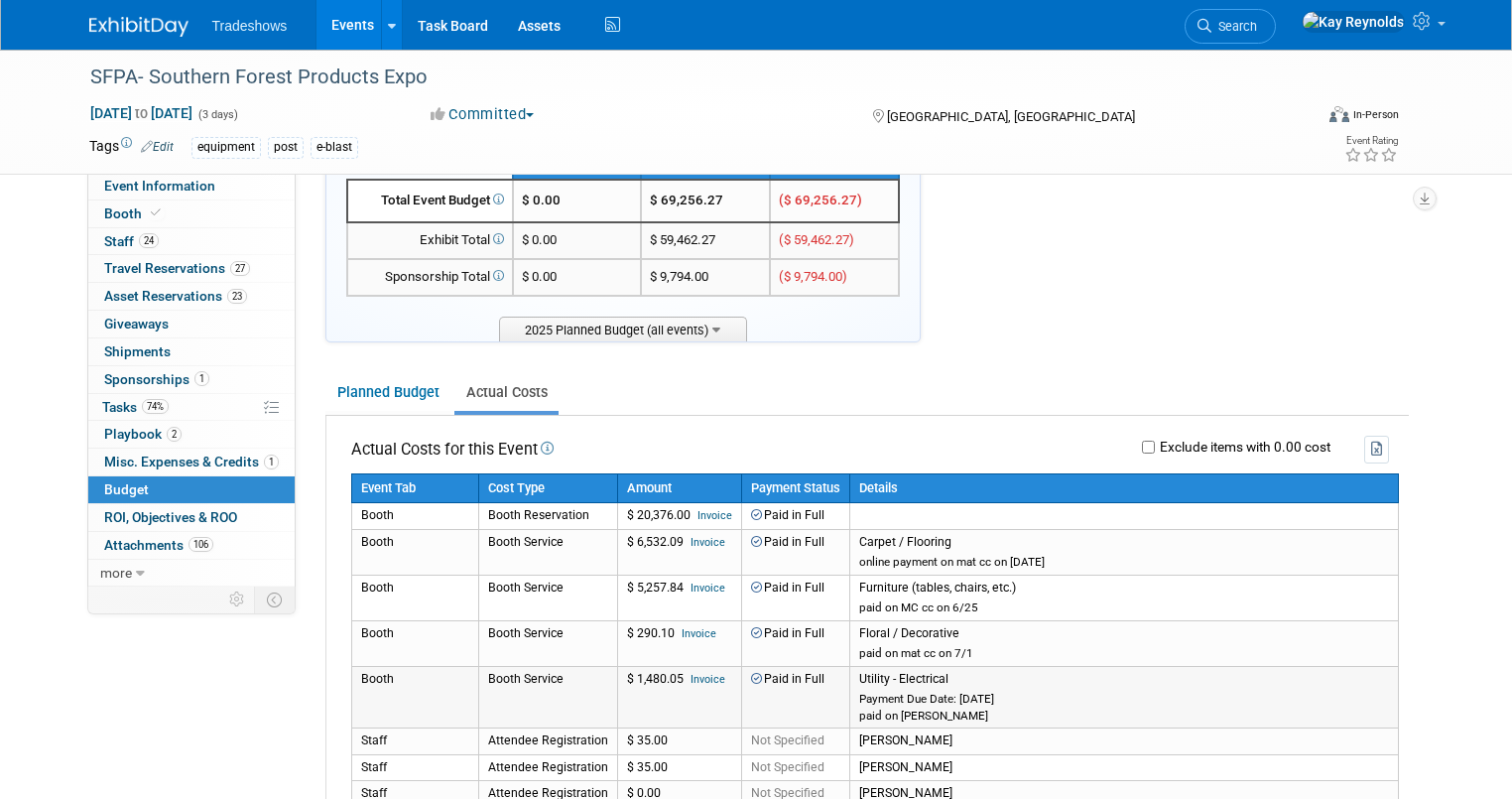 click on "Invoice" at bounding box center (707, 679) 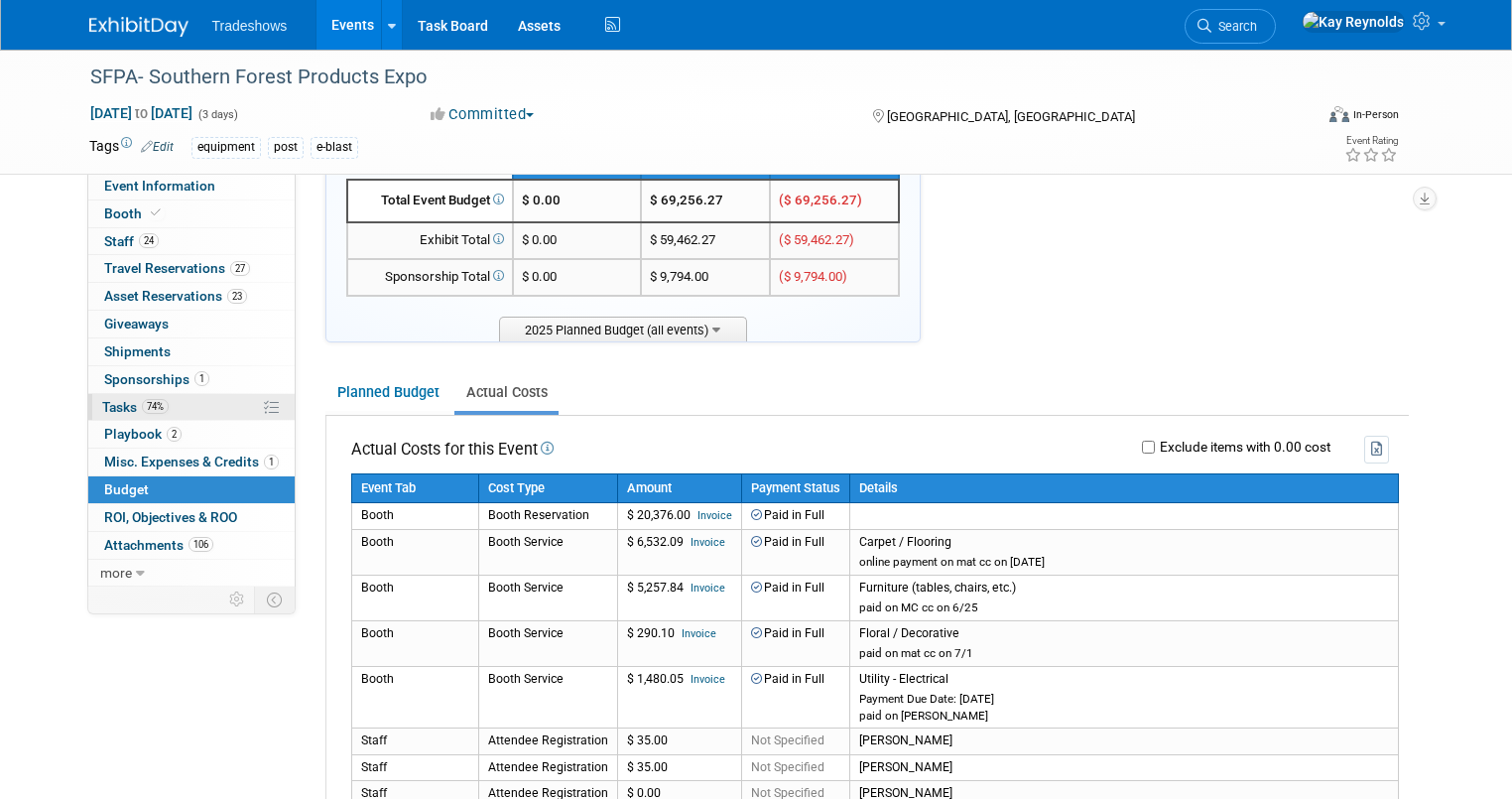 click on "74%
Tasks 74%" at bounding box center [191, 407] 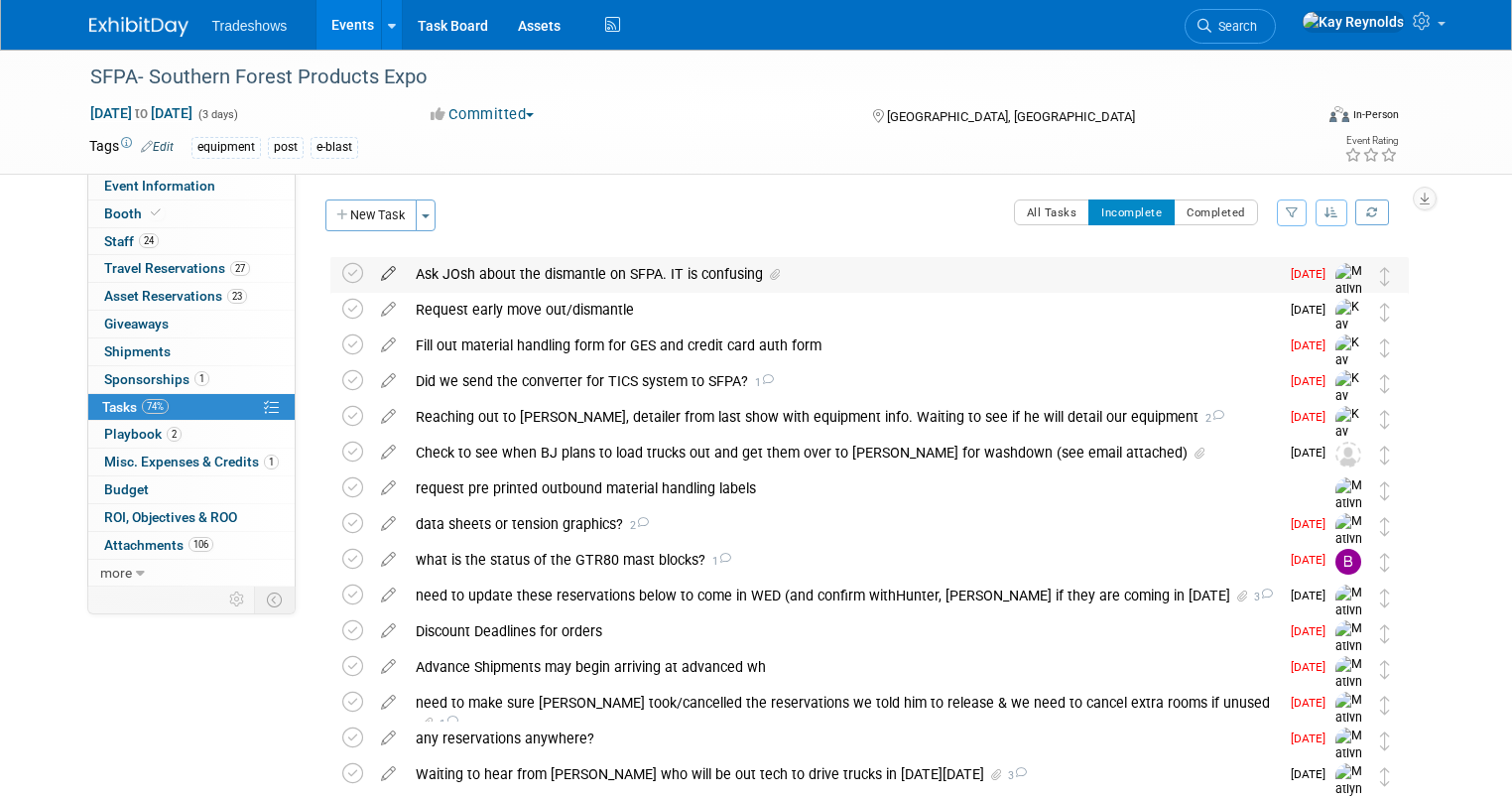 click at bounding box center [388, 269] 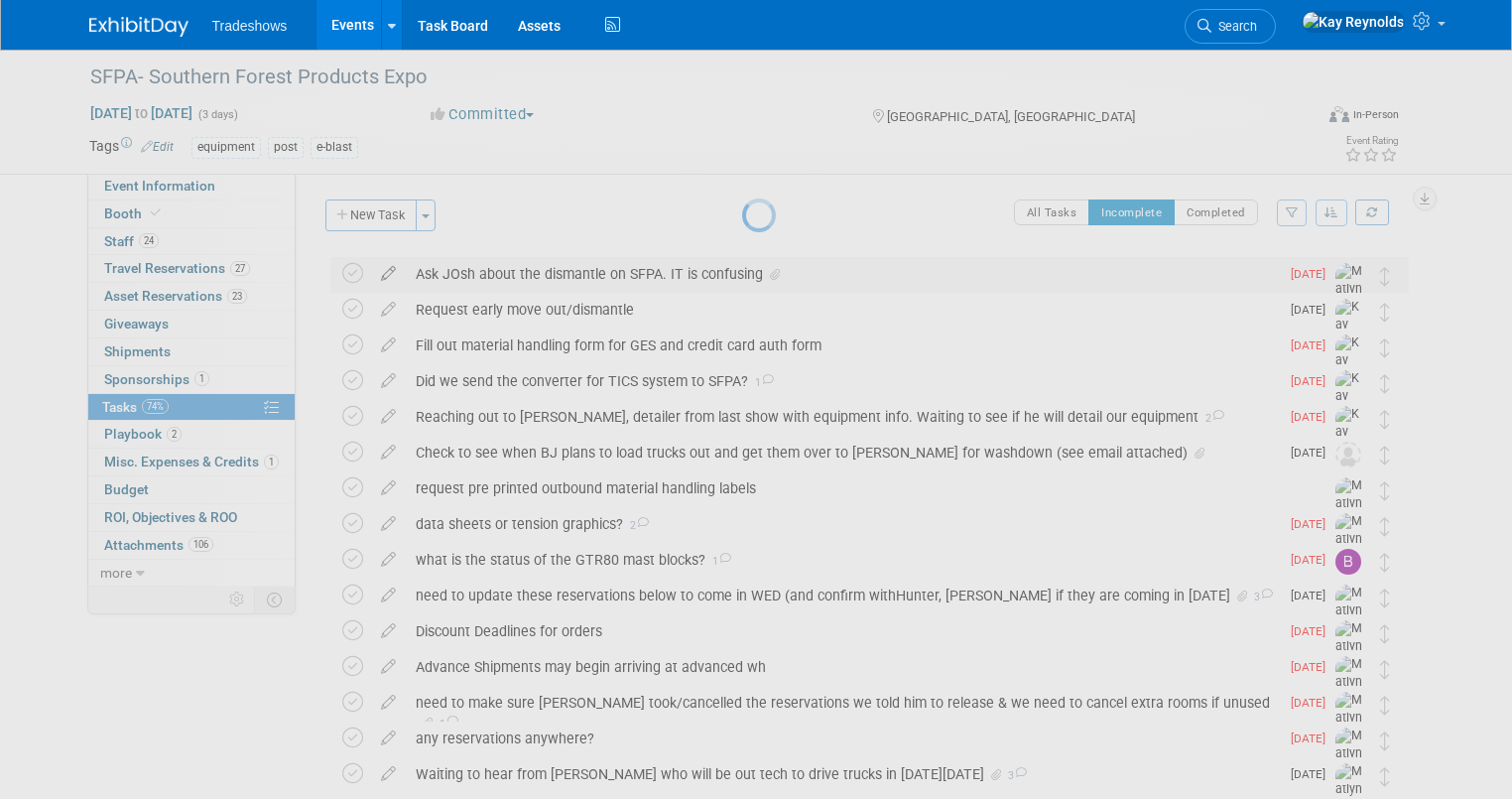 click at bounding box center [756, 399] 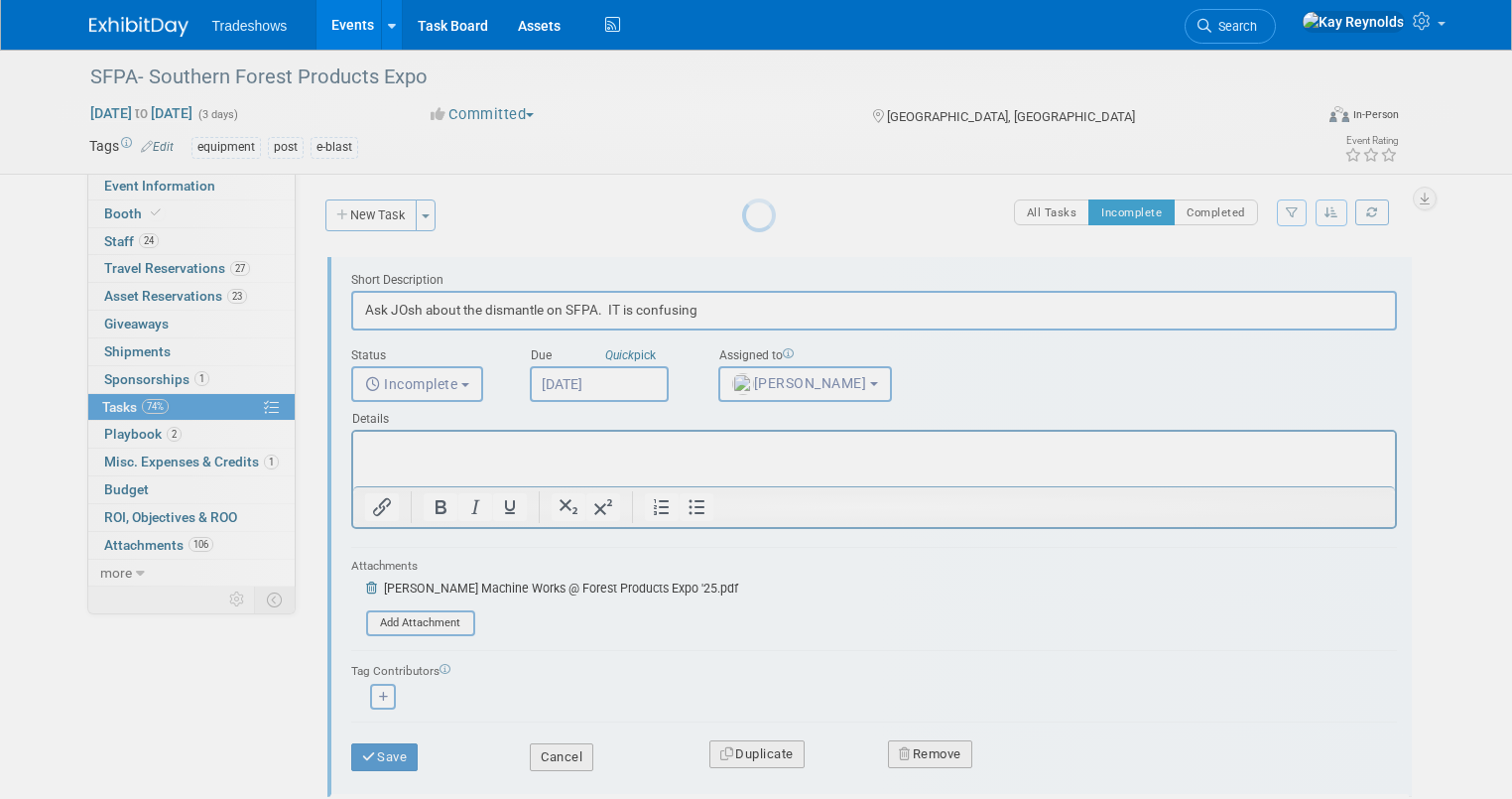 scroll, scrollTop: 0, scrollLeft: 0, axis: both 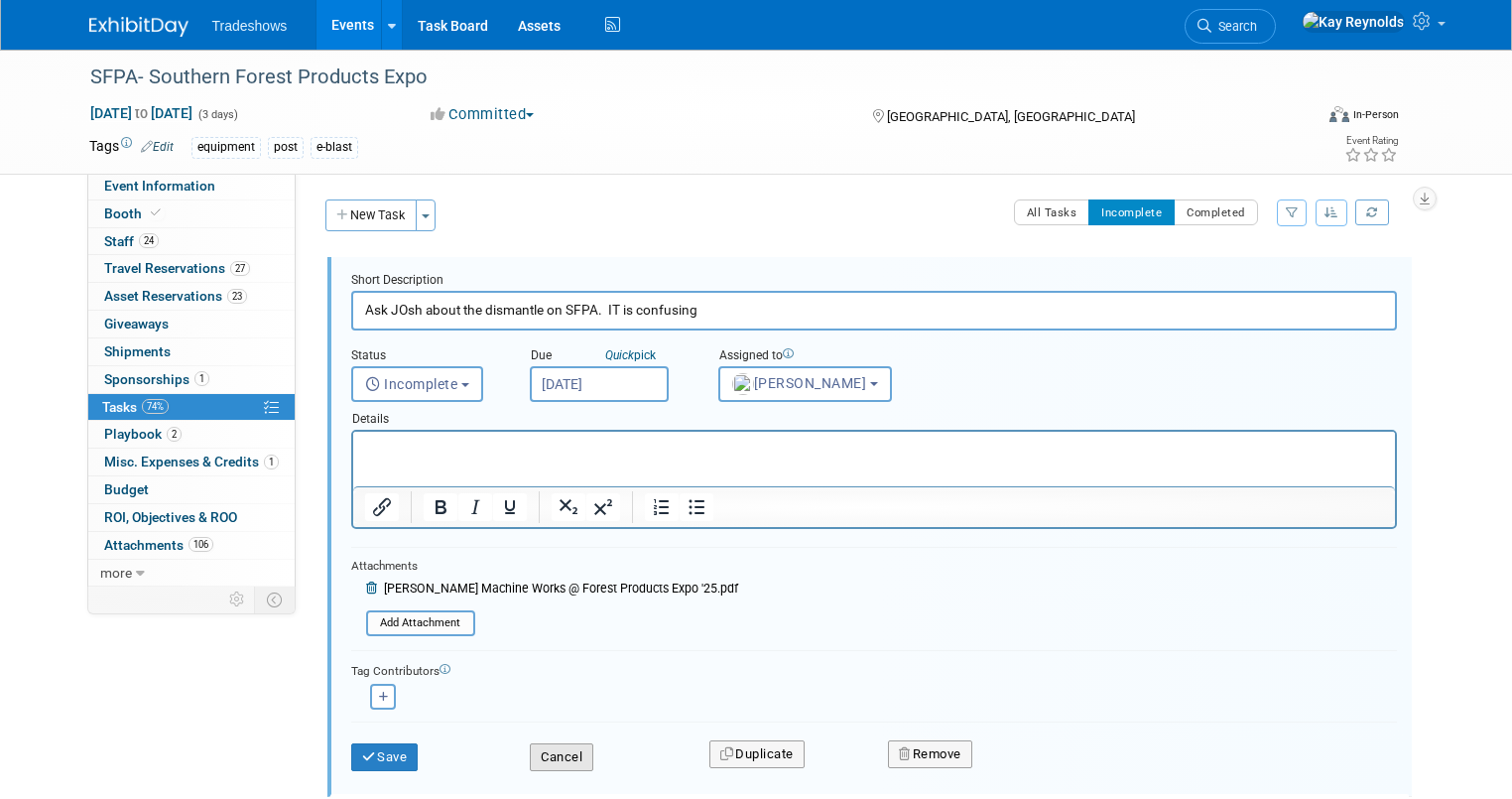 click on "Cancel" at bounding box center [562, 757] 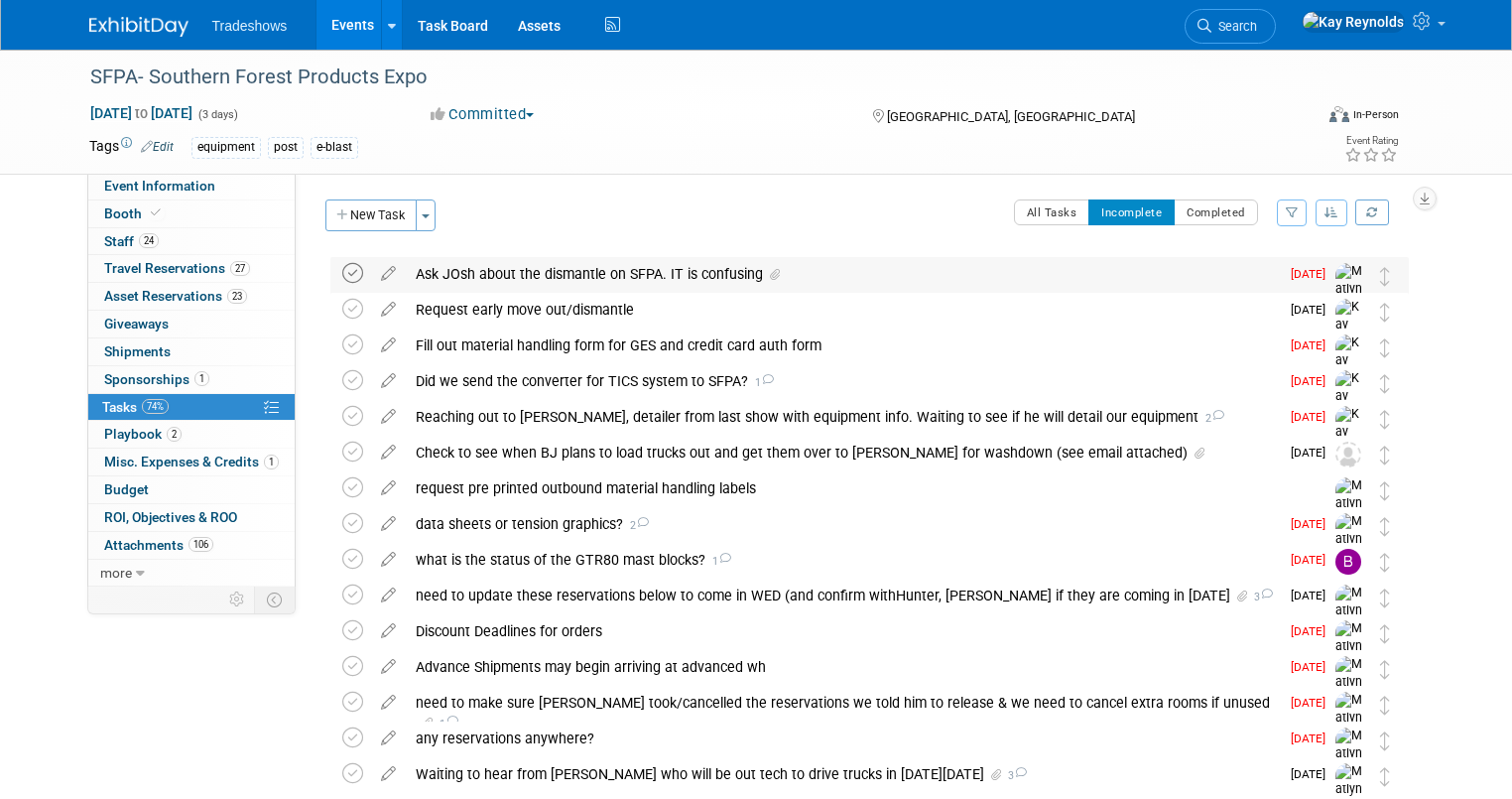 click at bounding box center (352, 273) 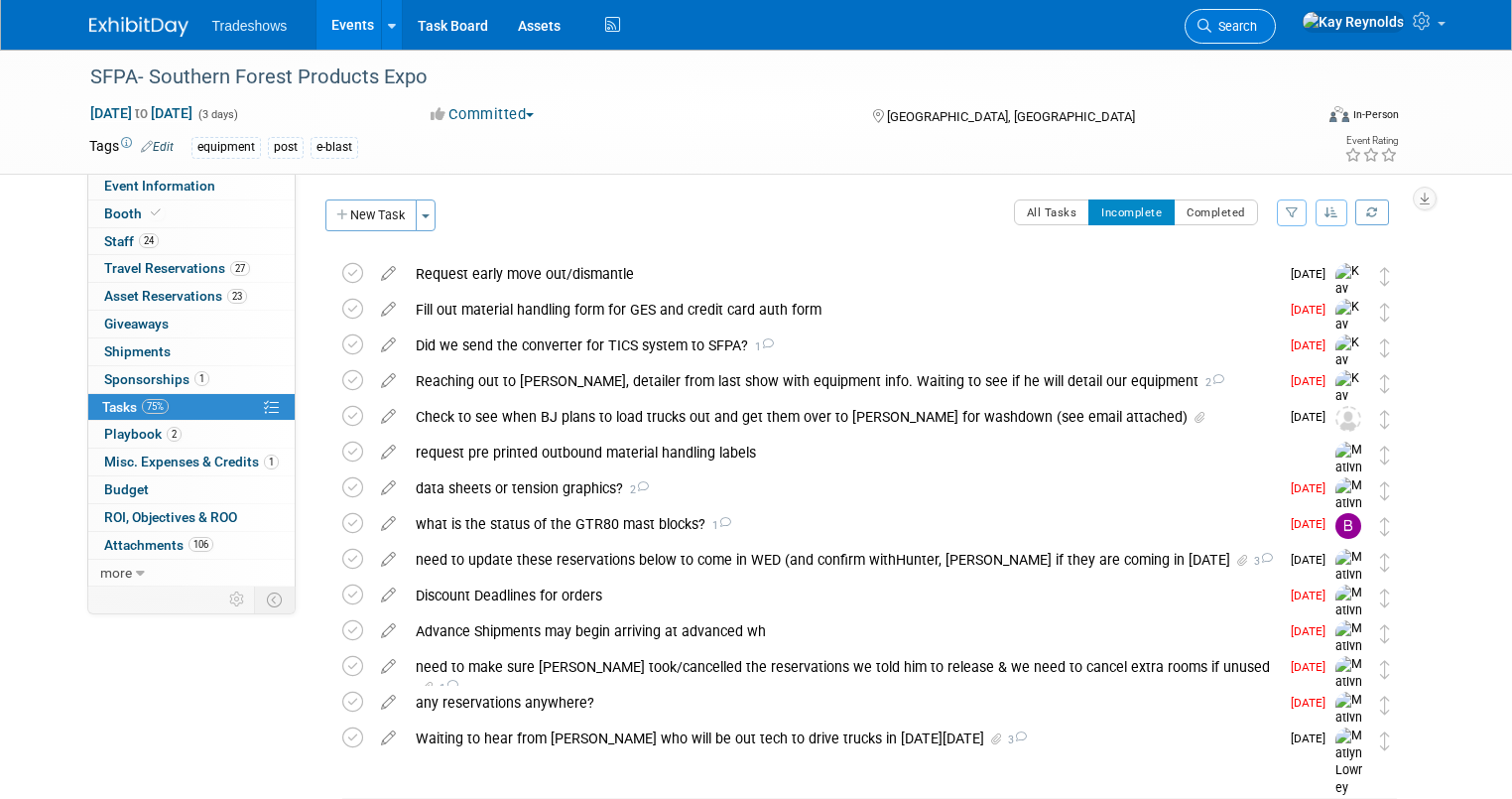 click on "Search" at bounding box center (1234, 26) 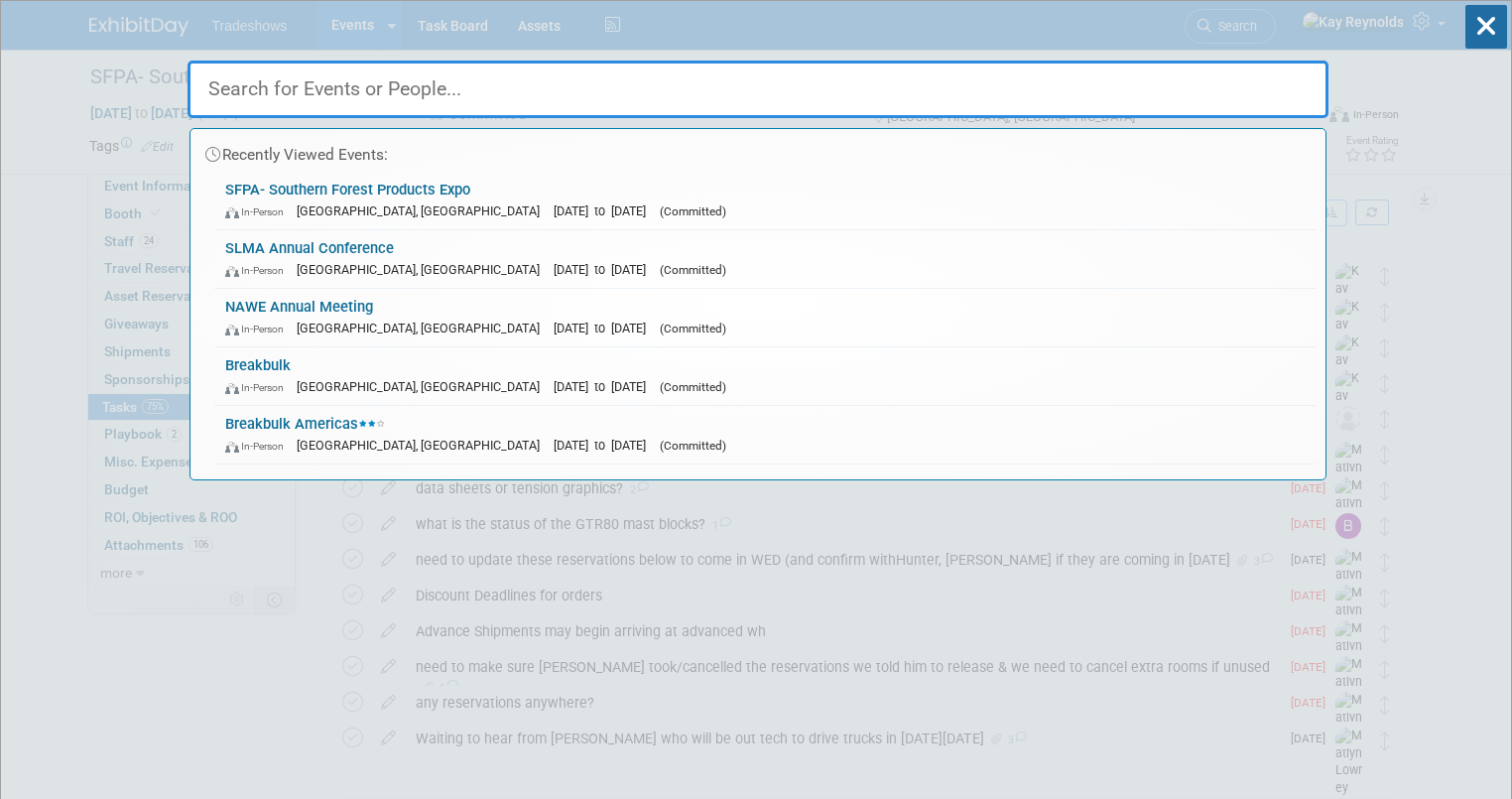 click at bounding box center (758, 89) 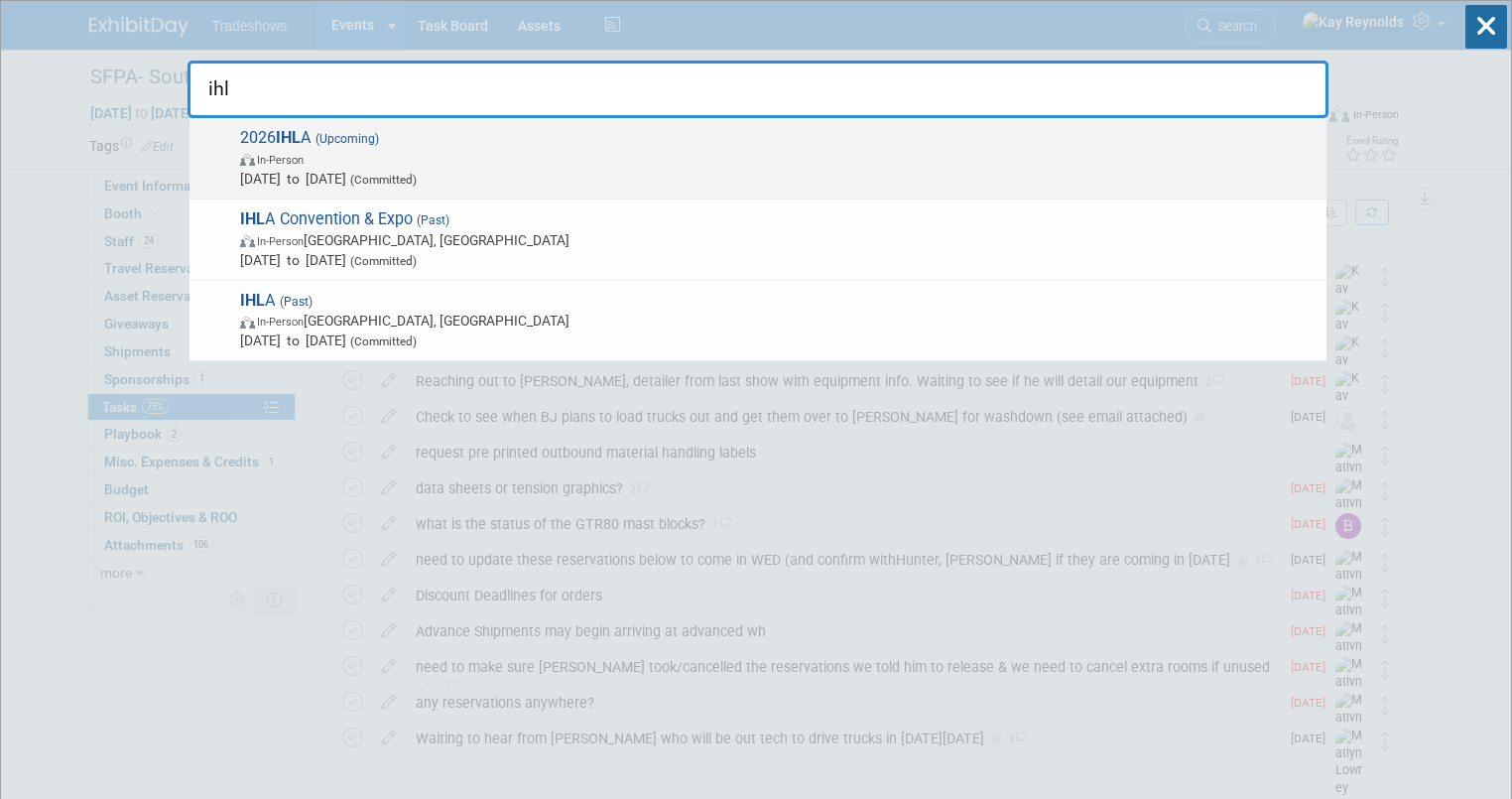 type on "ihl" 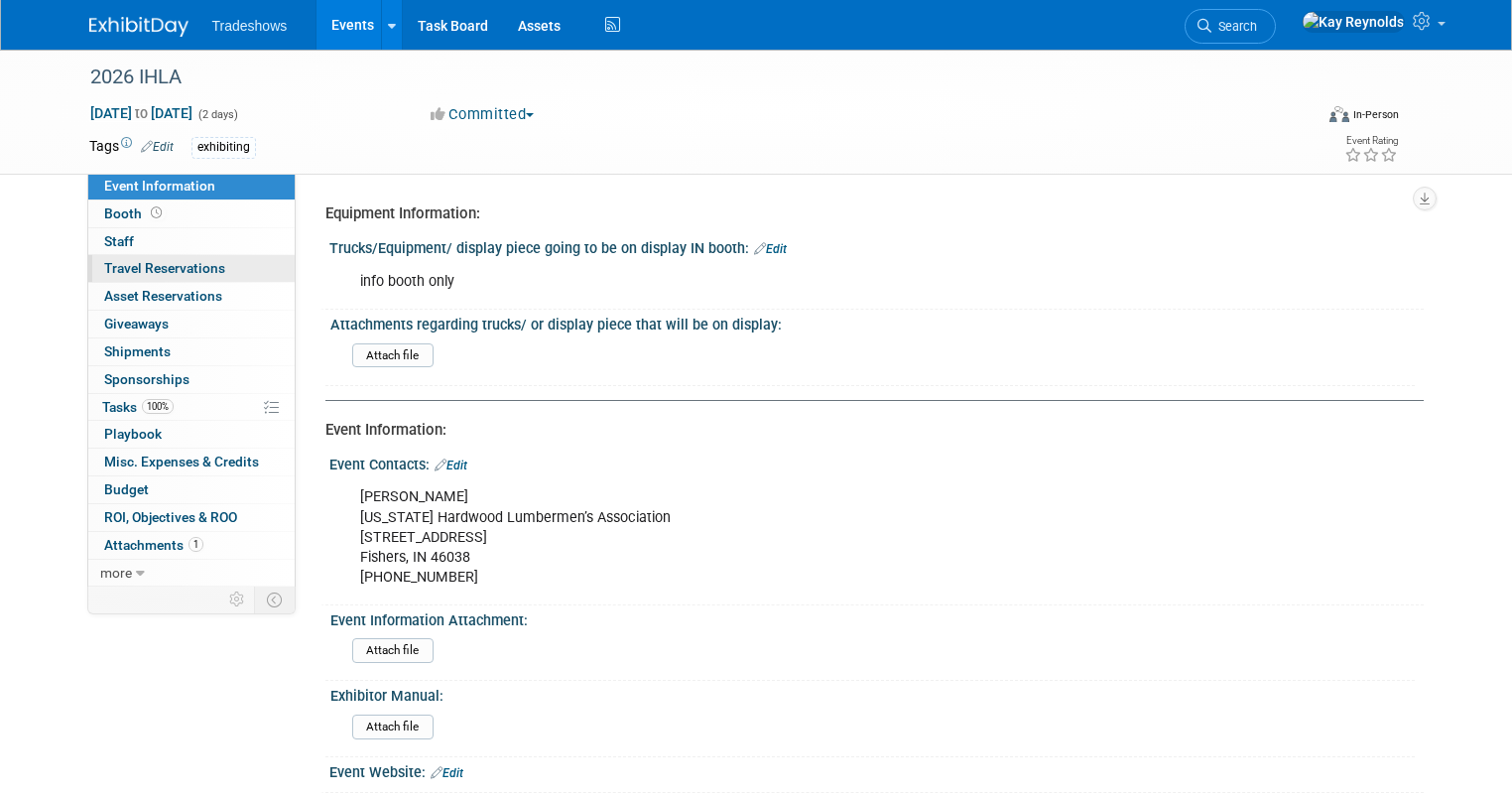 scroll, scrollTop: 0, scrollLeft: 0, axis: both 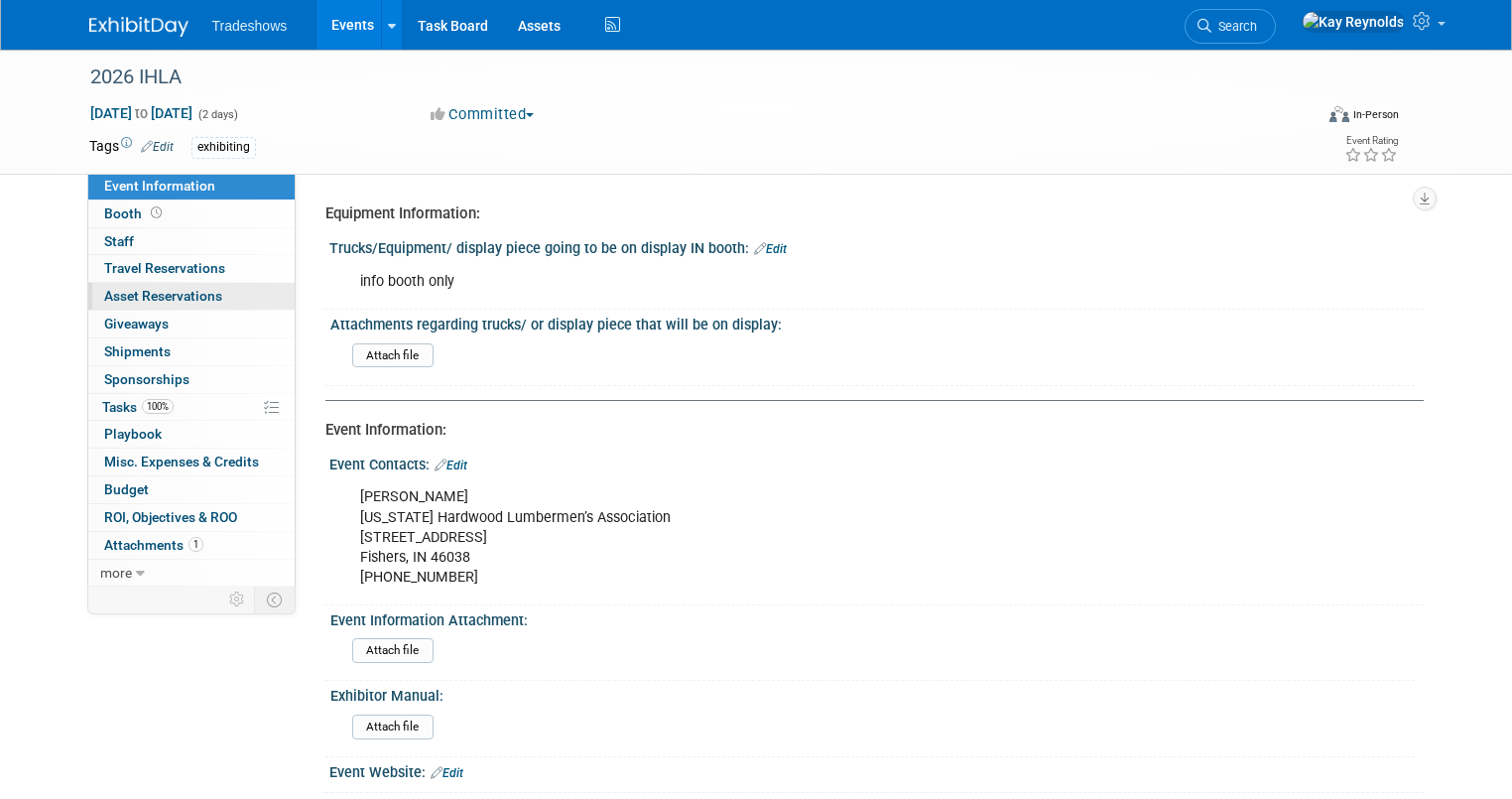 click on "0
Asset Reservations 0" at bounding box center [191, 296] 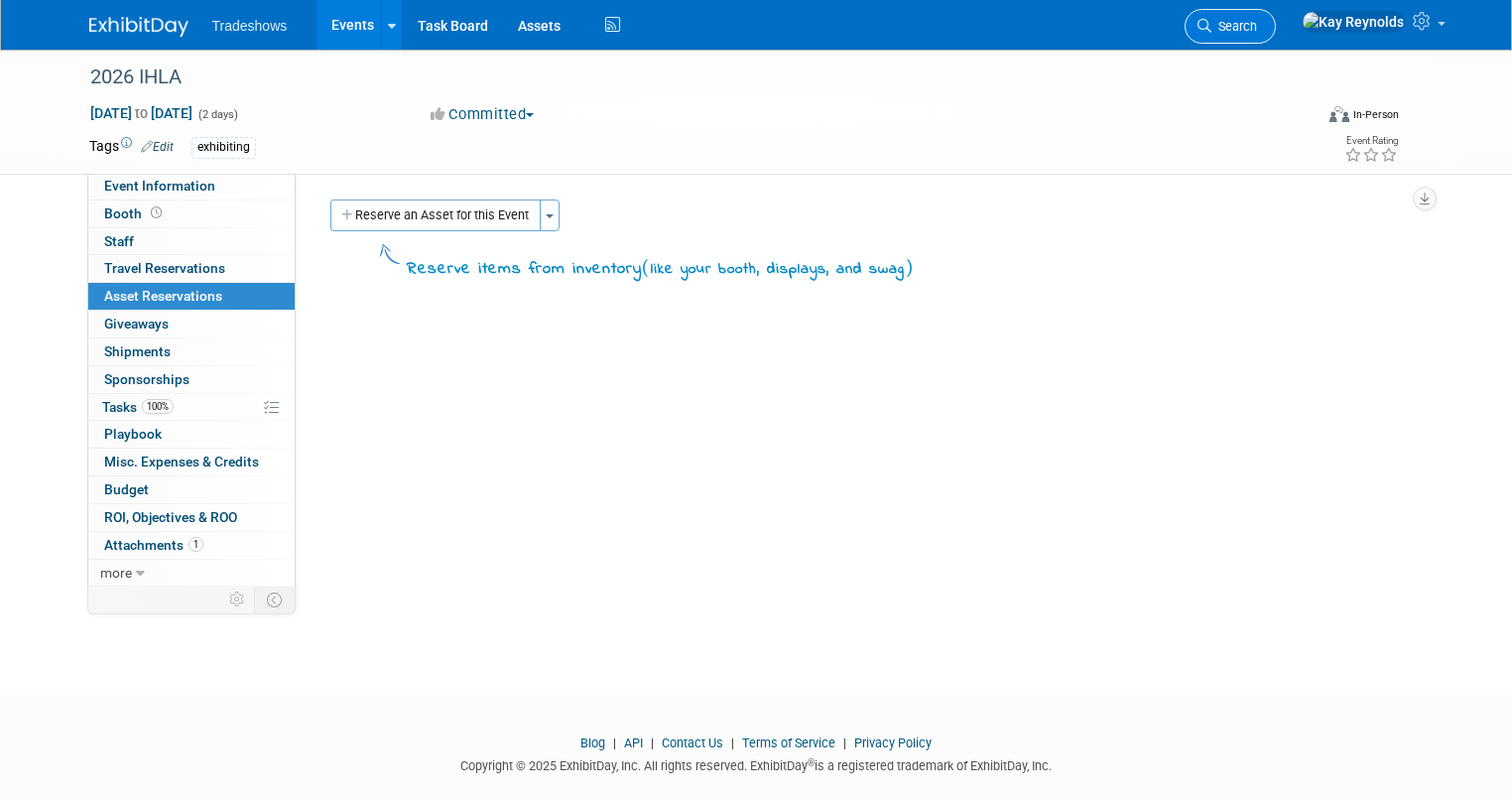 click on "Search" at bounding box center (1234, 26) 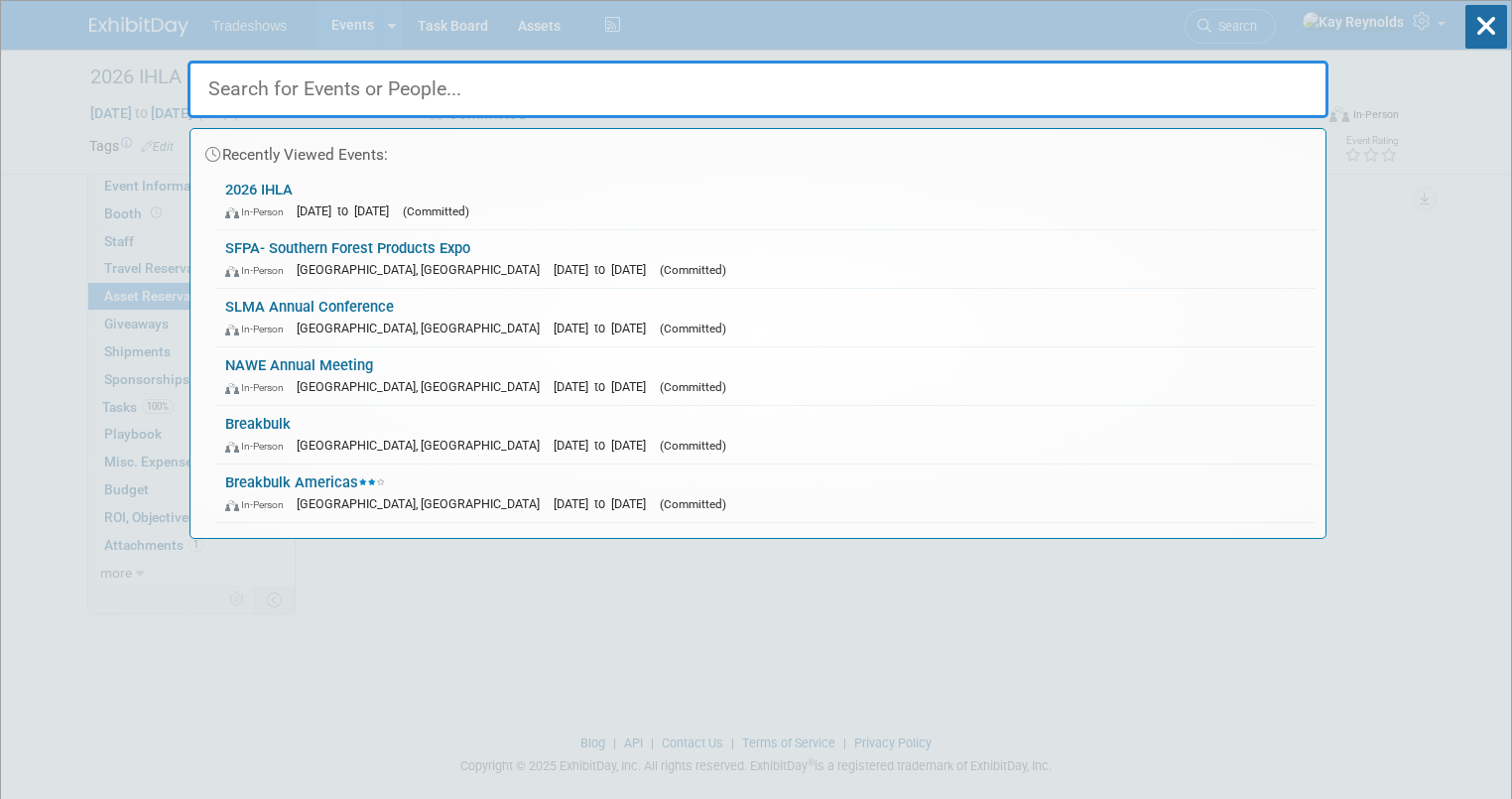 click at bounding box center [758, 89] 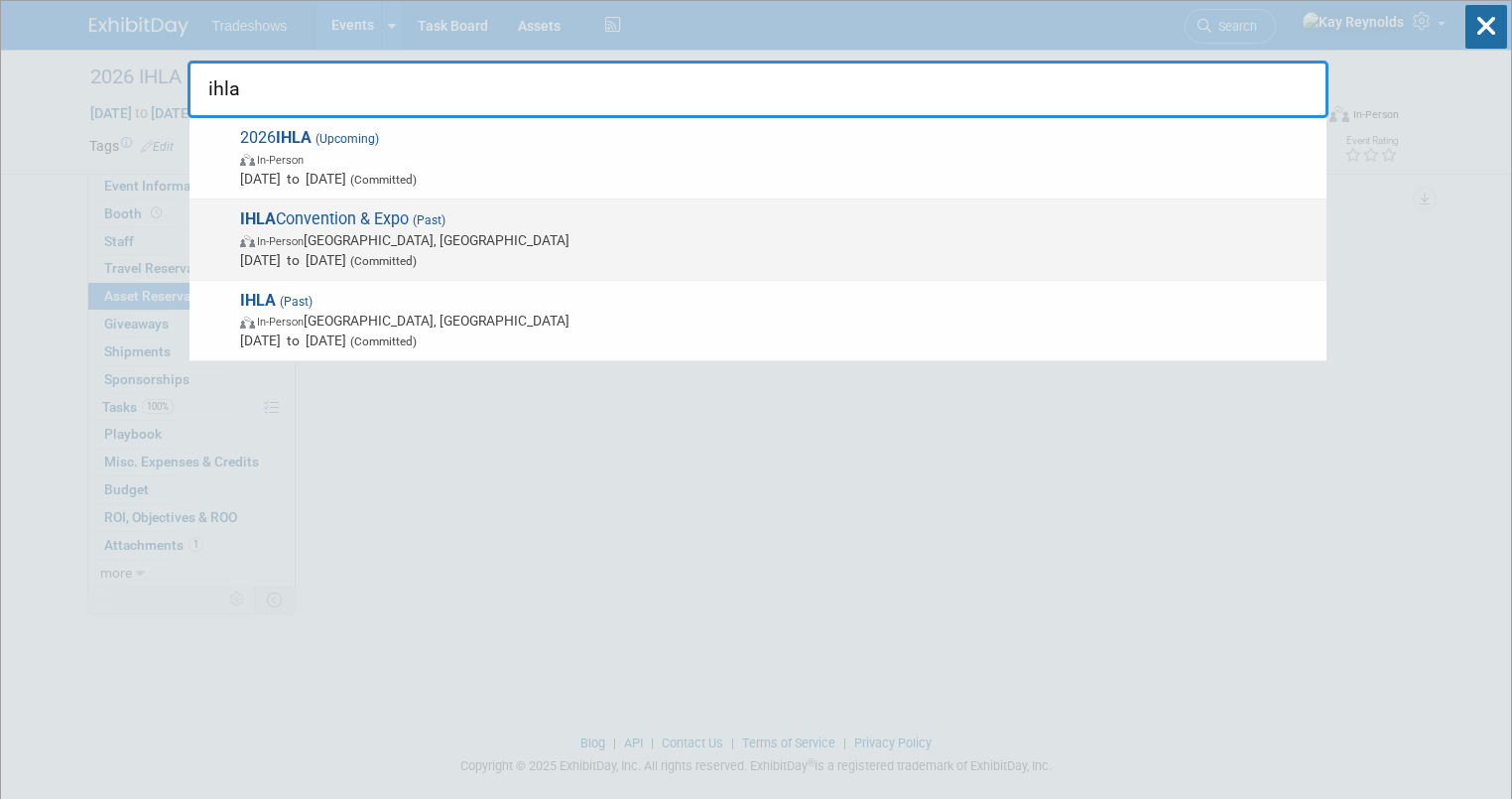 type on "ihla" 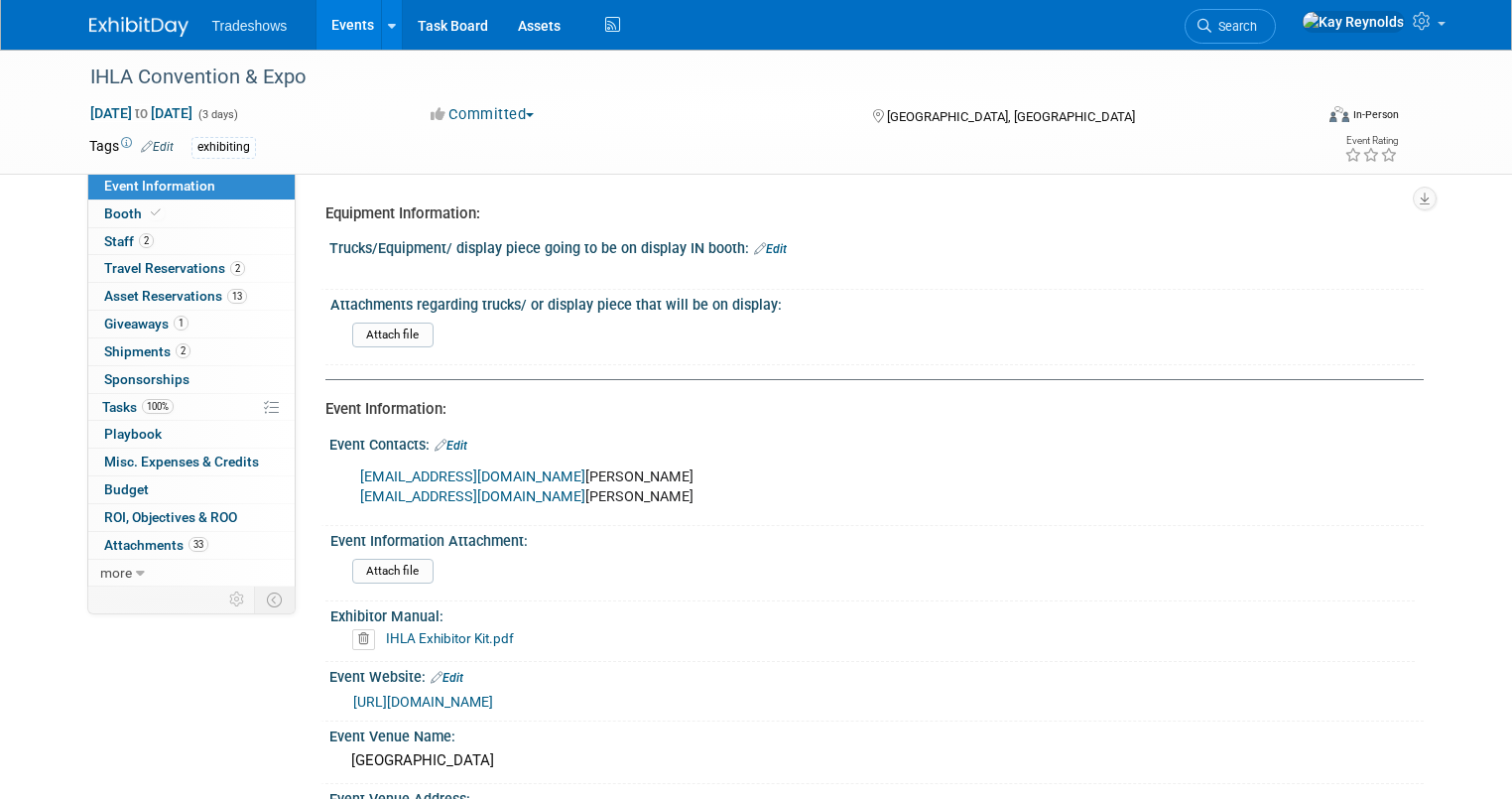 select on "No" 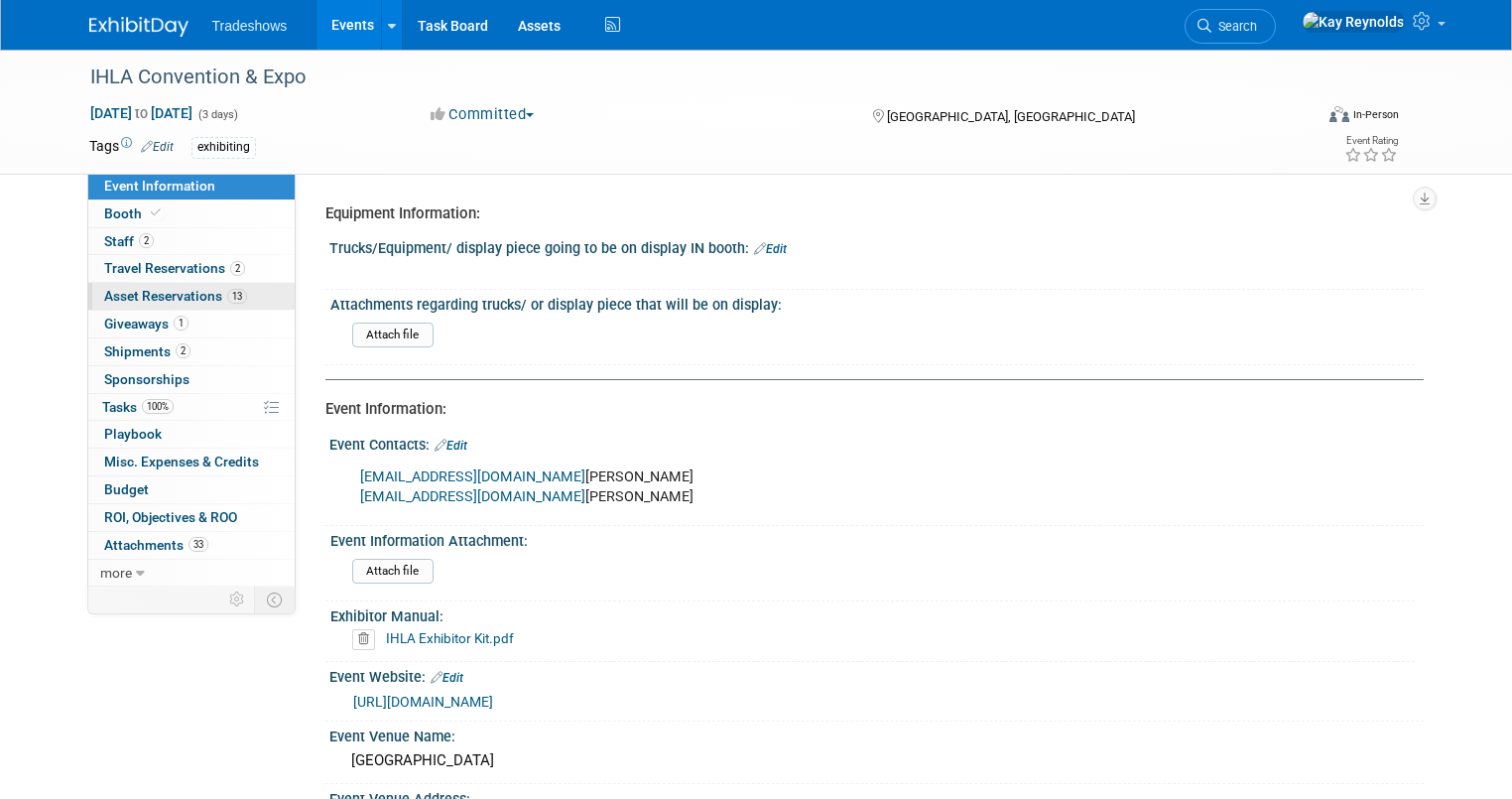 scroll, scrollTop: 0, scrollLeft: 0, axis: both 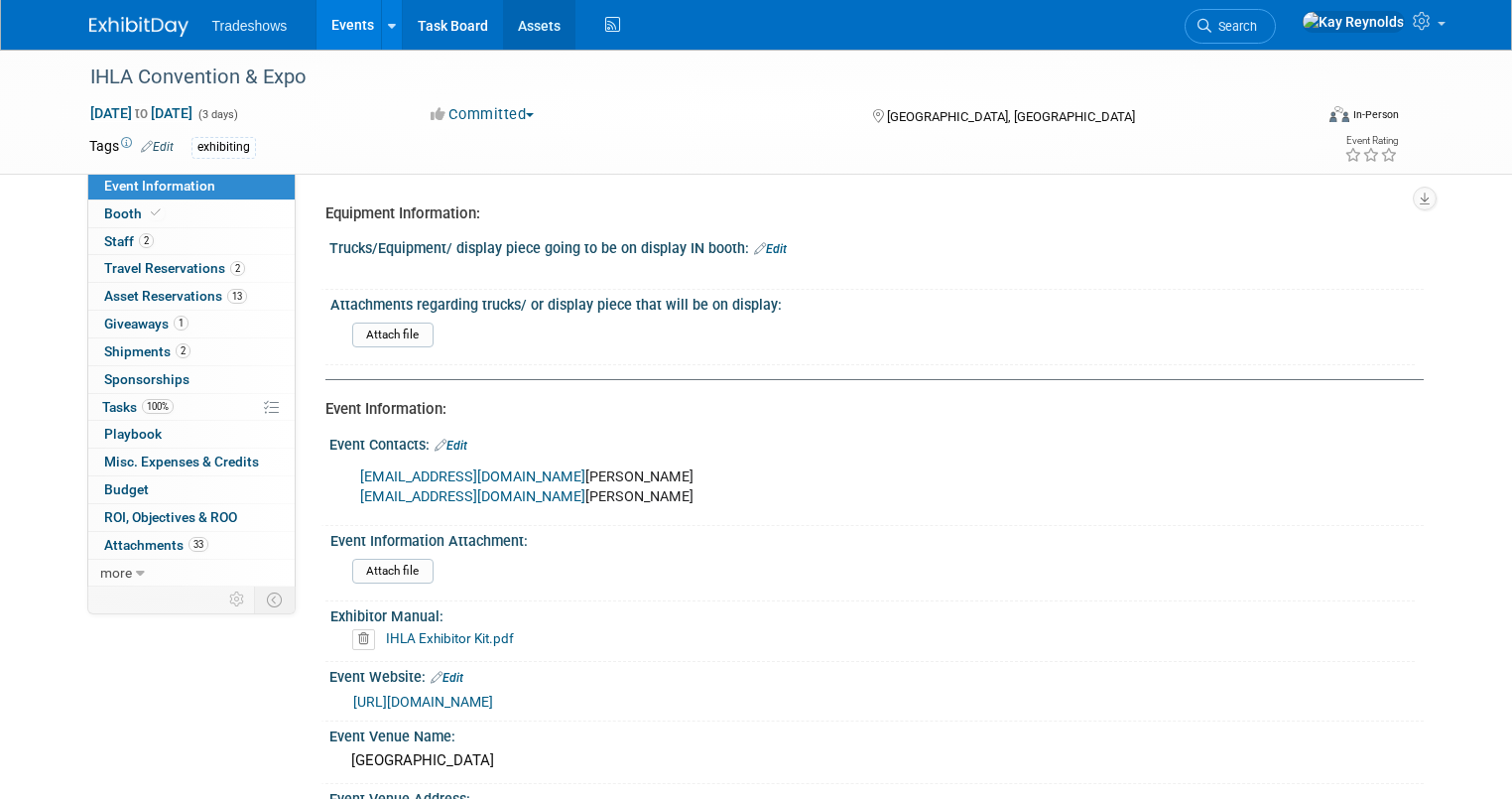 click on "Assets" at bounding box center (539, 25) 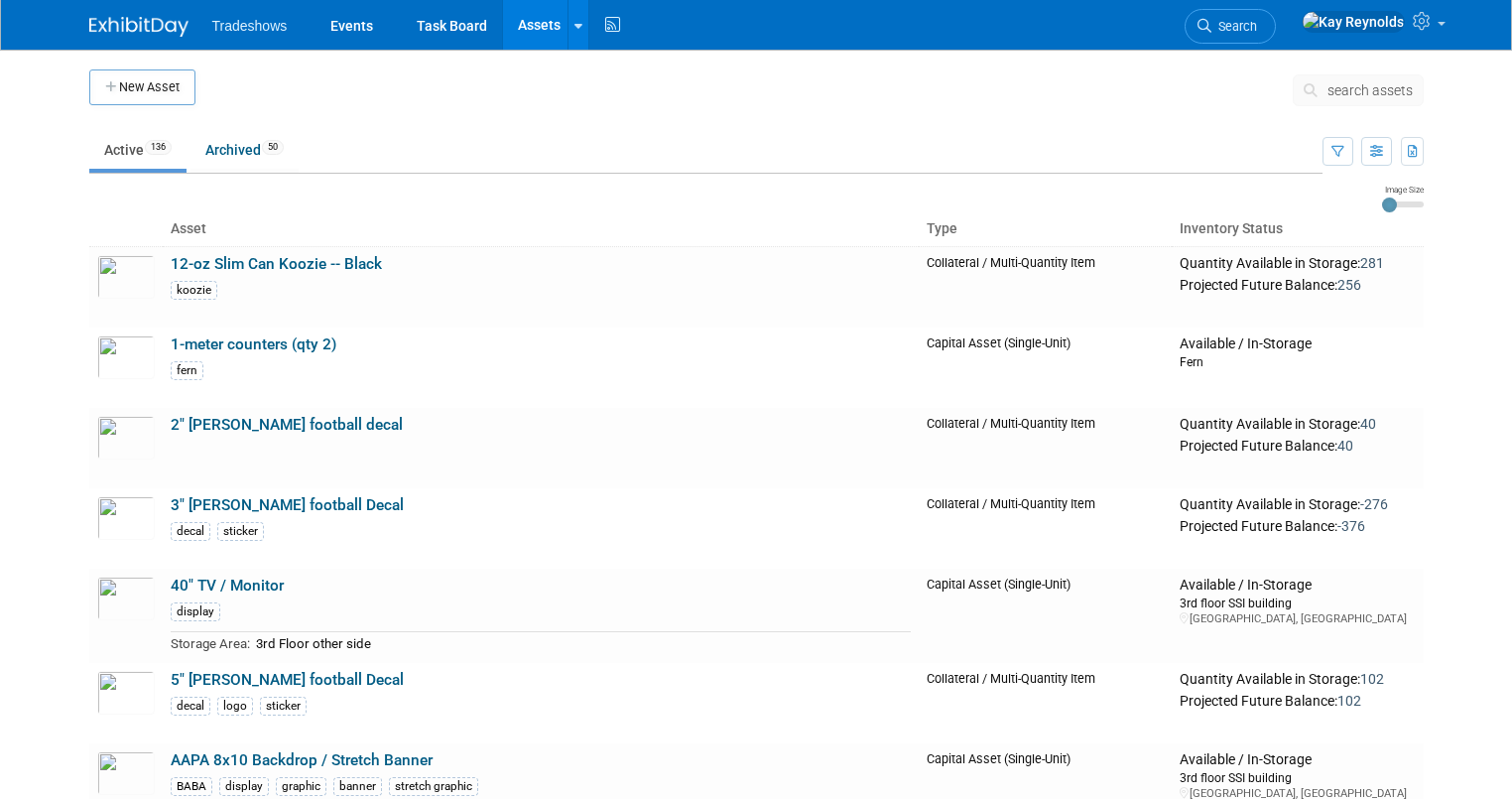 scroll, scrollTop: 0, scrollLeft: 0, axis: both 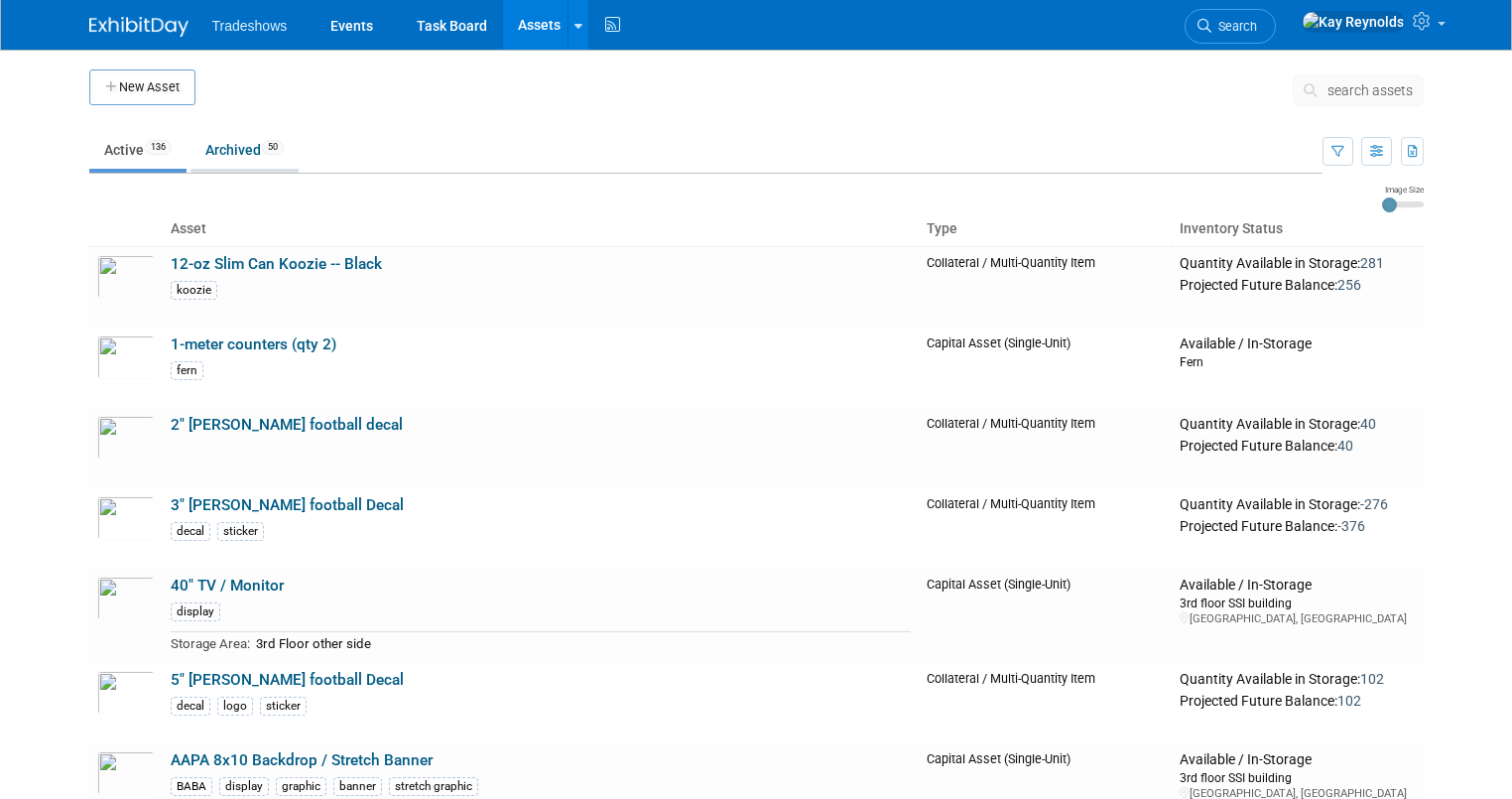 click on "Archived
50" at bounding box center (244, 150) 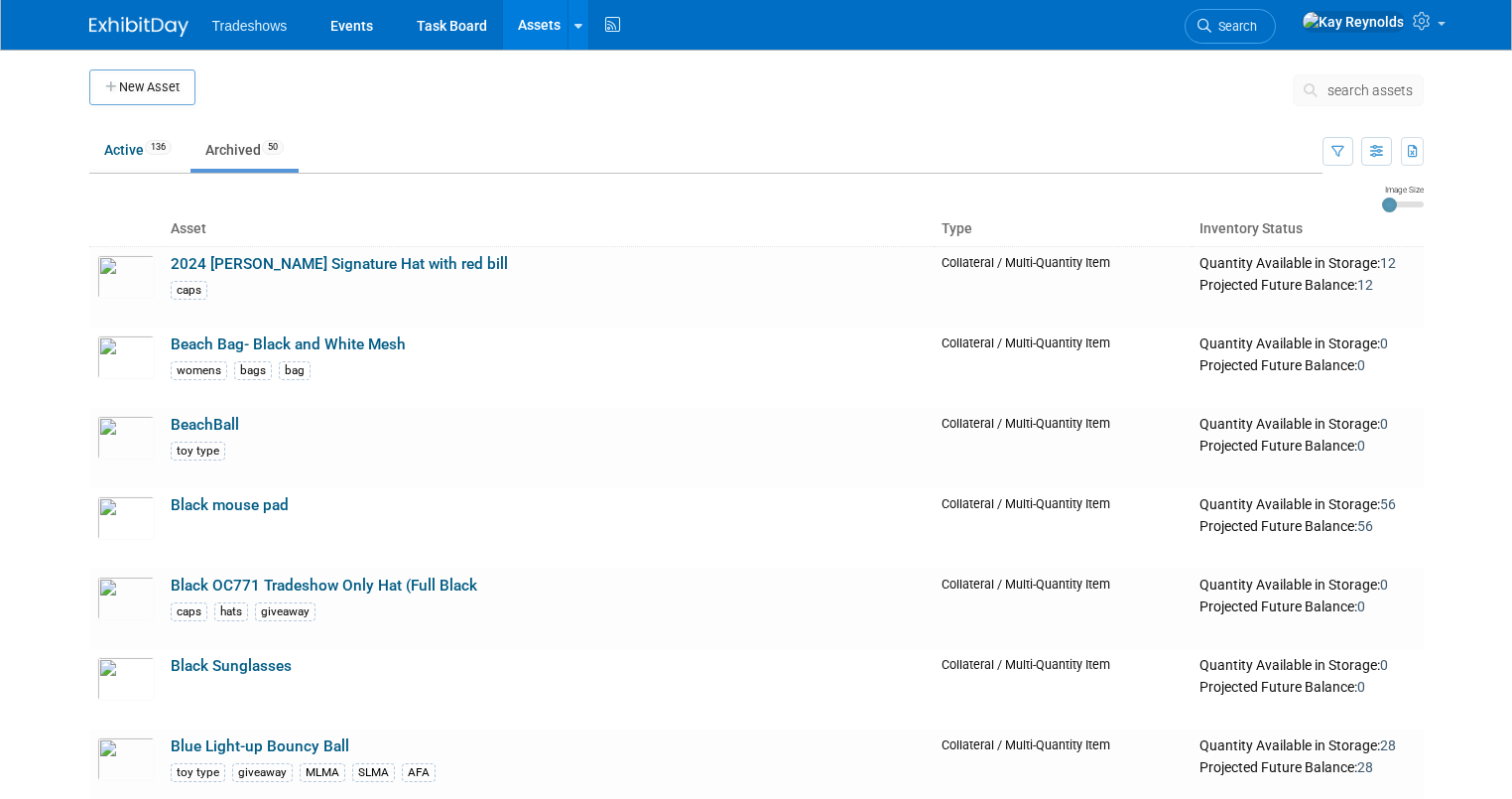 scroll, scrollTop: 0, scrollLeft: 0, axis: both 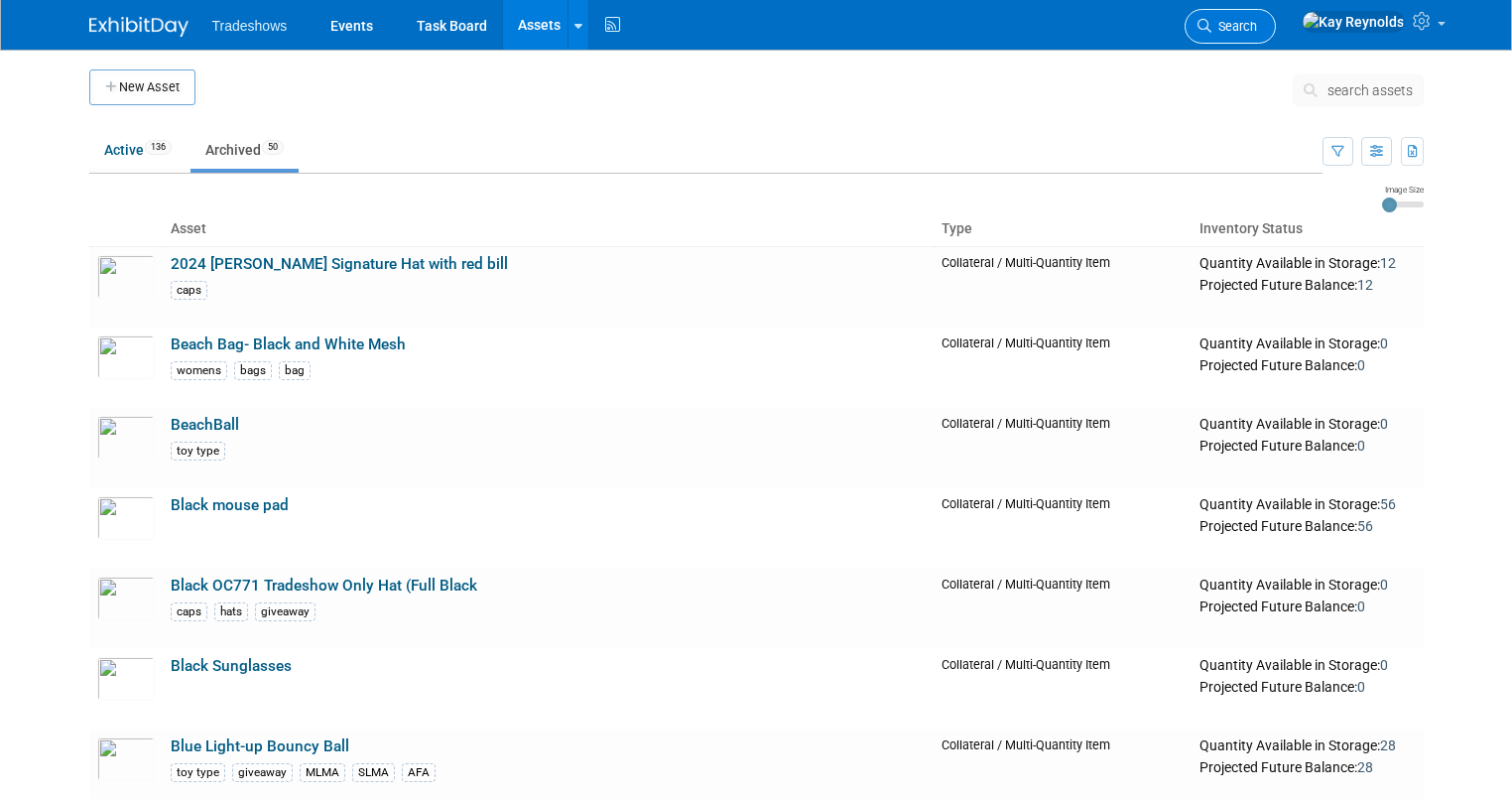 click on "Search" at bounding box center [1234, 26] 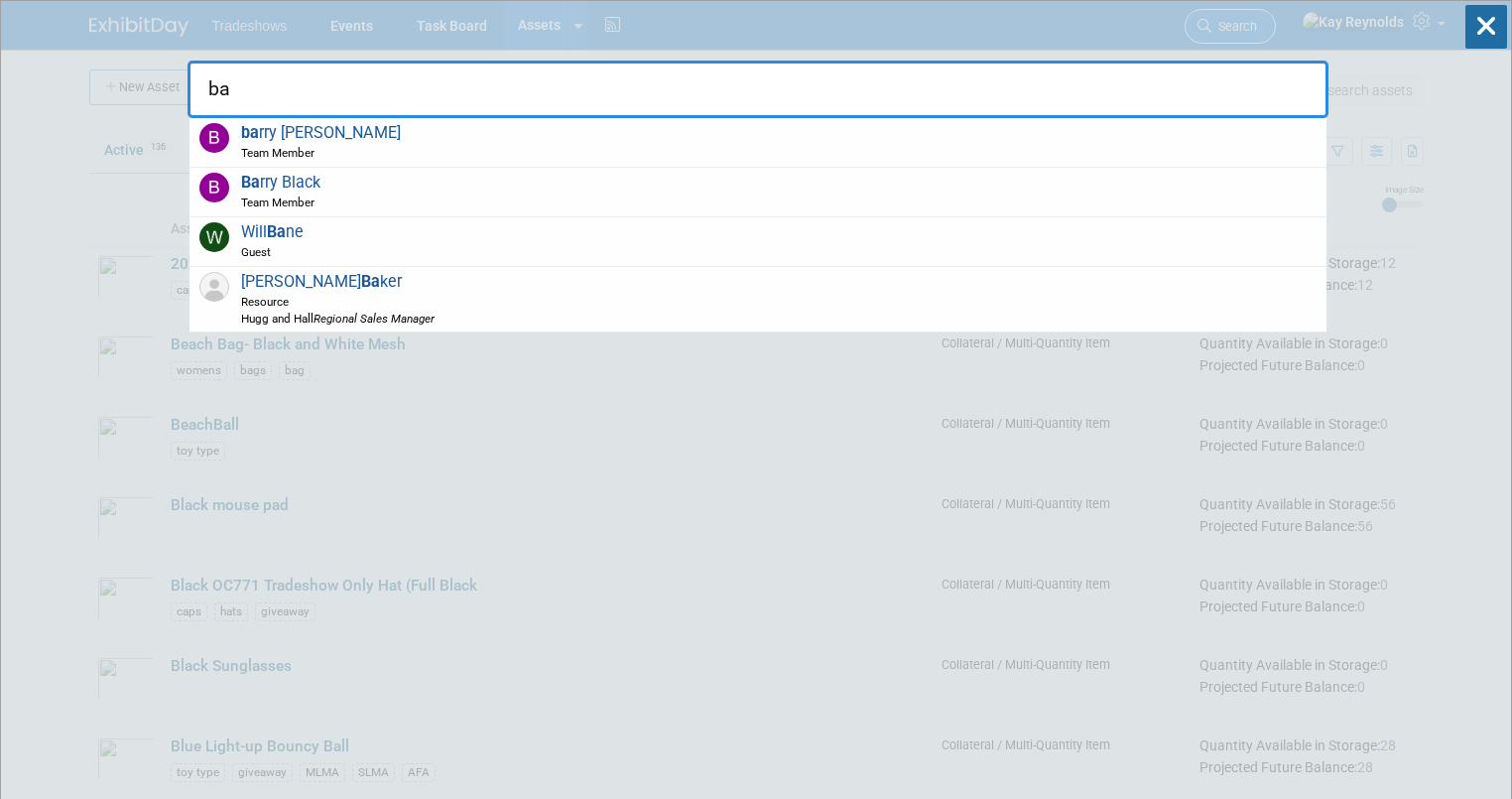 type on "b" 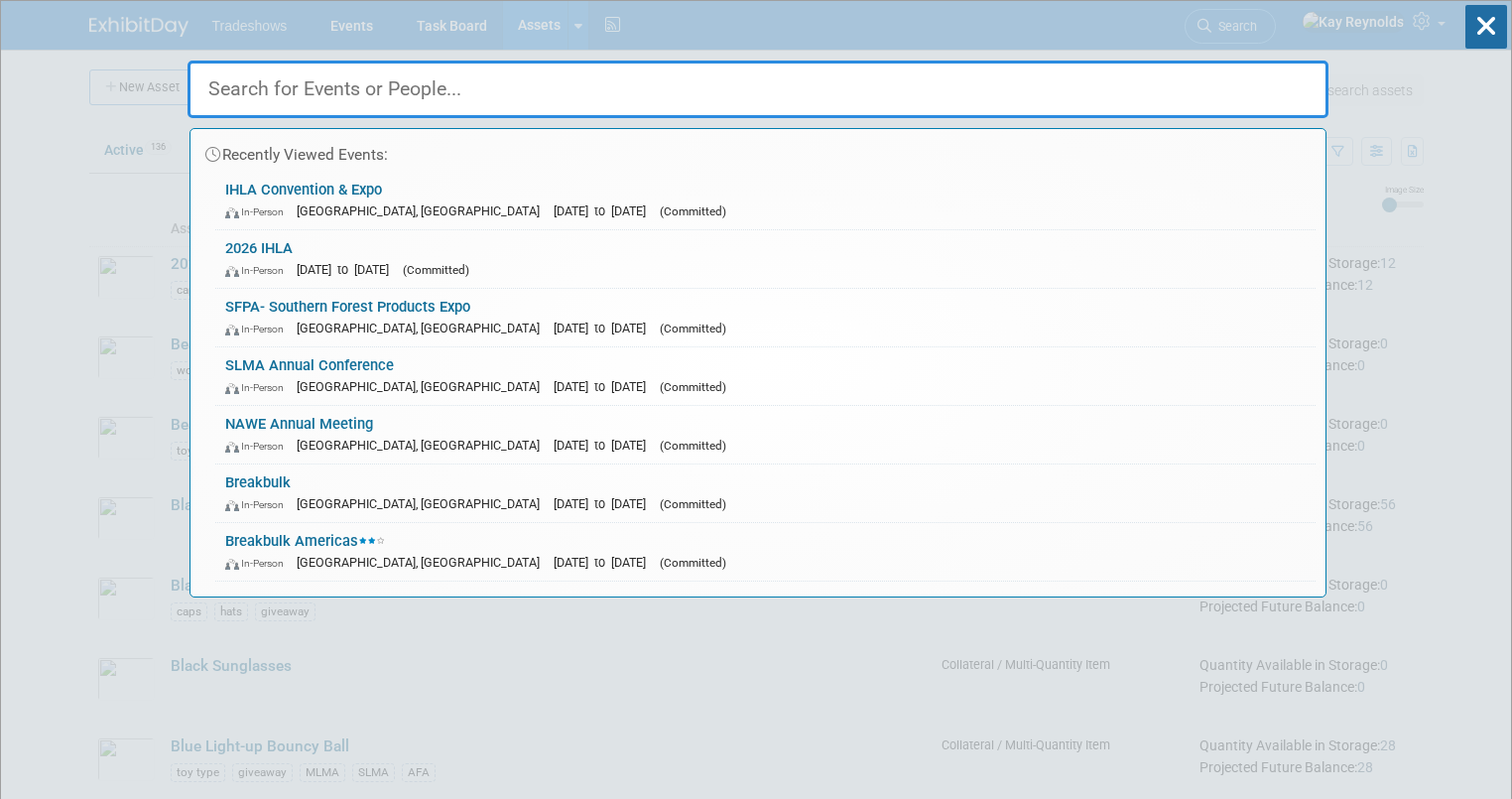 click on "Recently Viewed Events:
IHLA Convention & Expo
In-Person
Indianapolis, IN
Mar 17, 2025  to  Mar 19, 2025
(Committed)
2026 IHLA
In-Person
Feb 3, 2026  to  Feb 4, 2026
(Committed)
SFPA- Southern Forest Products Expo
In-Person
Nashville, TN
Aug 6, 2025  to  Aug 8, 2025
(Committed)
SLMA Annual Conference
In-Person
FL, United States
Jul 20, 2025  to  Jul 23, 2025
(Committed)
NAWE Annual Meeting
In-Person
Huntington Beach, CA
Oct 8, 2025  to  Oct 10, 2025
(Committed)
Breakbulk
In-Person
Houston, TX
Sep 30, 2025  to  Oct 2, 2025
(Committed)
Breakbulk Americas
In-Person
Houston, TX
Oct 15, 2024  to  Oct 17, 2024
(Committed)
No match found..." at bounding box center (756, 3970) 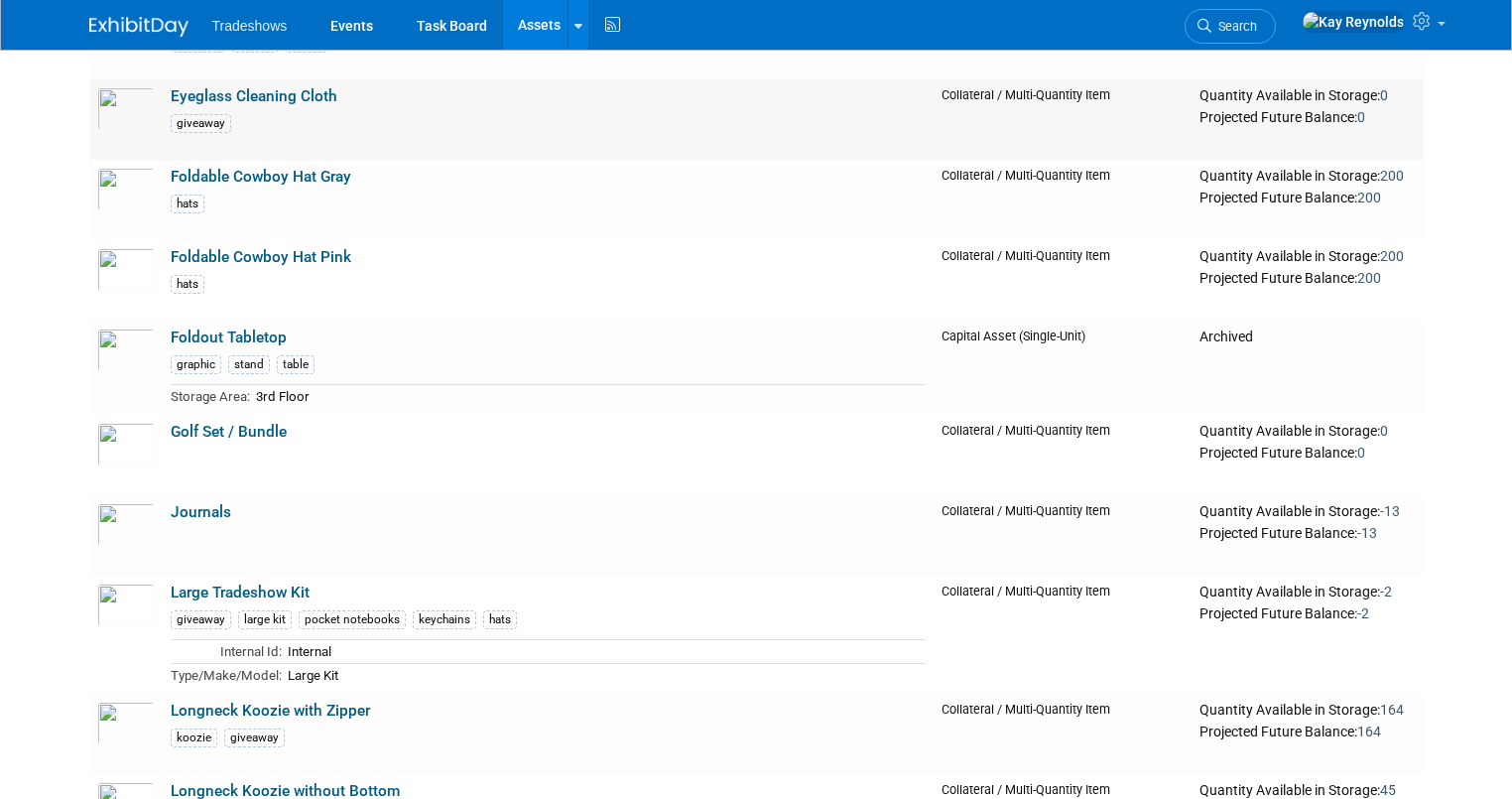 scroll, scrollTop: 1112, scrollLeft: 0, axis: vertical 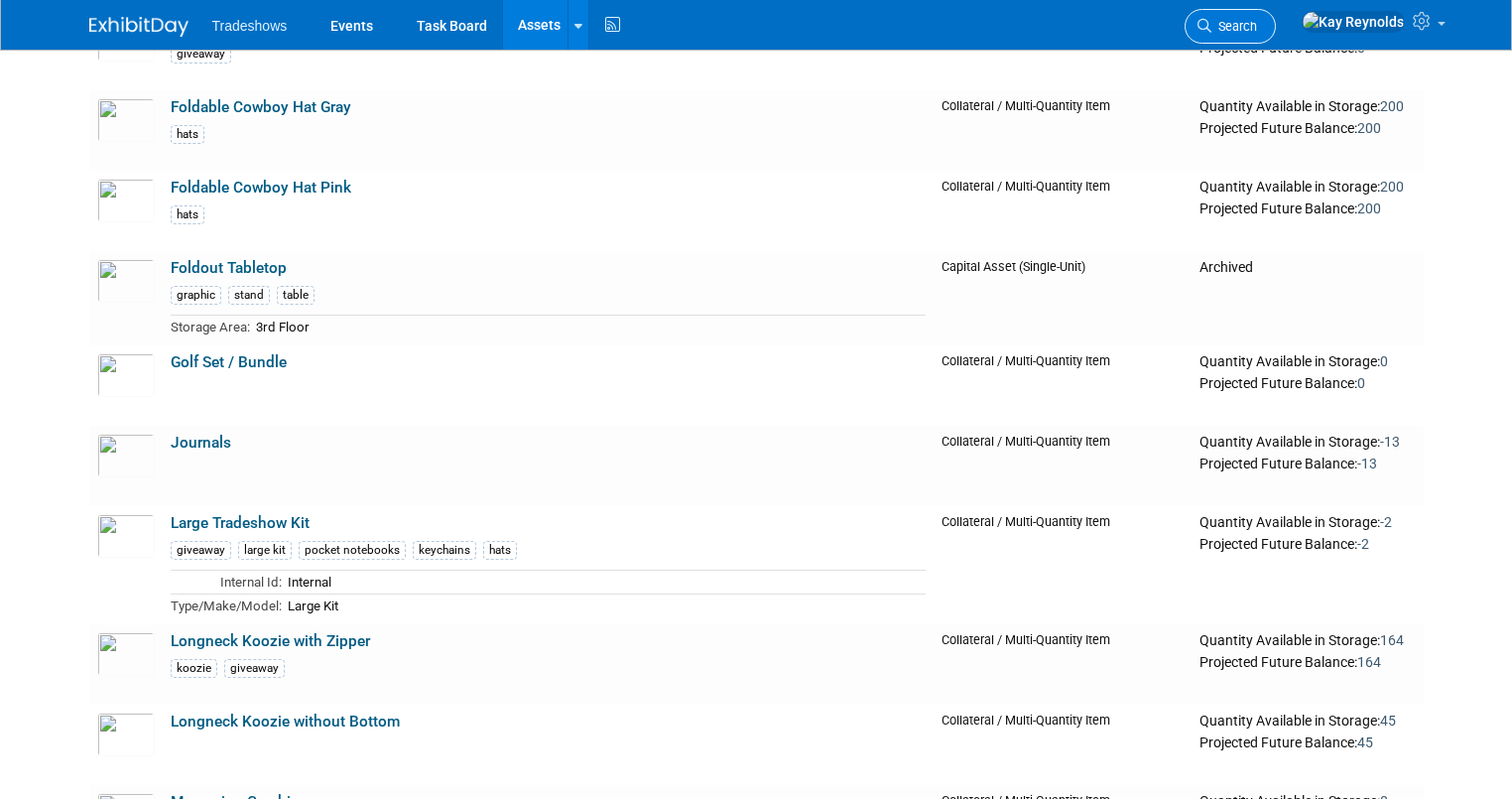click on "Search" at bounding box center [1234, 26] 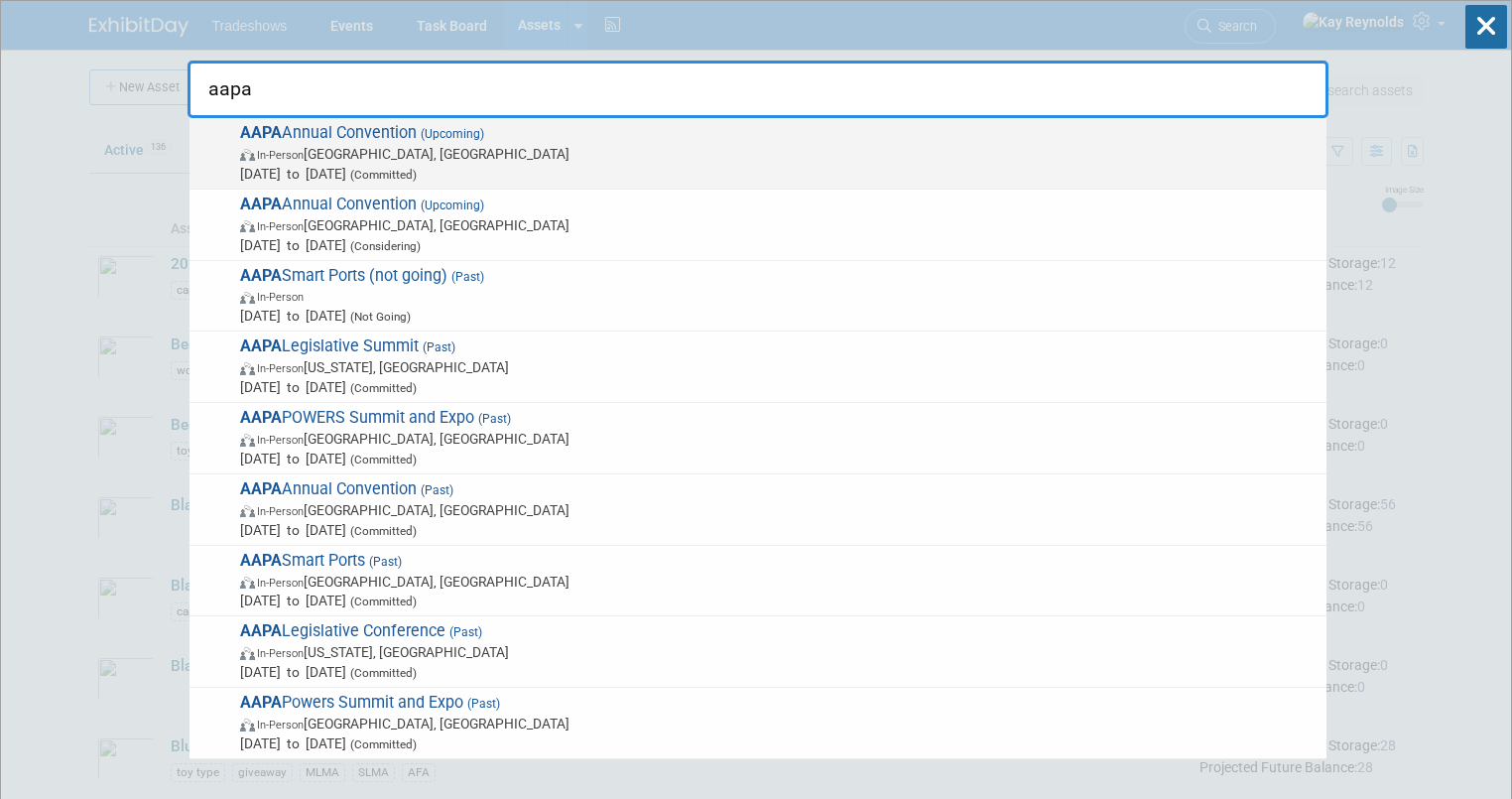 type on "aapa" 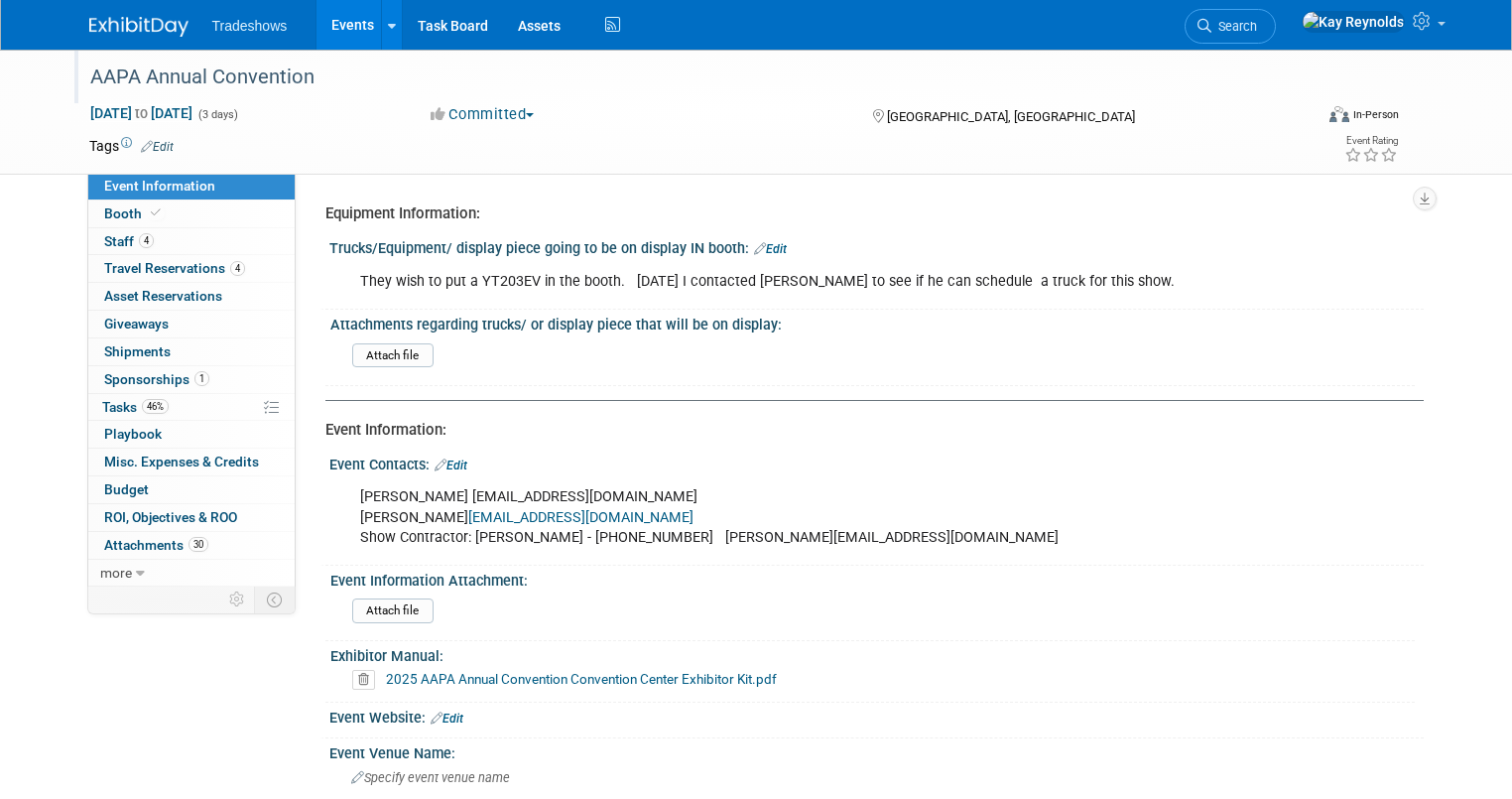 scroll, scrollTop: 0, scrollLeft: 0, axis: both 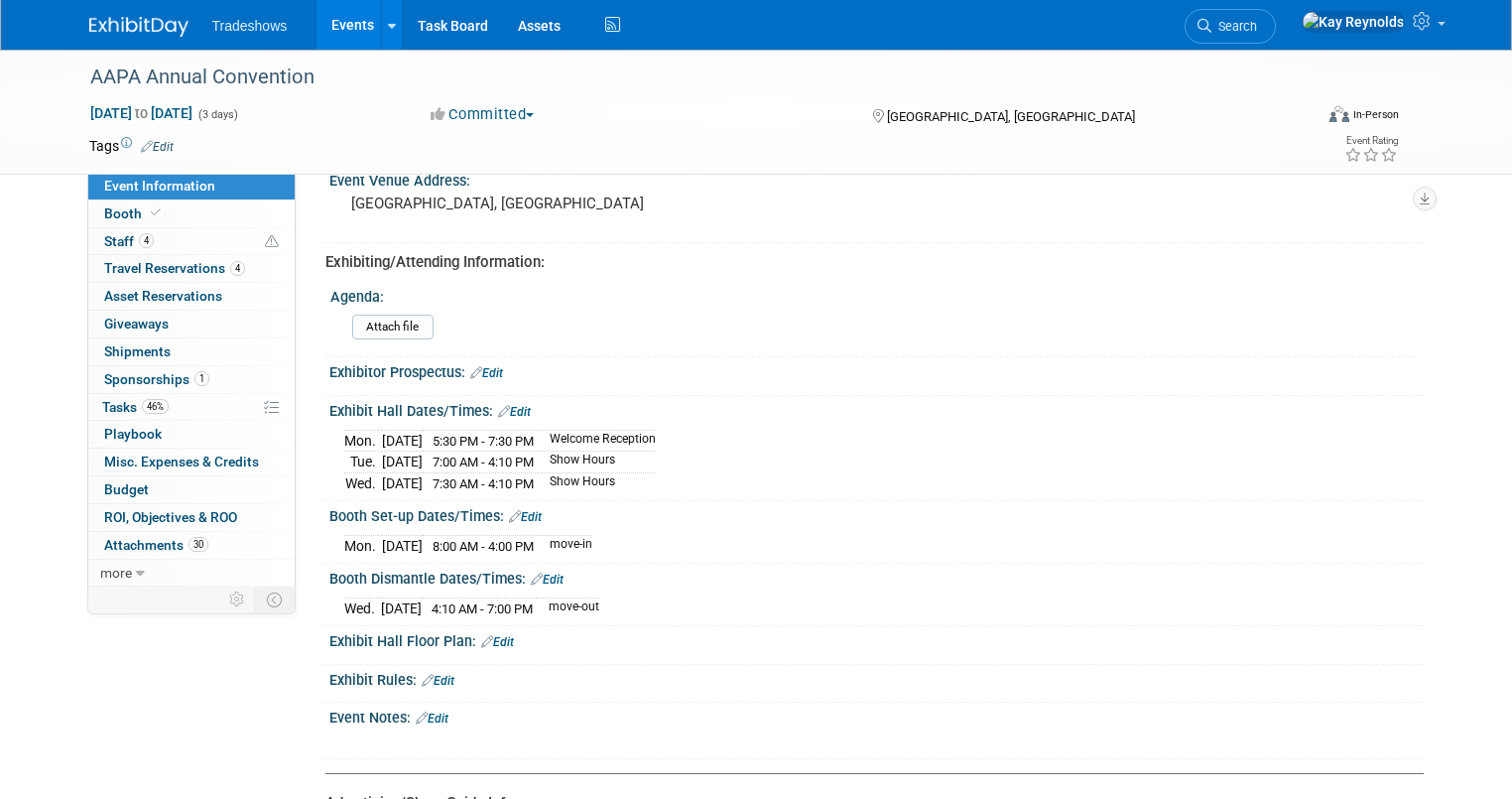 click on "Agenda:" at bounding box center (872, 294) 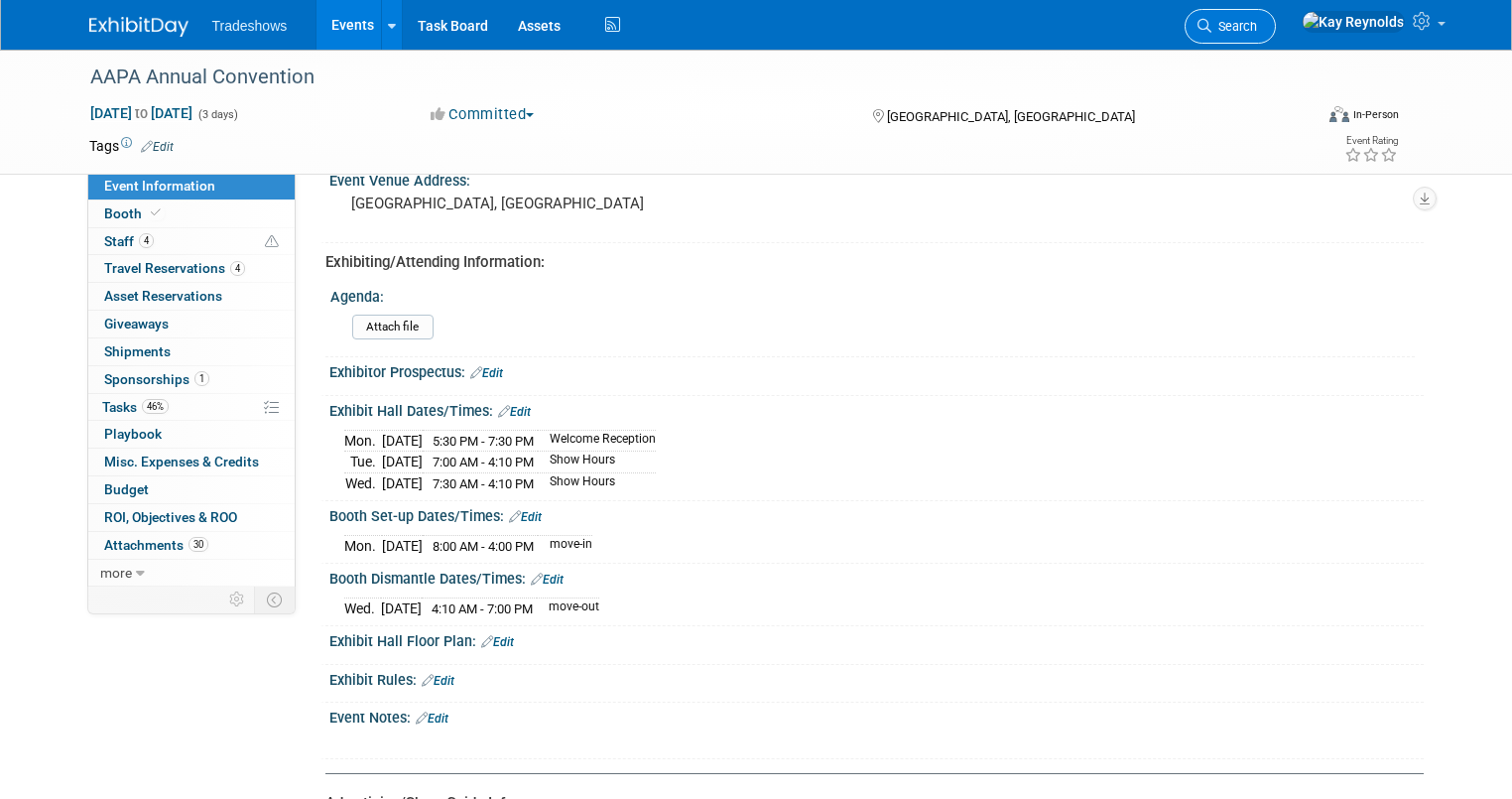 click on "Search" at bounding box center [1234, 26] 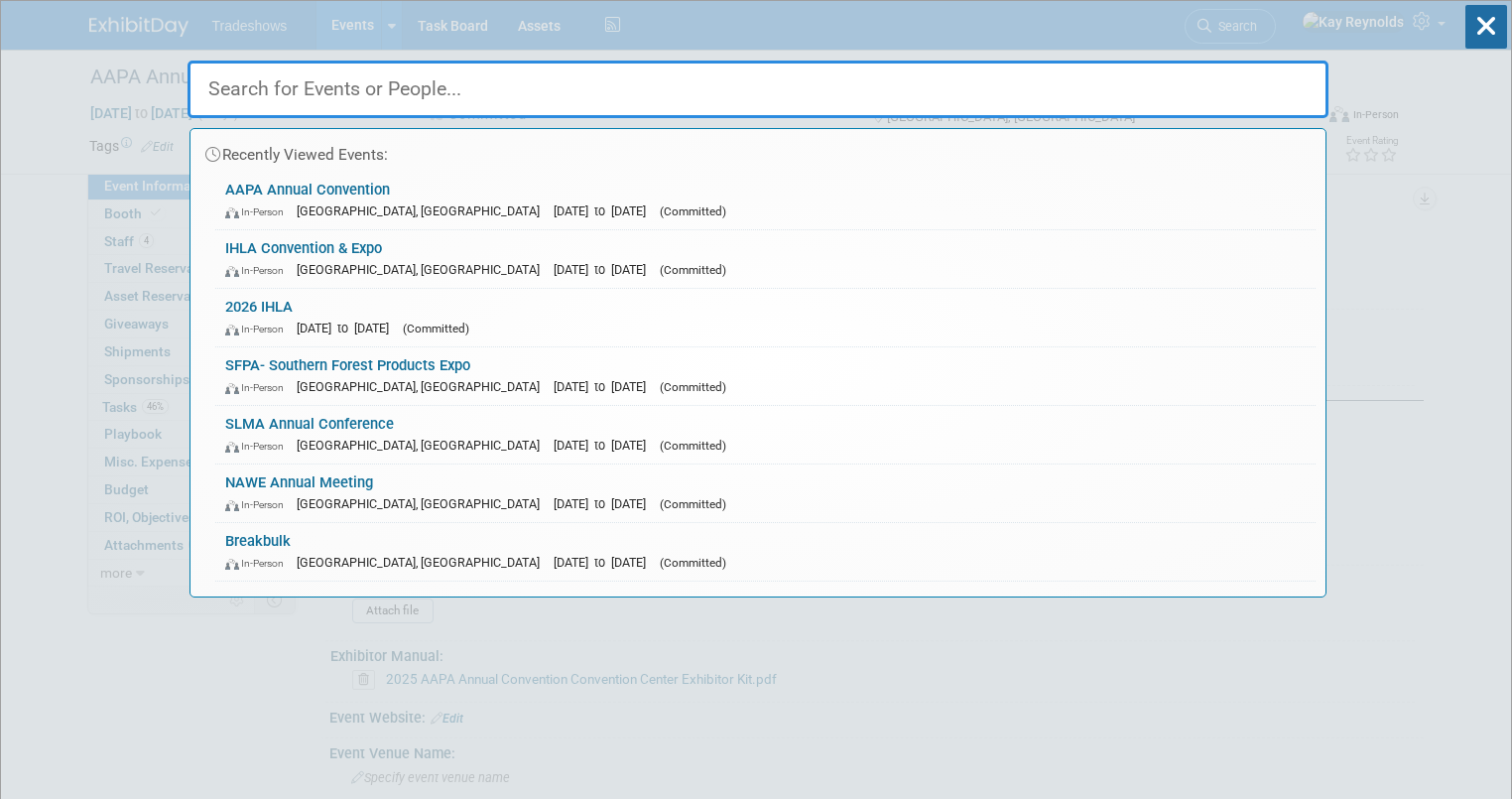 click at bounding box center (758, 89) 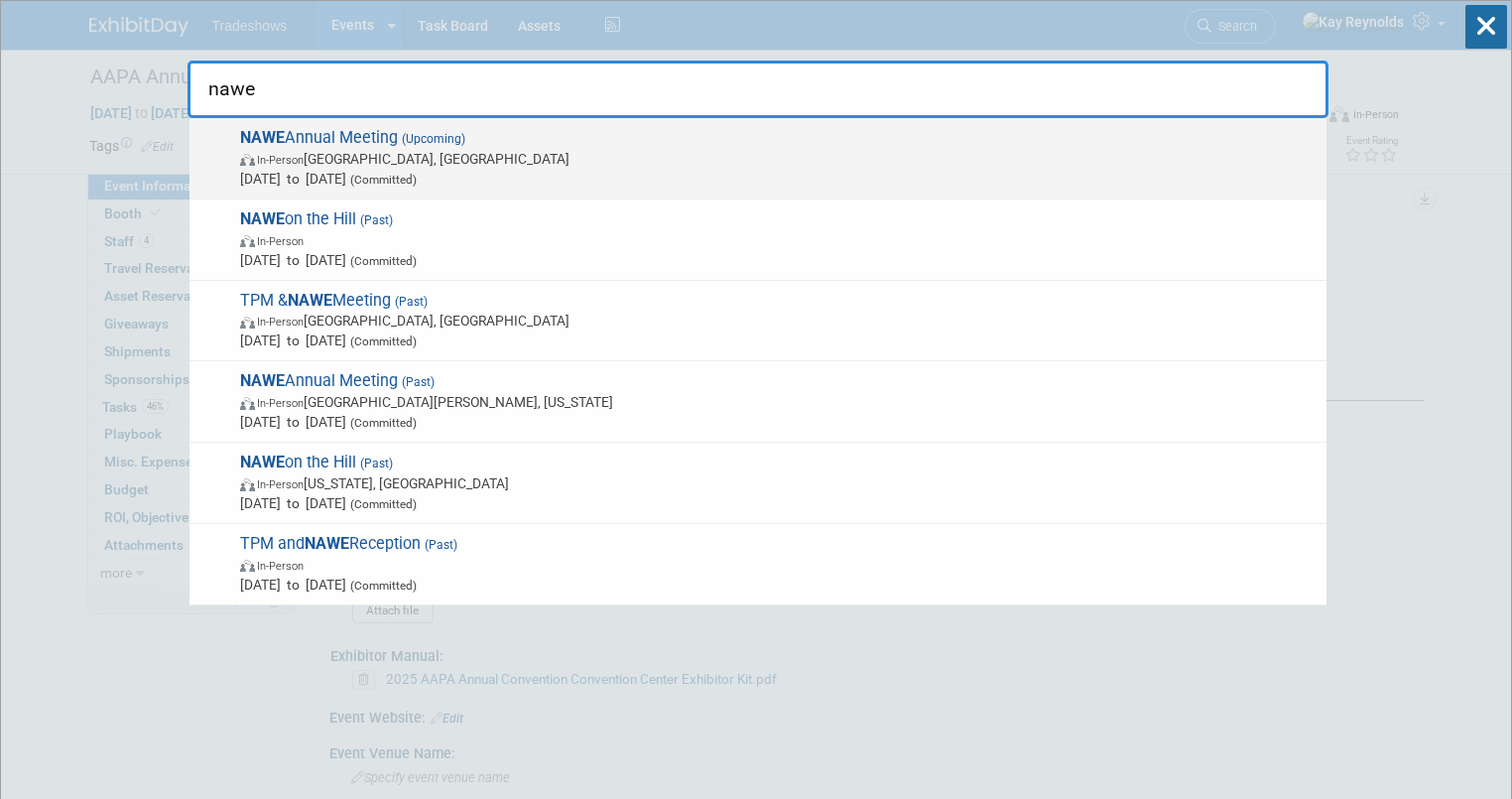 type on "nawe" 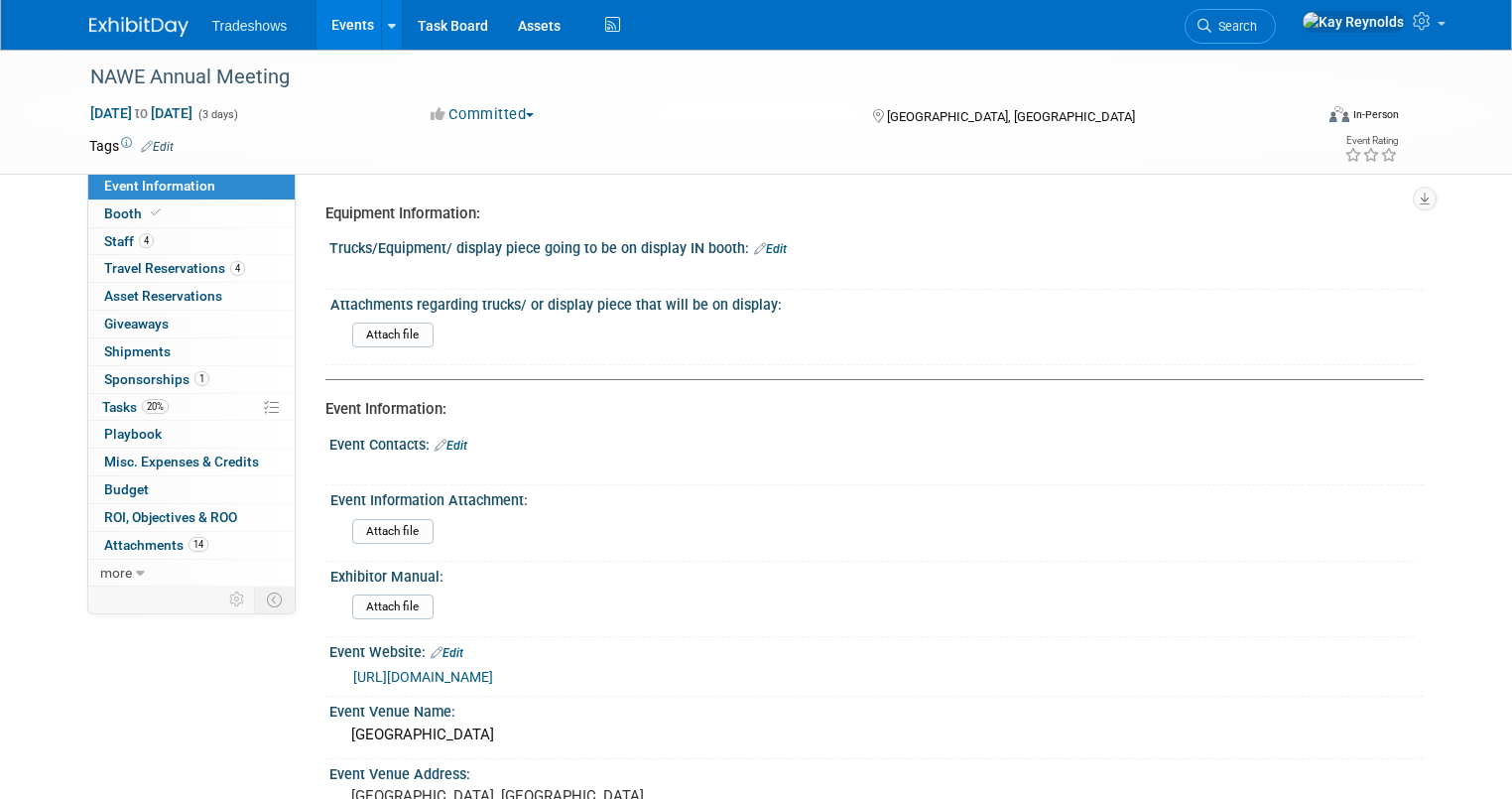 scroll, scrollTop: 0, scrollLeft: 0, axis: both 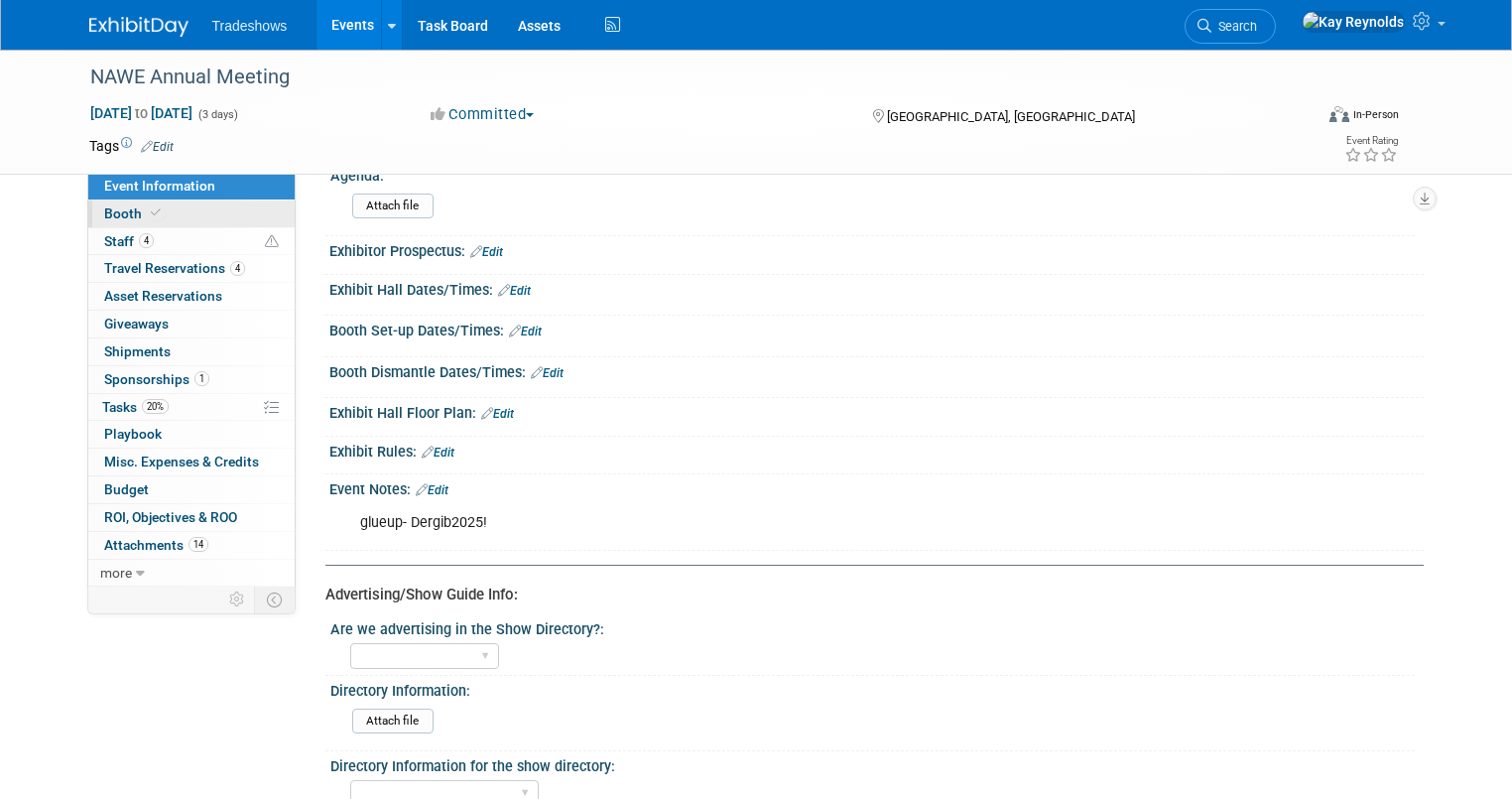 click on "Booth" at bounding box center (191, 213) 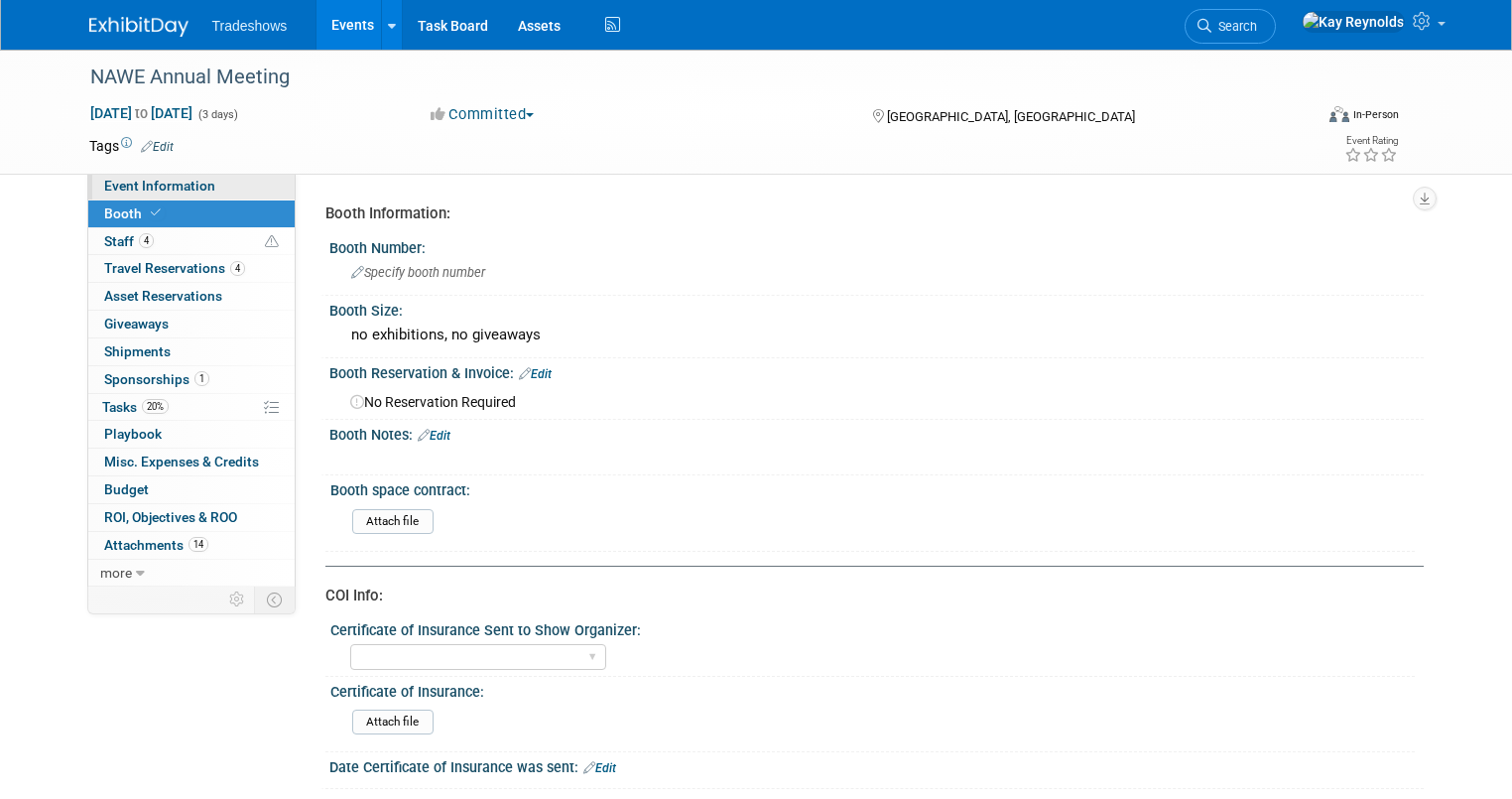 click on "Event Information" at bounding box center [160, 186] 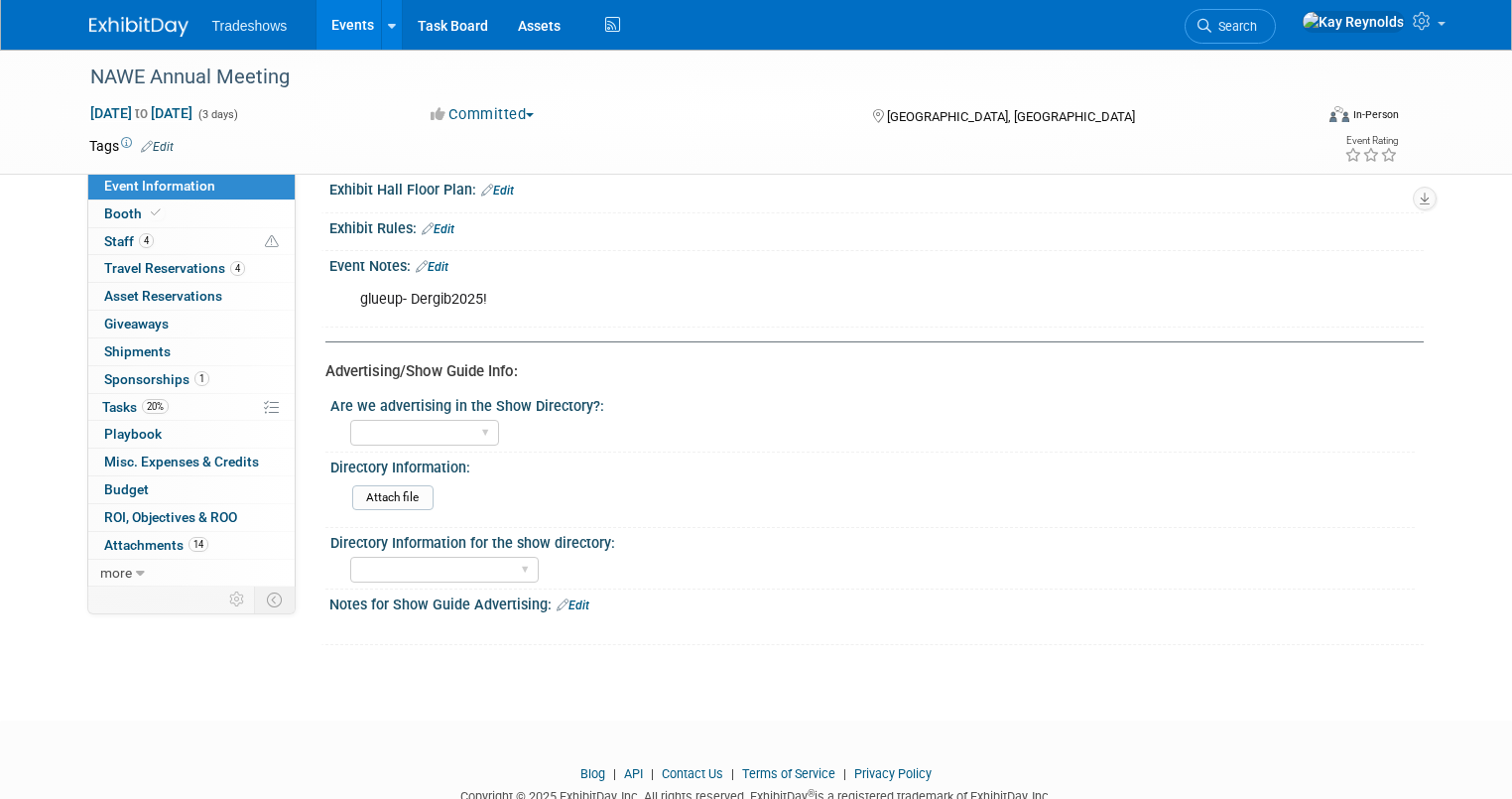 scroll, scrollTop: 953, scrollLeft: 0, axis: vertical 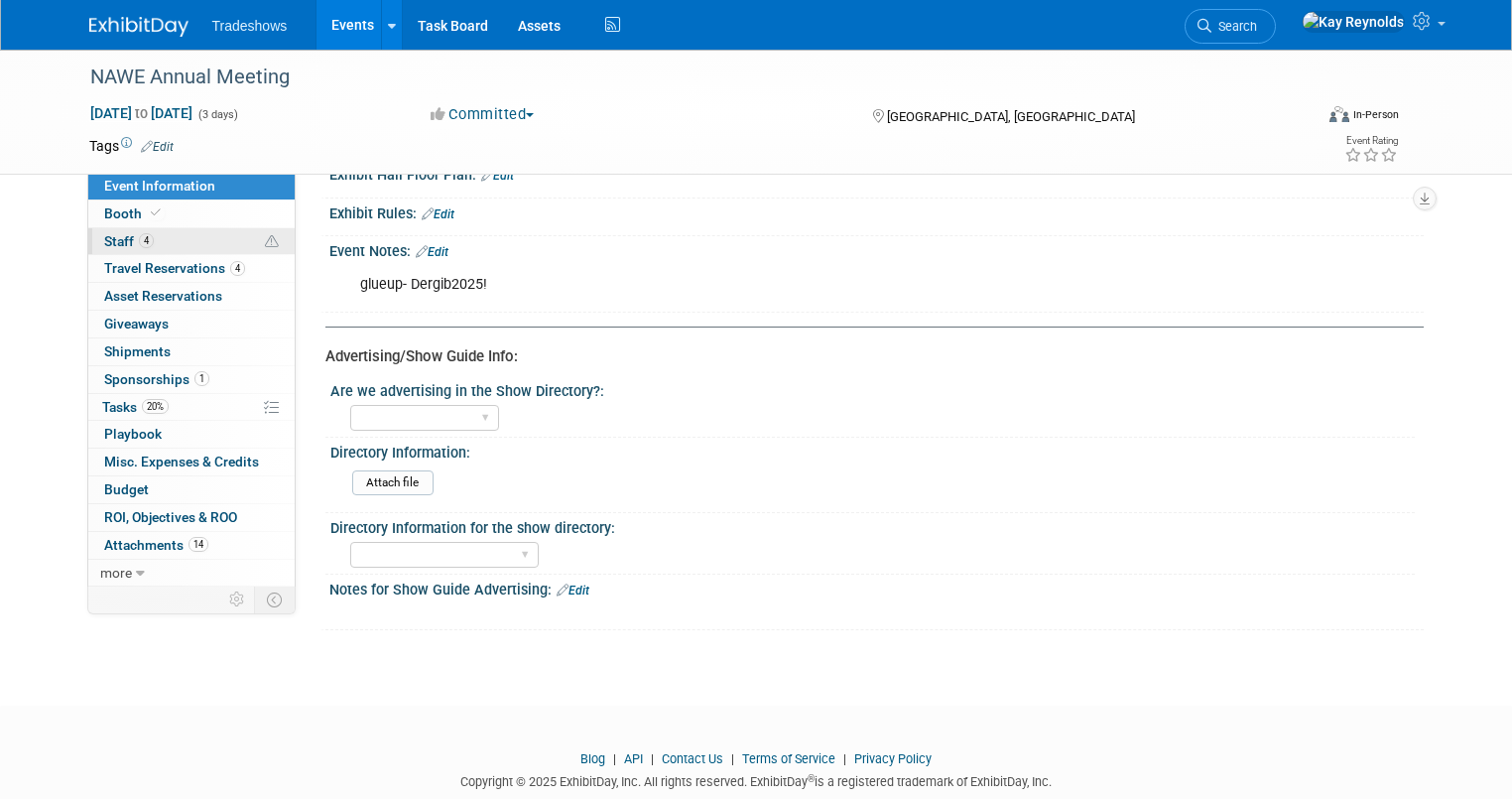 click on "4
Staff 4" at bounding box center (191, 241) 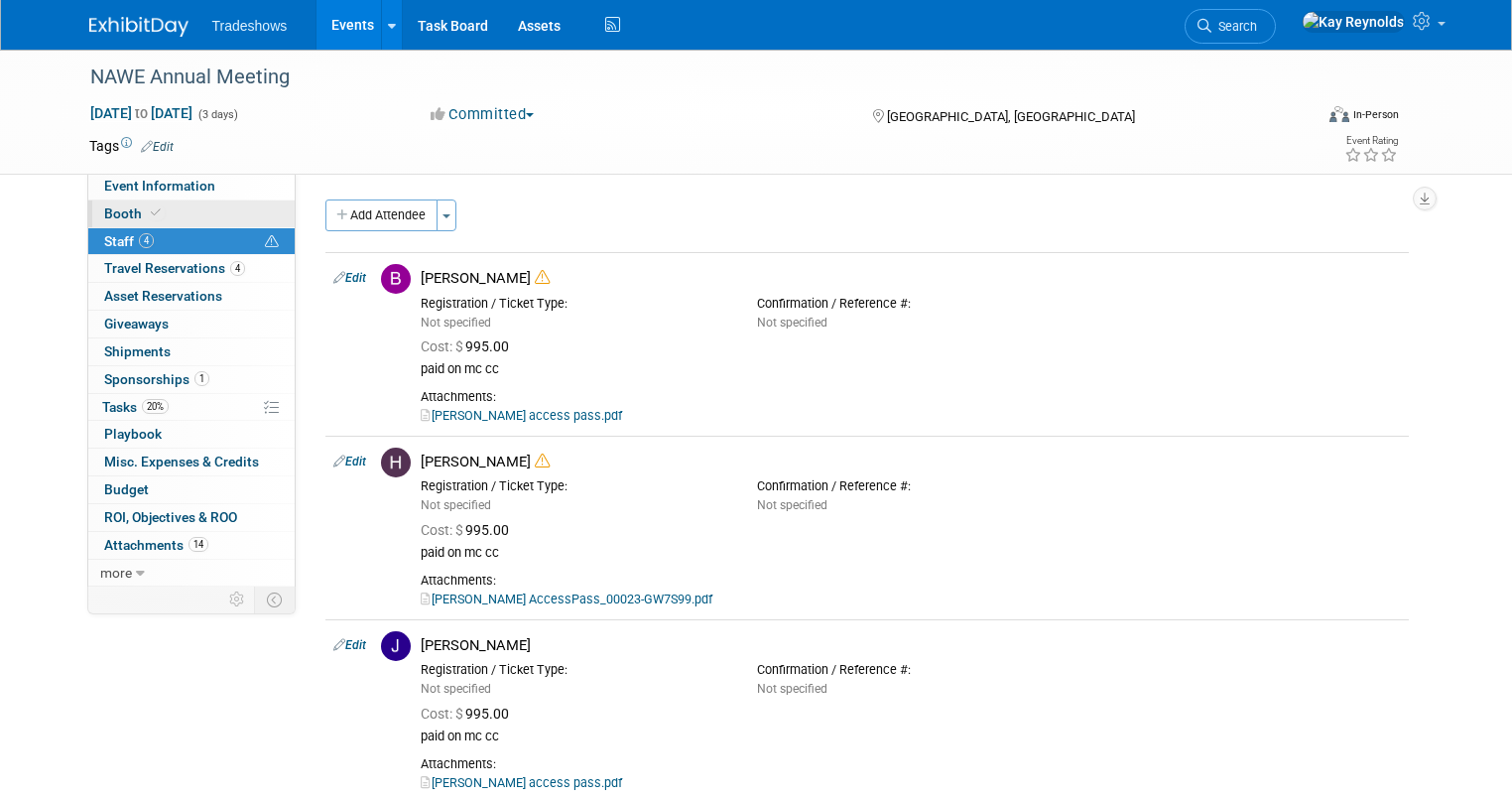 click on "Booth" at bounding box center (191, 213) 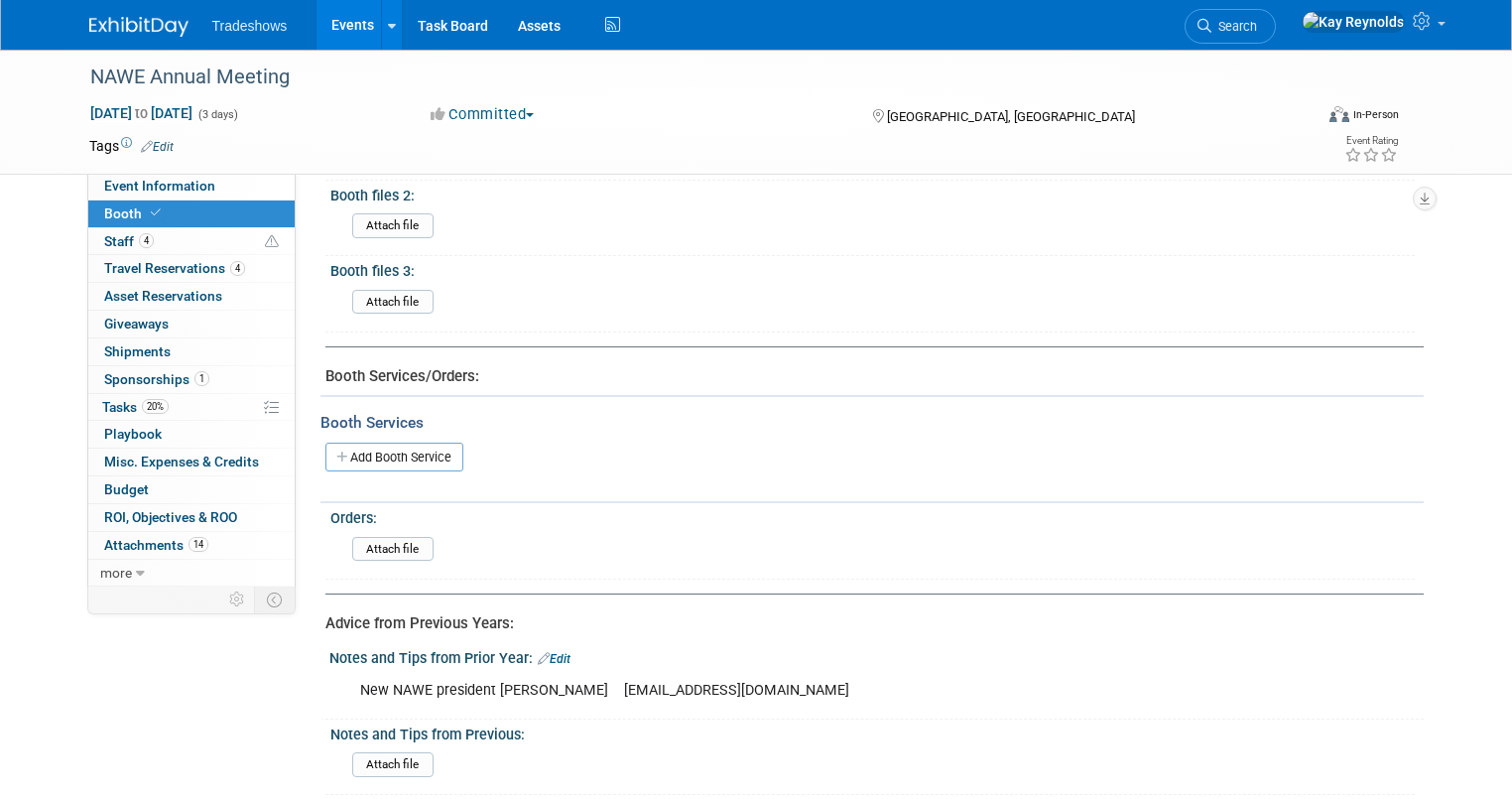 scroll, scrollTop: 595, scrollLeft: 0, axis: vertical 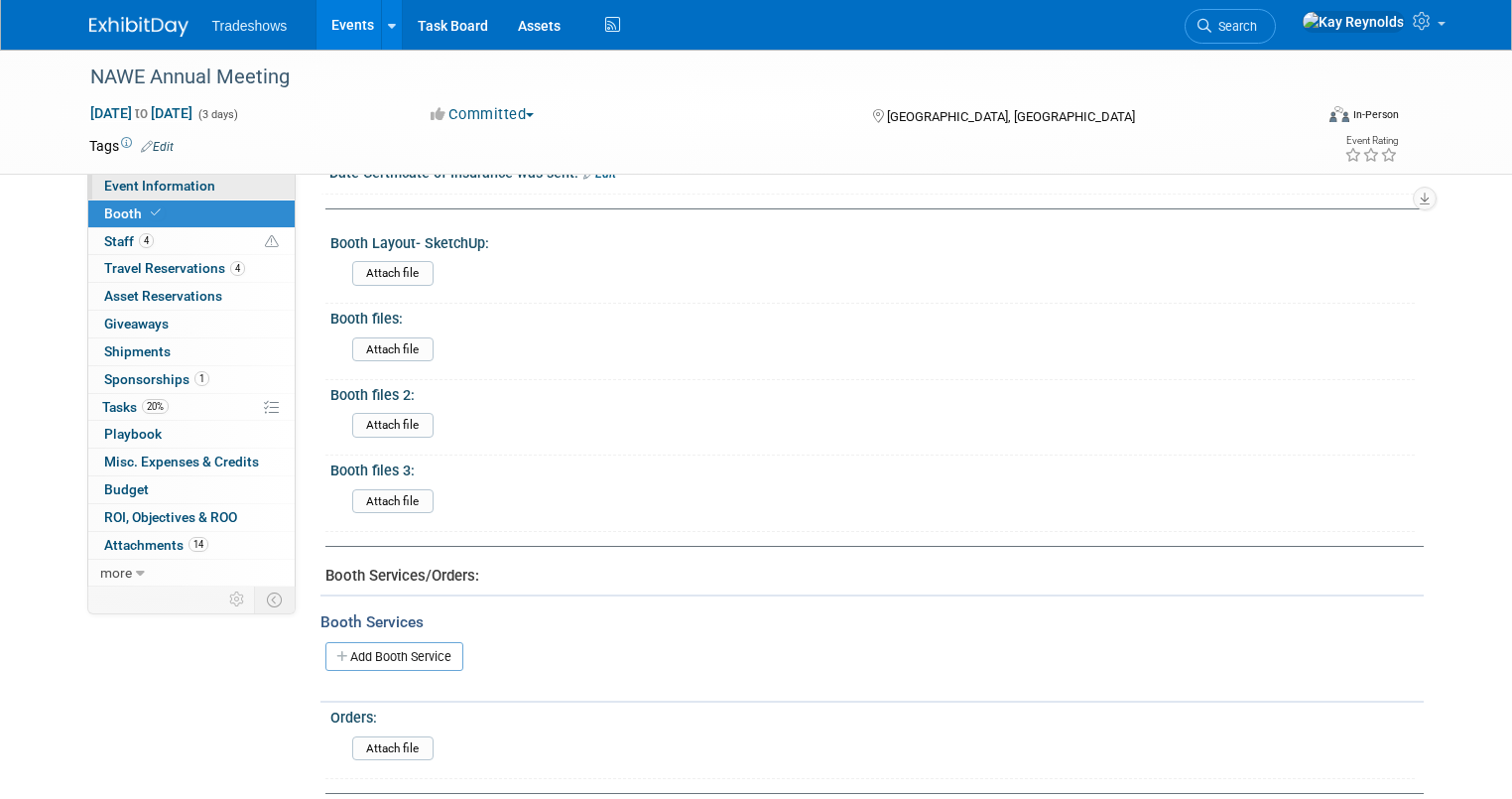 click on "Event Information" at bounding box center (191, 186) 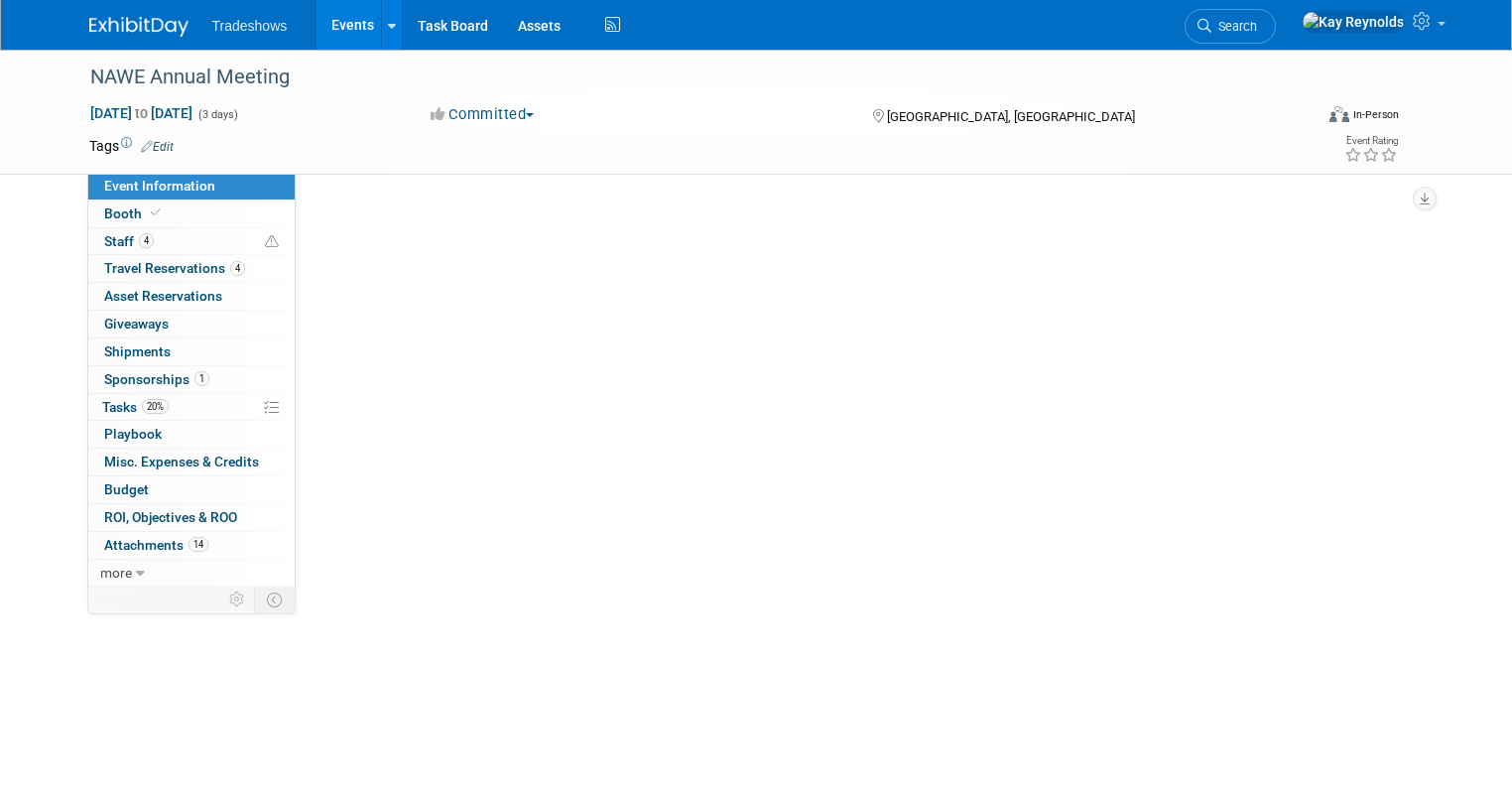 scroll, scrollTop: 0, scrollLeft: 0, axis: both 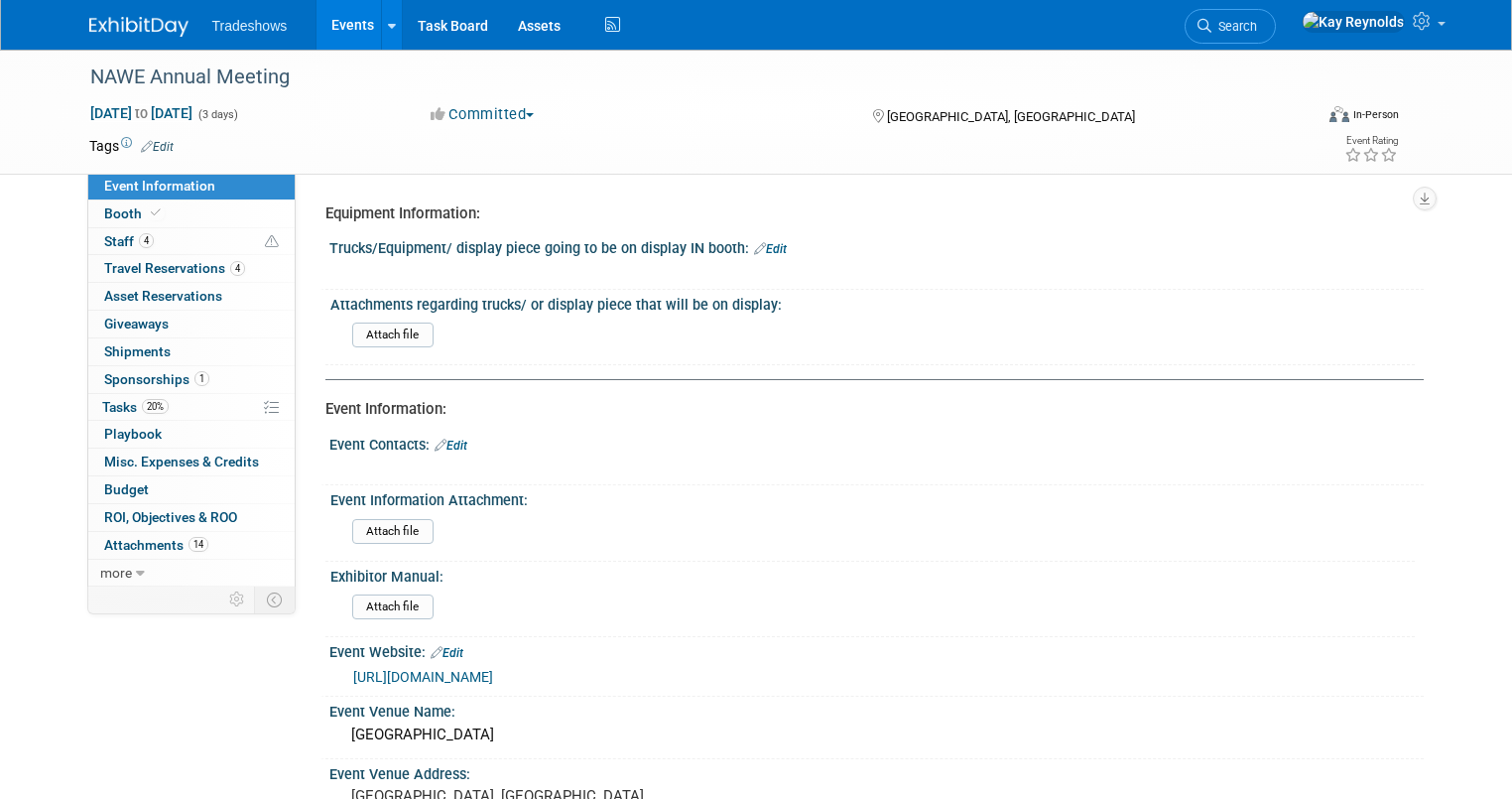 click on "https://app.glueup.com/event/annual-meeting-2025-139358/" at bounding box center [423, 677] 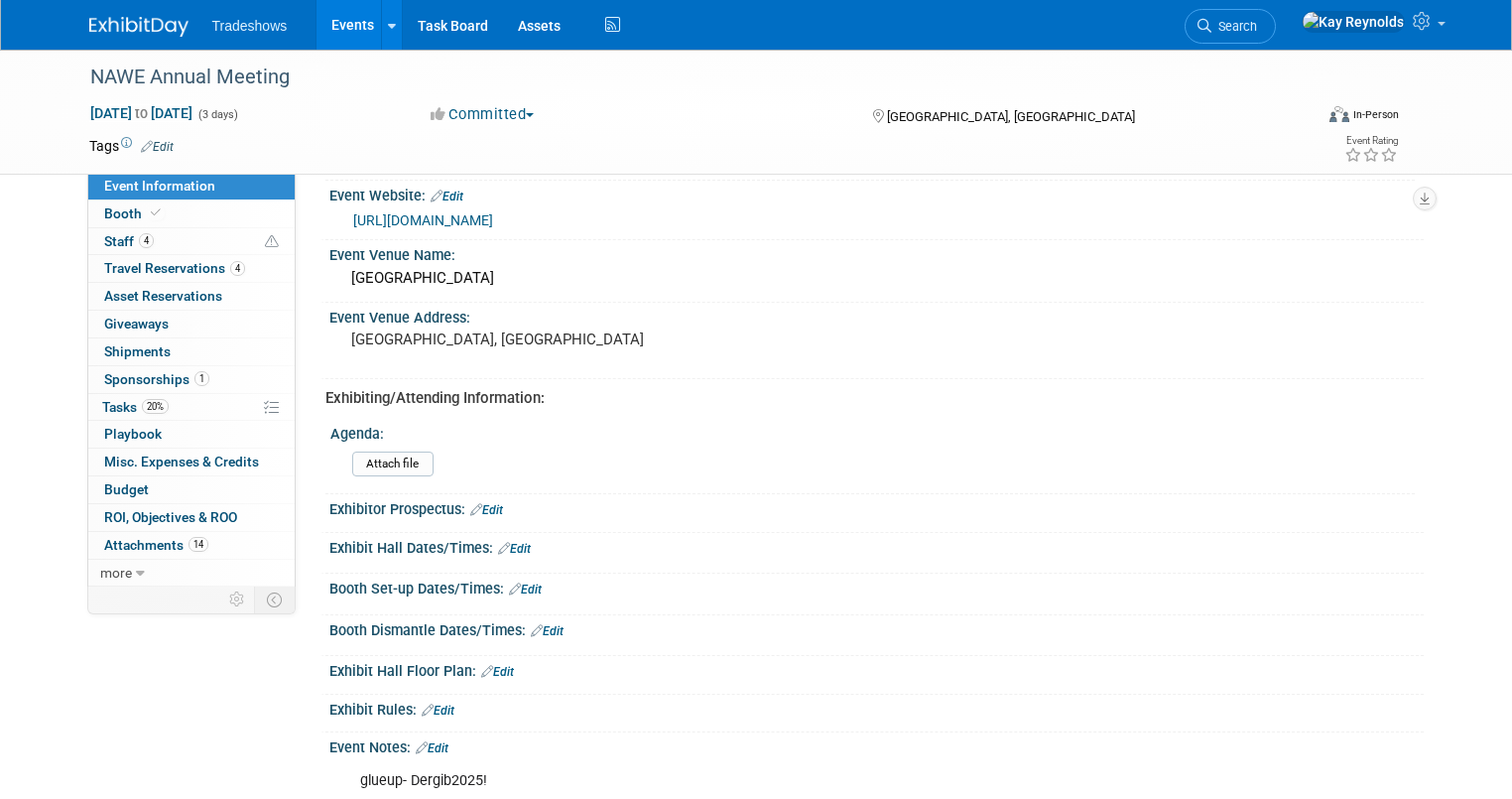 scroll, scrollTop: 556, scrollLeft: 0, axis: vertical 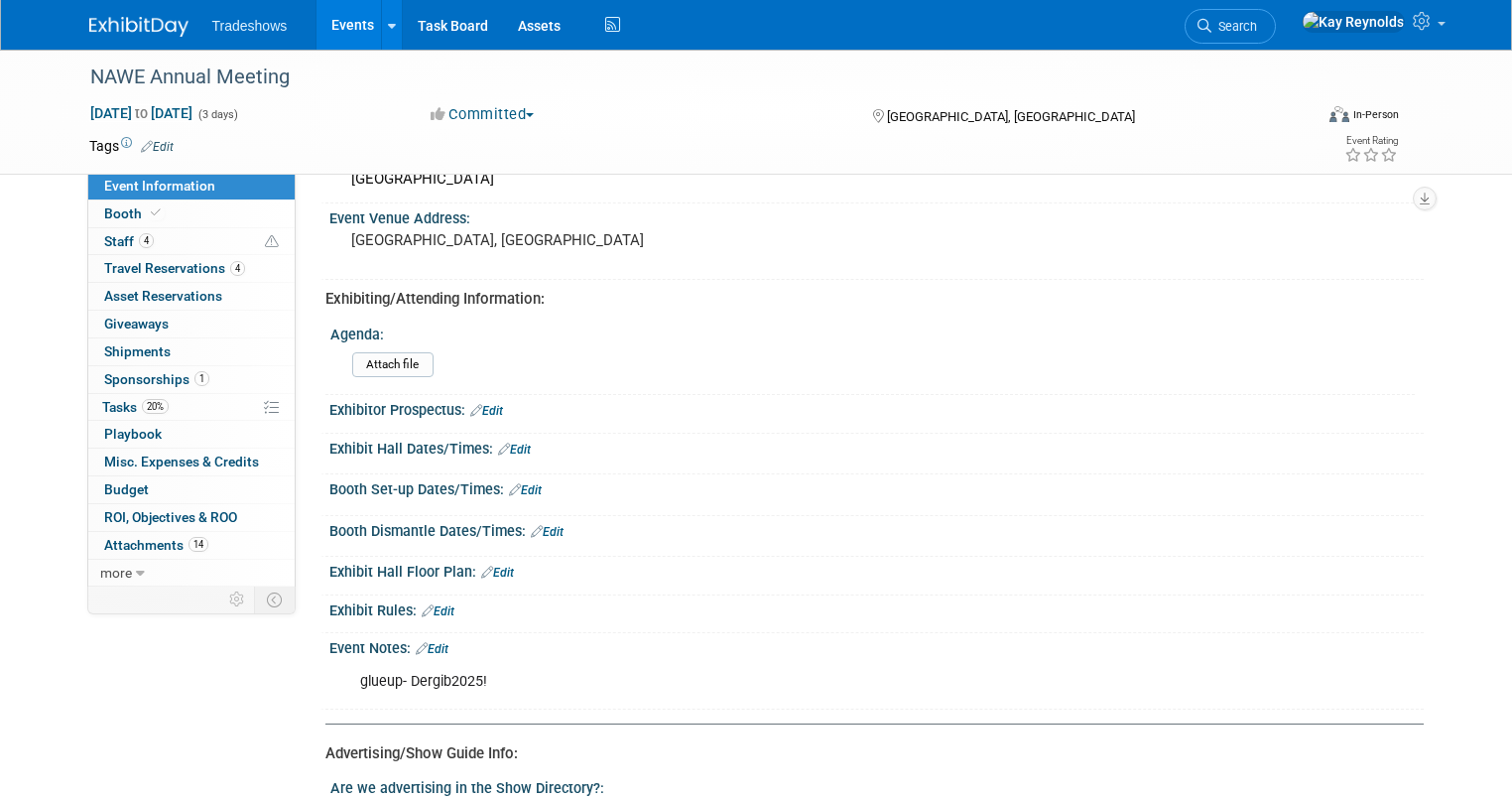 click on "Edit" at bounding box center (525, 490) 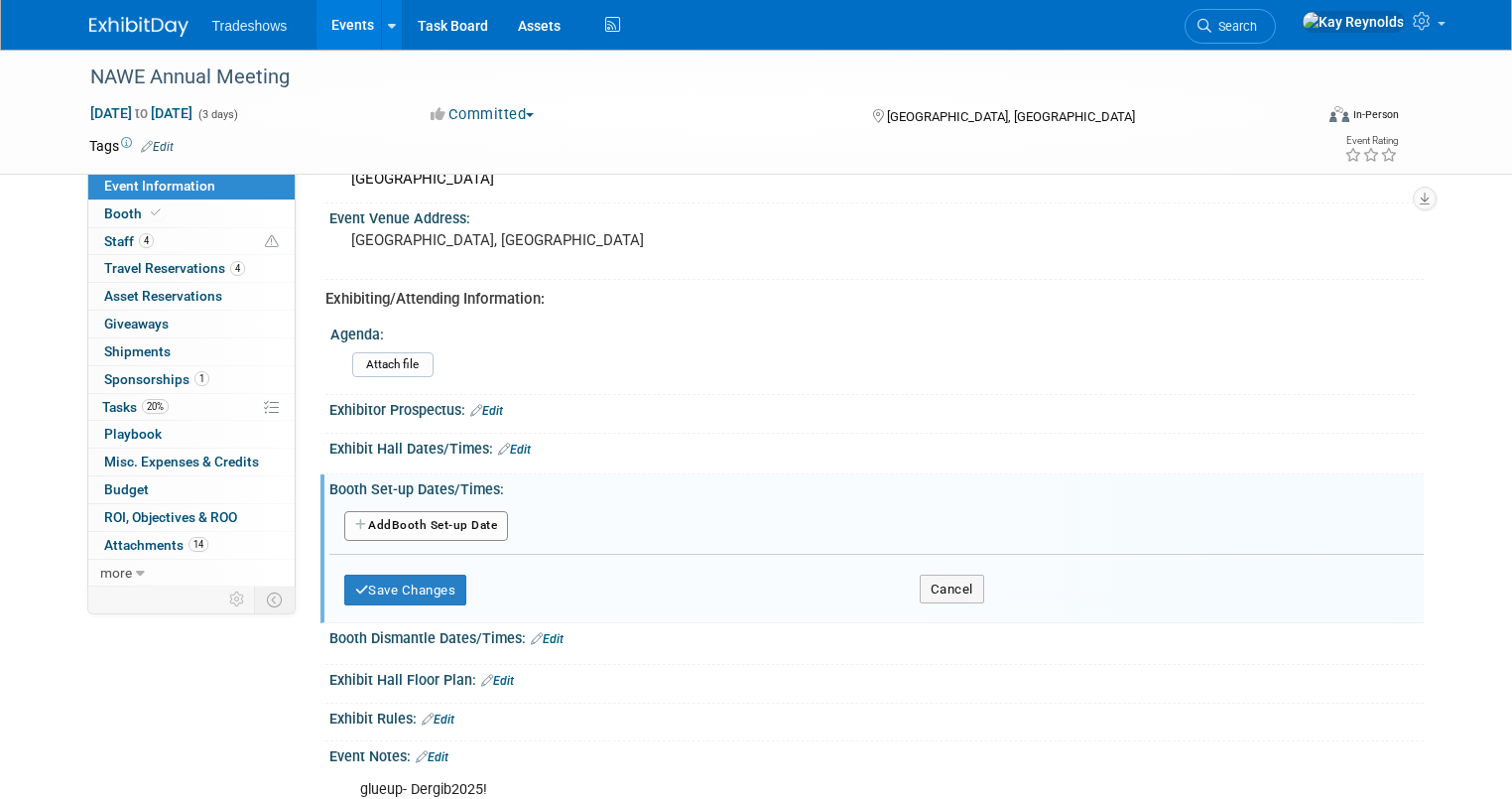 click on "Add  Another  Booth Set-up Date" at bounding box center [427, 526] 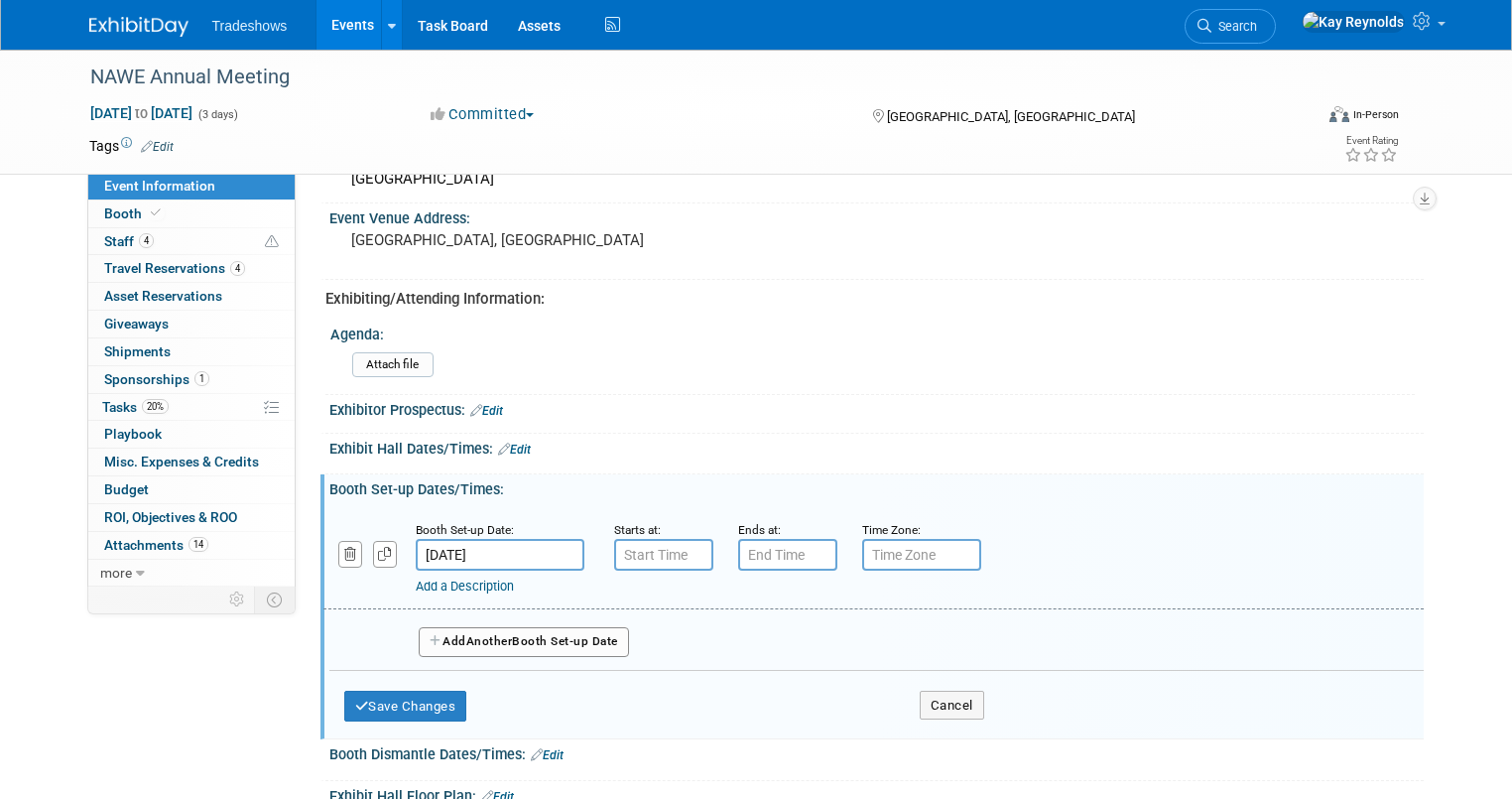 click on "Exhibitor Prospectus:
Edit" at bounding box center [876, 408] 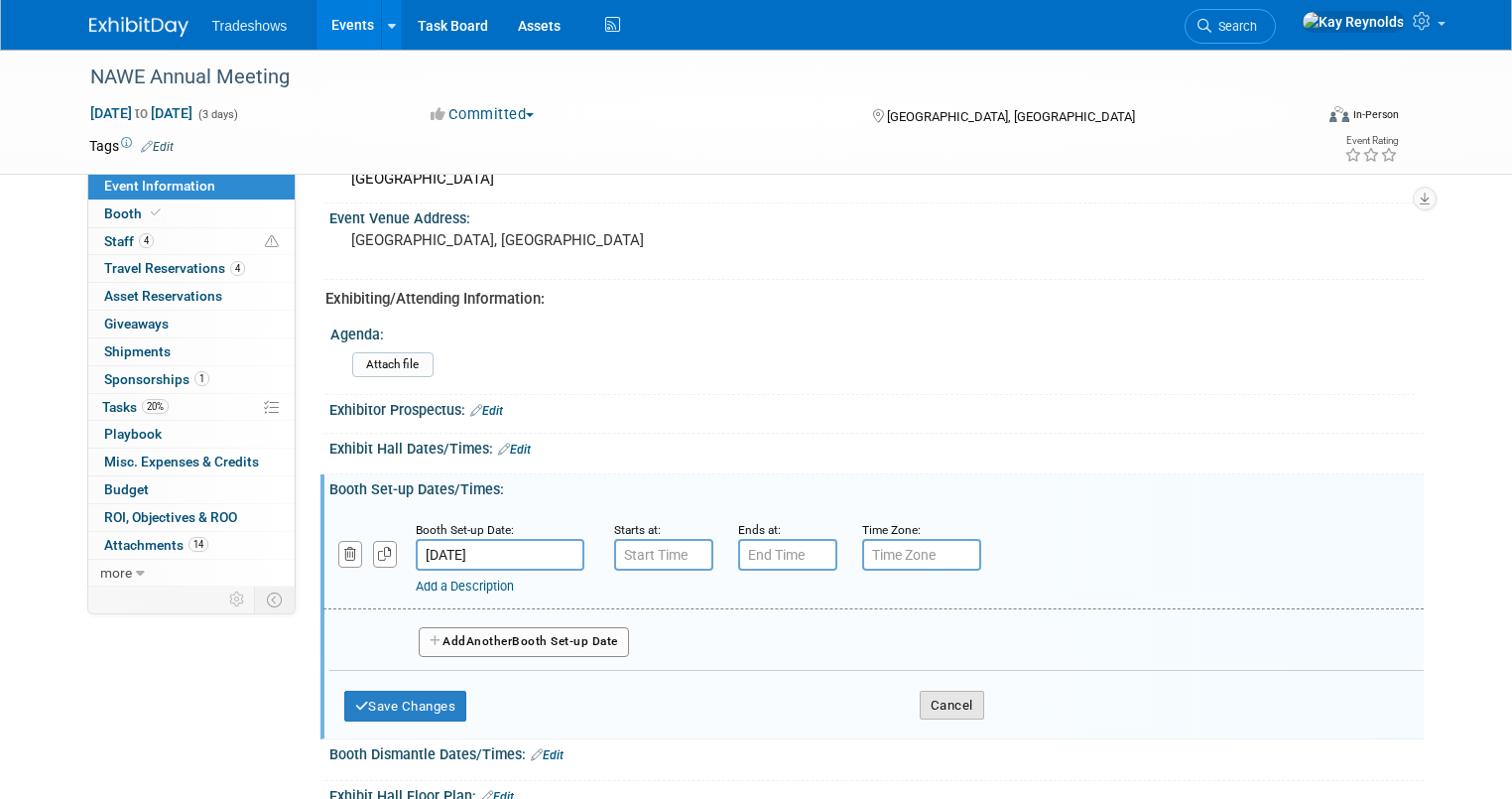click on "Cancel" at bounding box center (951, 706) 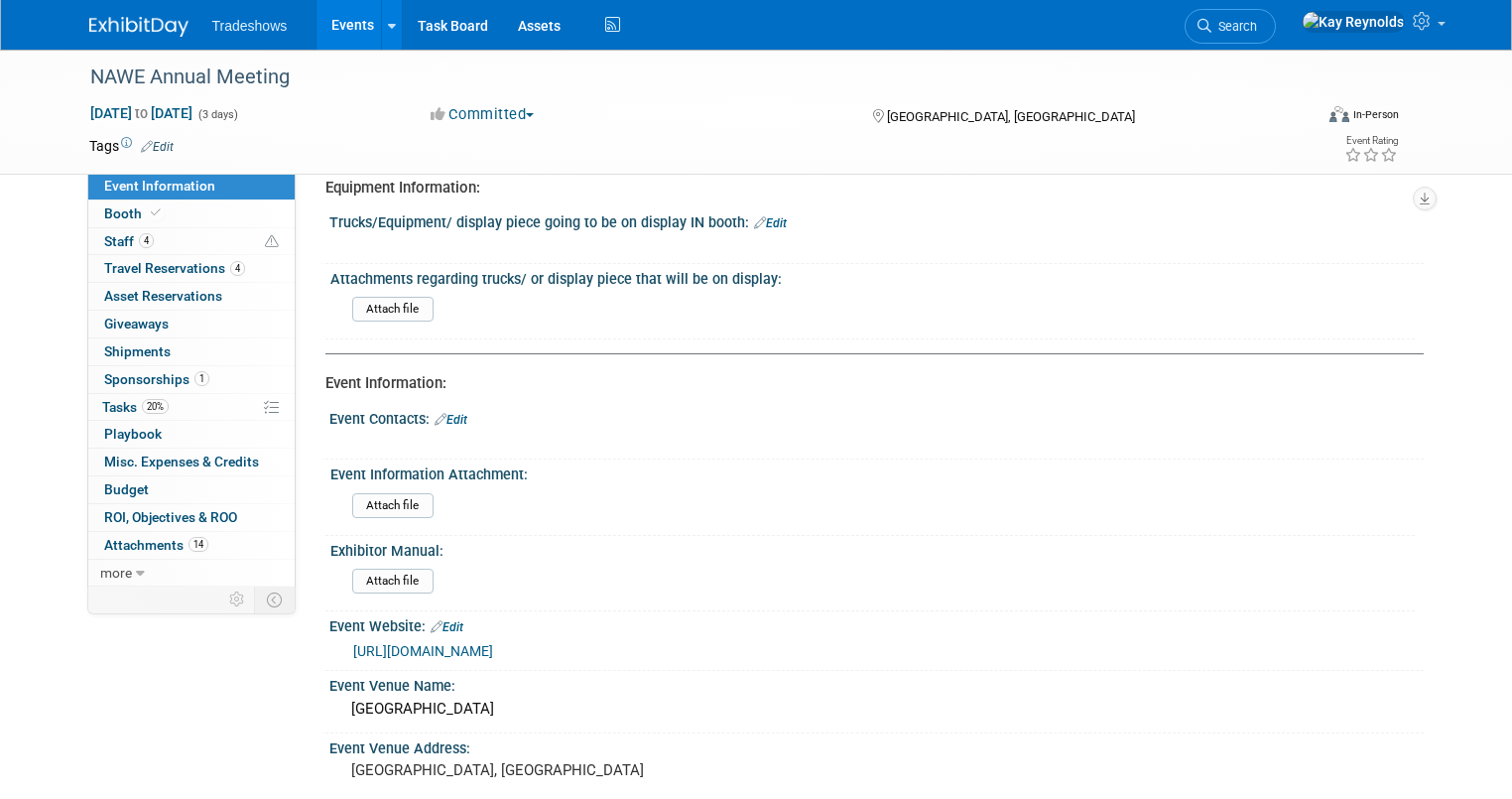 scroll, scrollTop: 0, scrollLeft: 0, axis: both 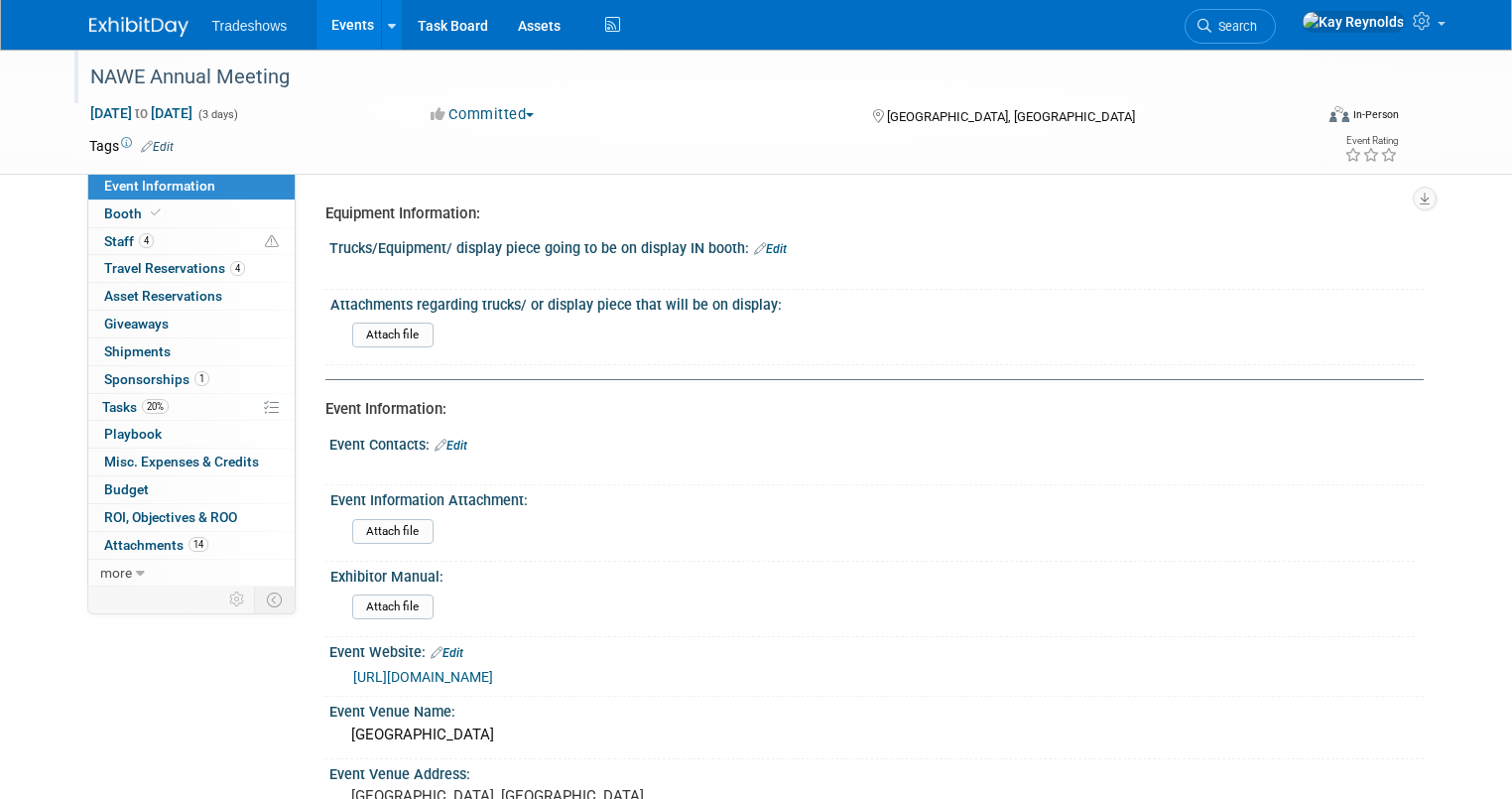 click on "NAWE Annual Meeting" at bounding box center [686, 77] 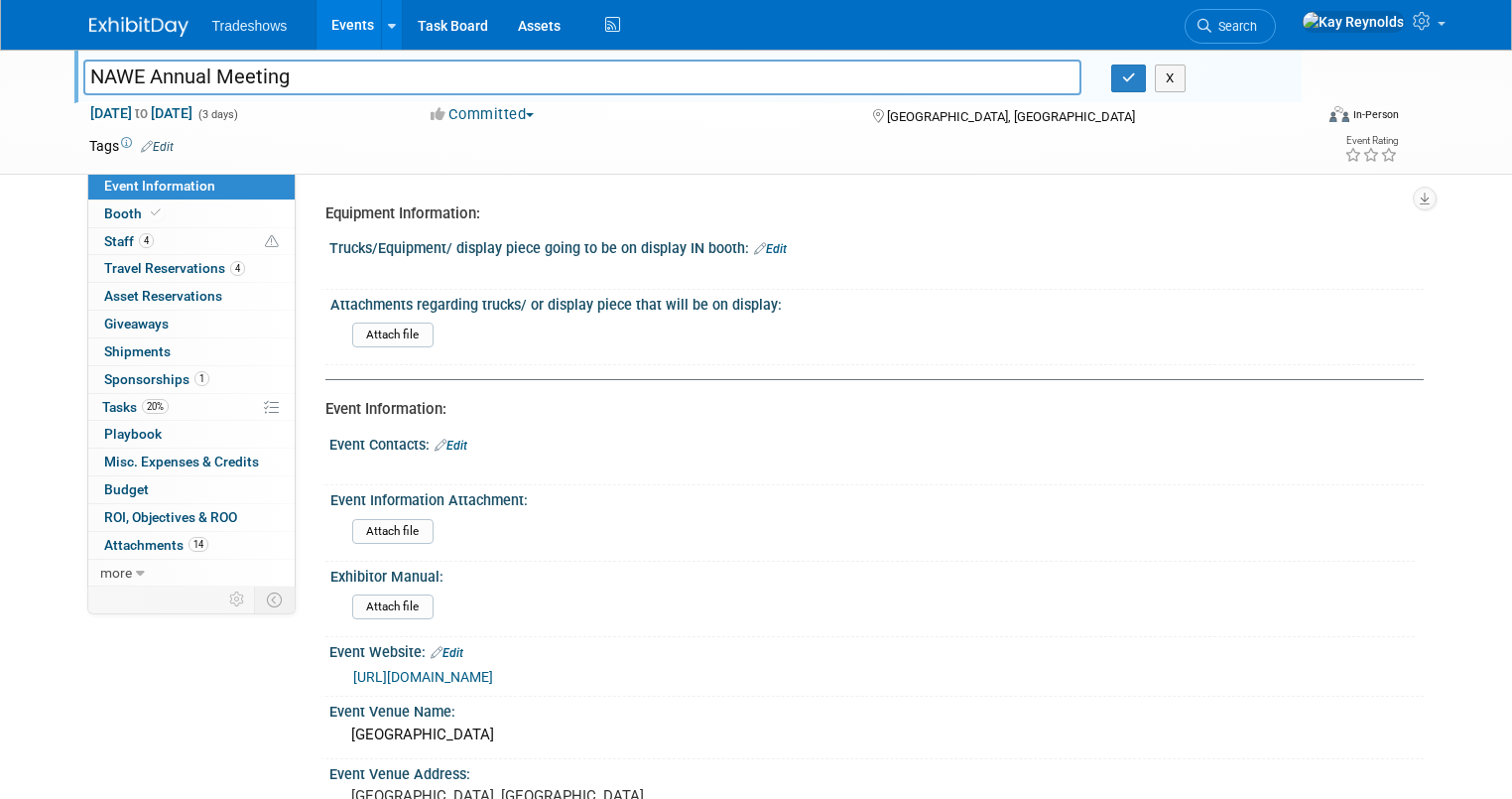 click on "NAWE Annual Meeting" at bounding box center (582, 76) 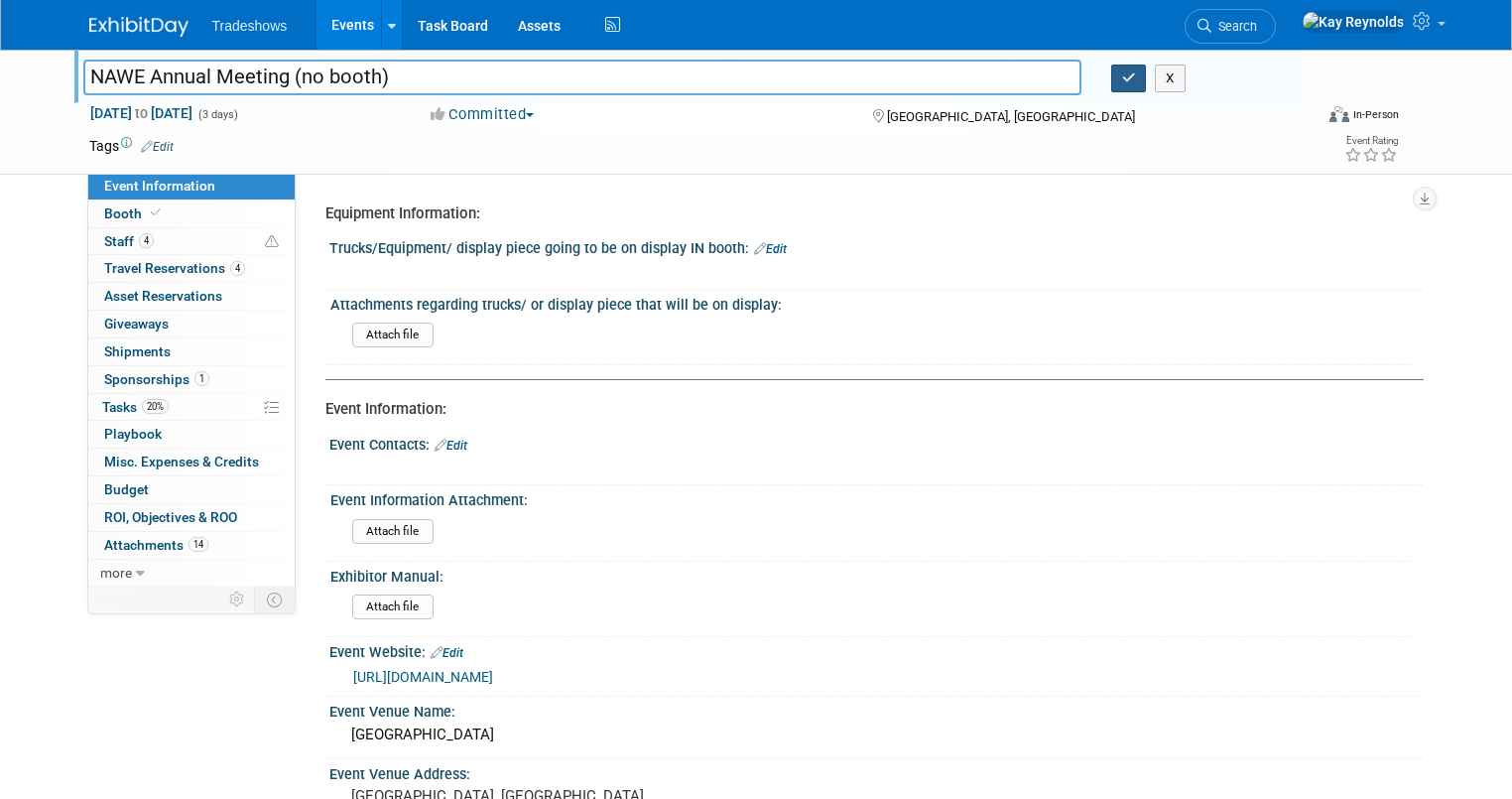 type on "NAWE Annual Meeting (no booth)" 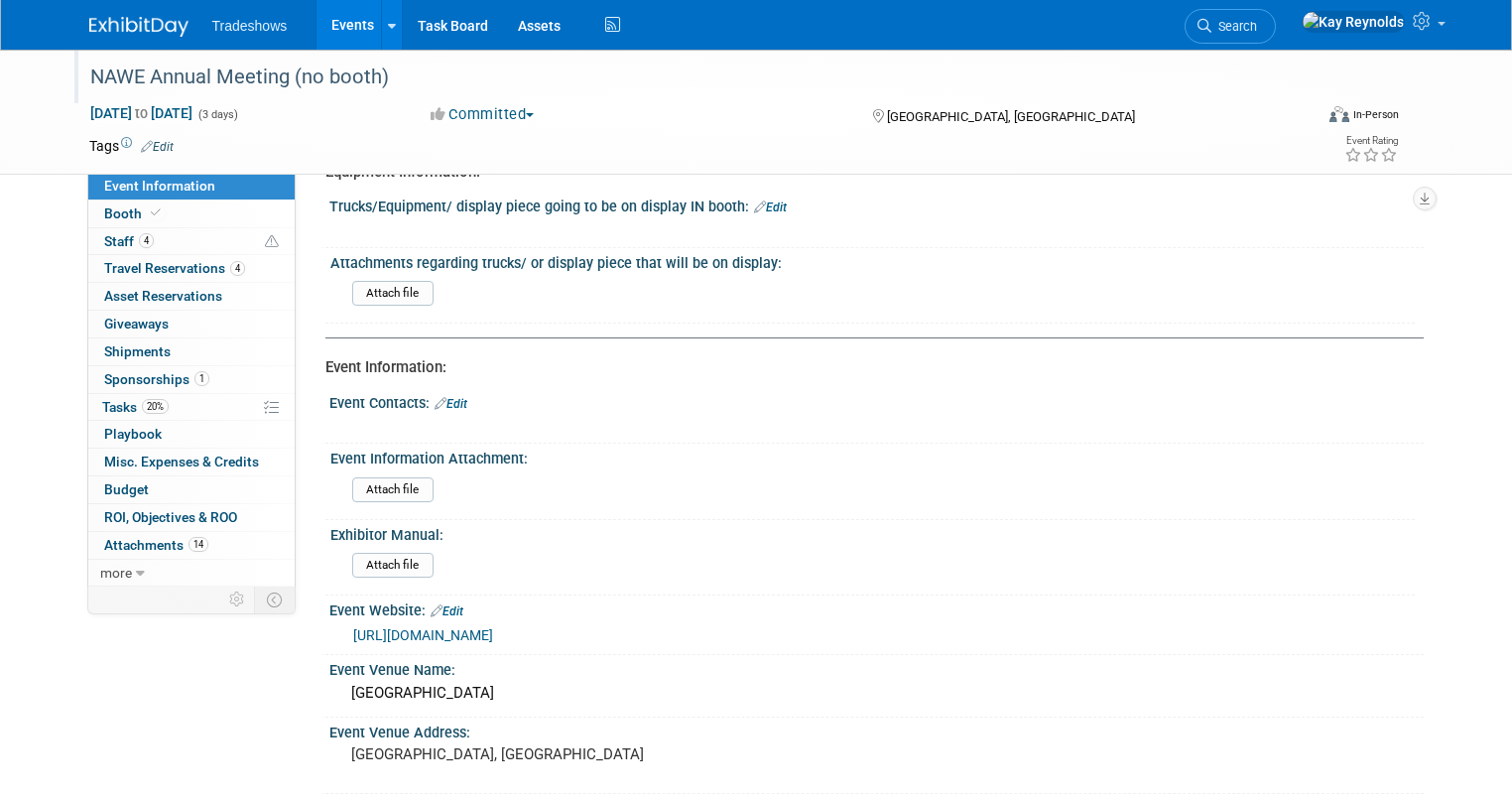 scroll, scrollTop: 159, scrollLeft: 0, axis: vertical 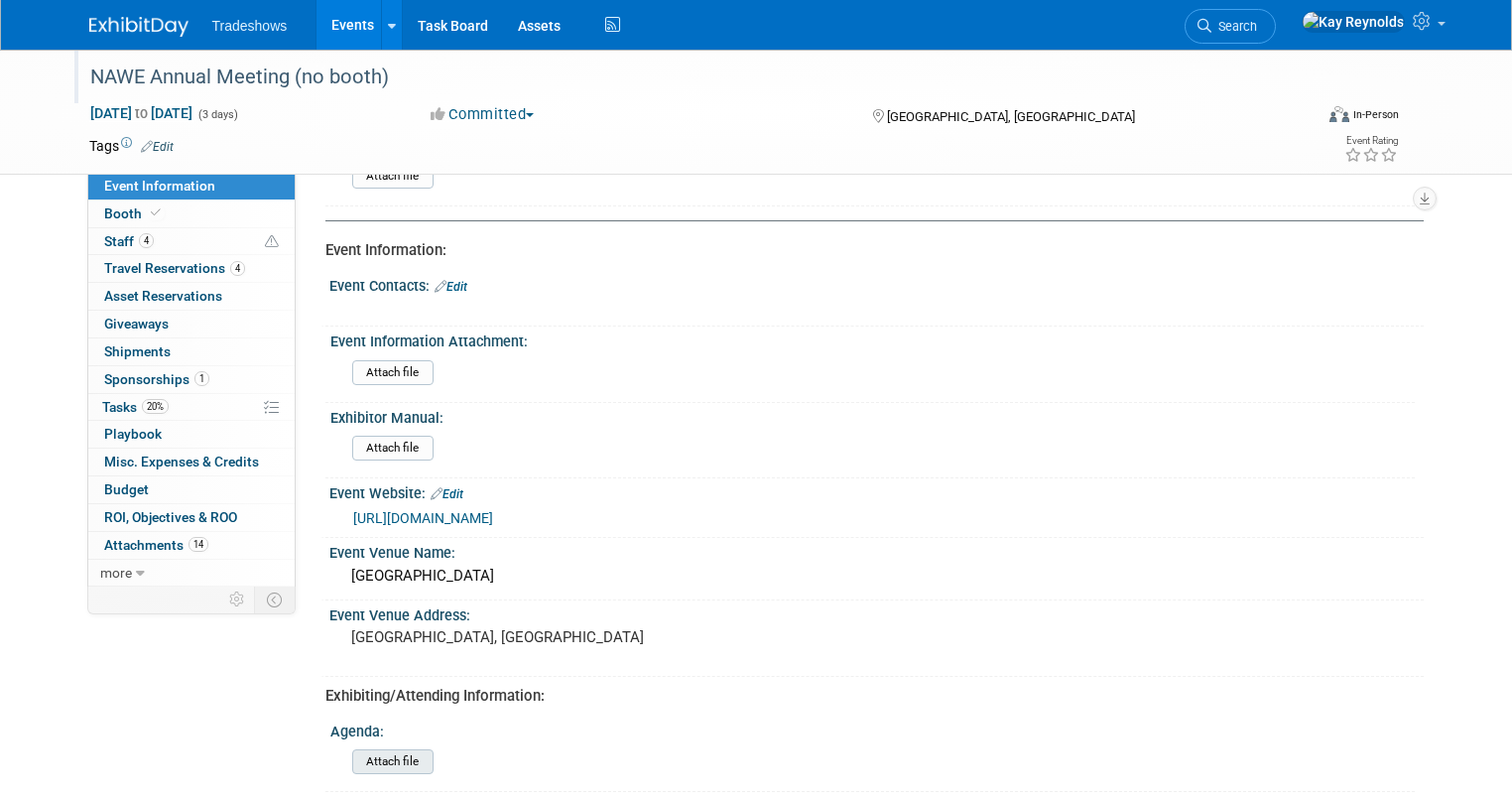click at bounding box center (298, 761) 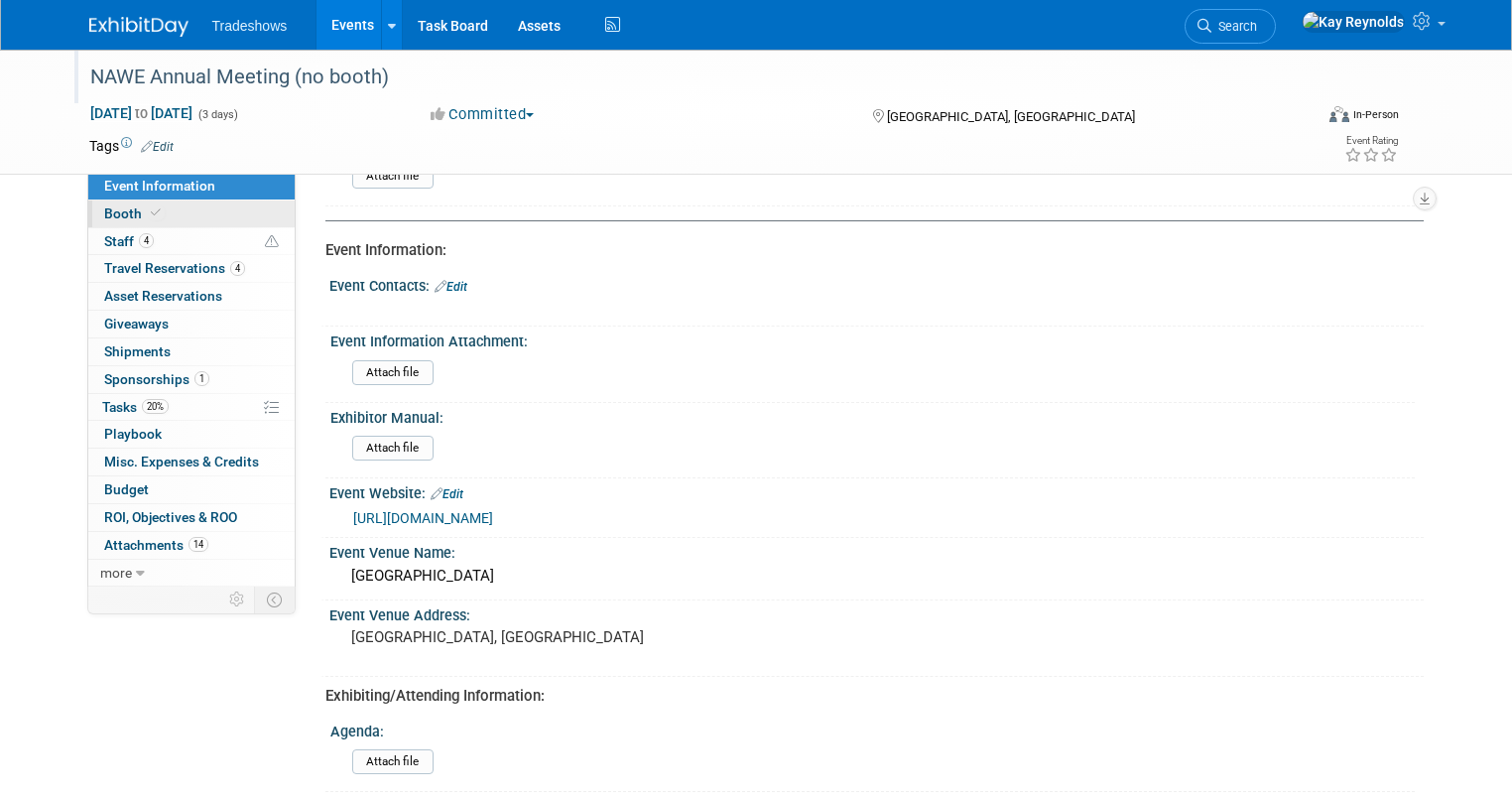 click on "Booth" at bounding box center (191, 213) 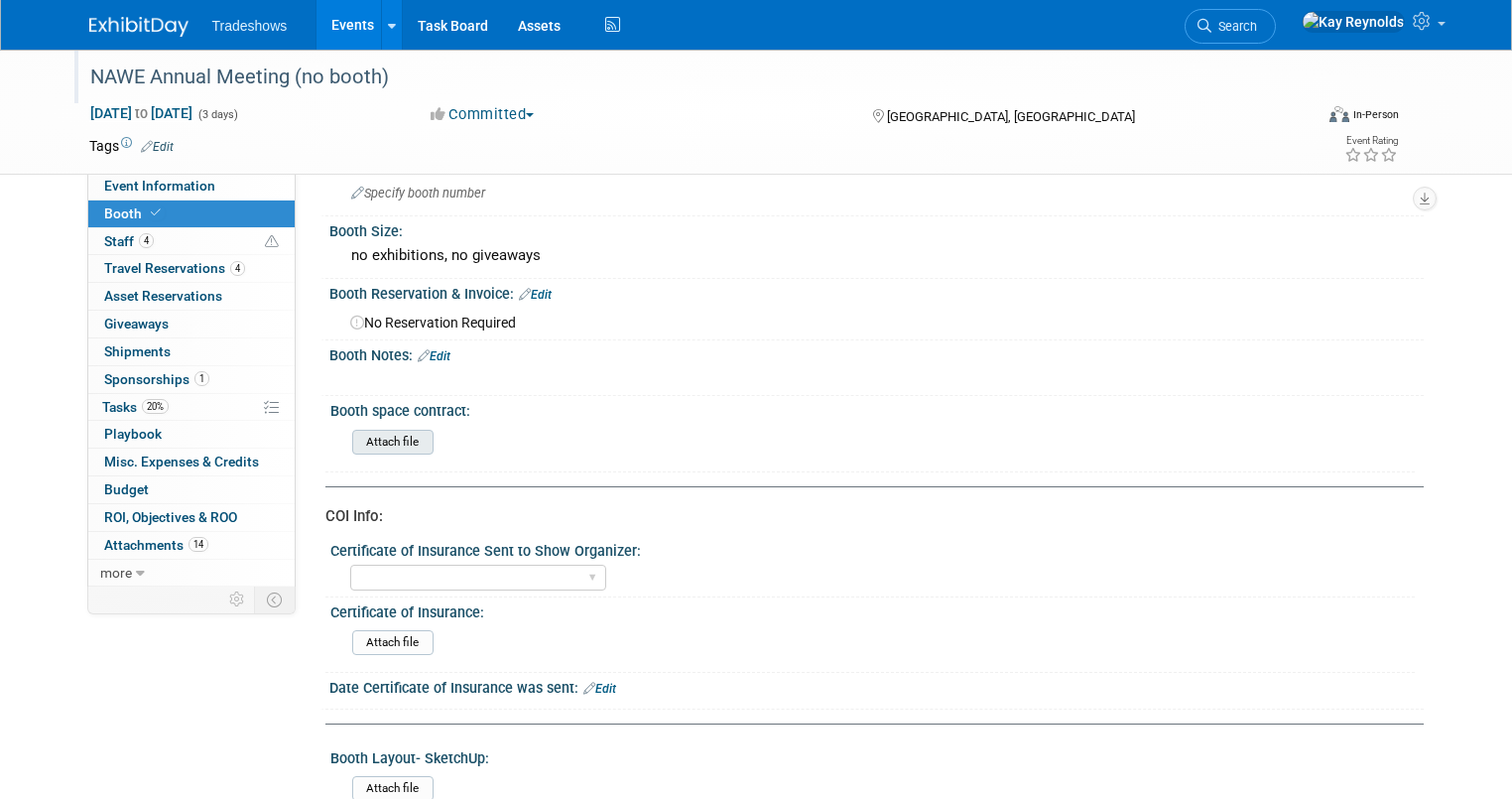 scroll, scrollTop: 0, scrollLeft: 0, axis: both 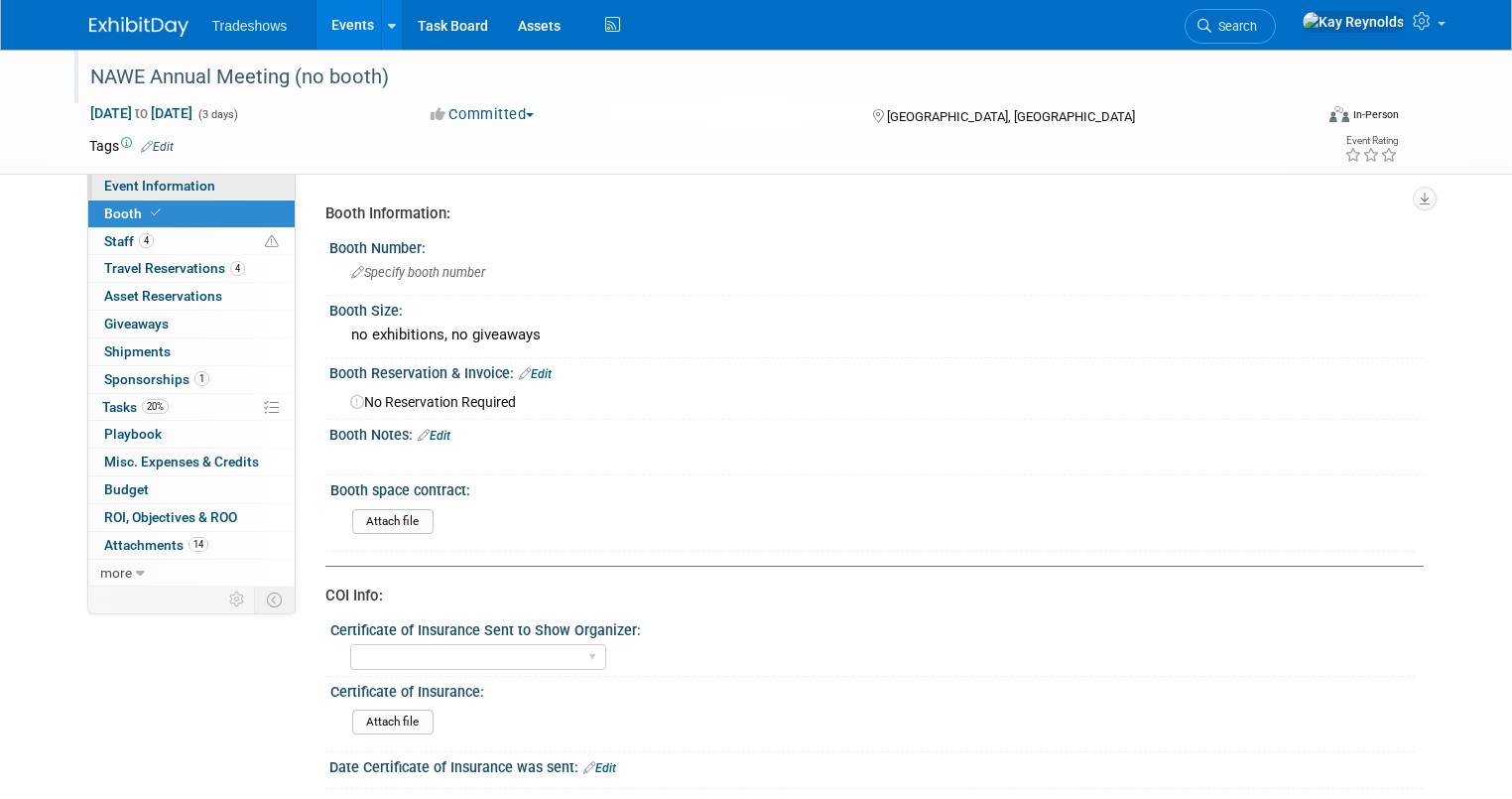 click on "Event Information" at bounding box center (191, 186) 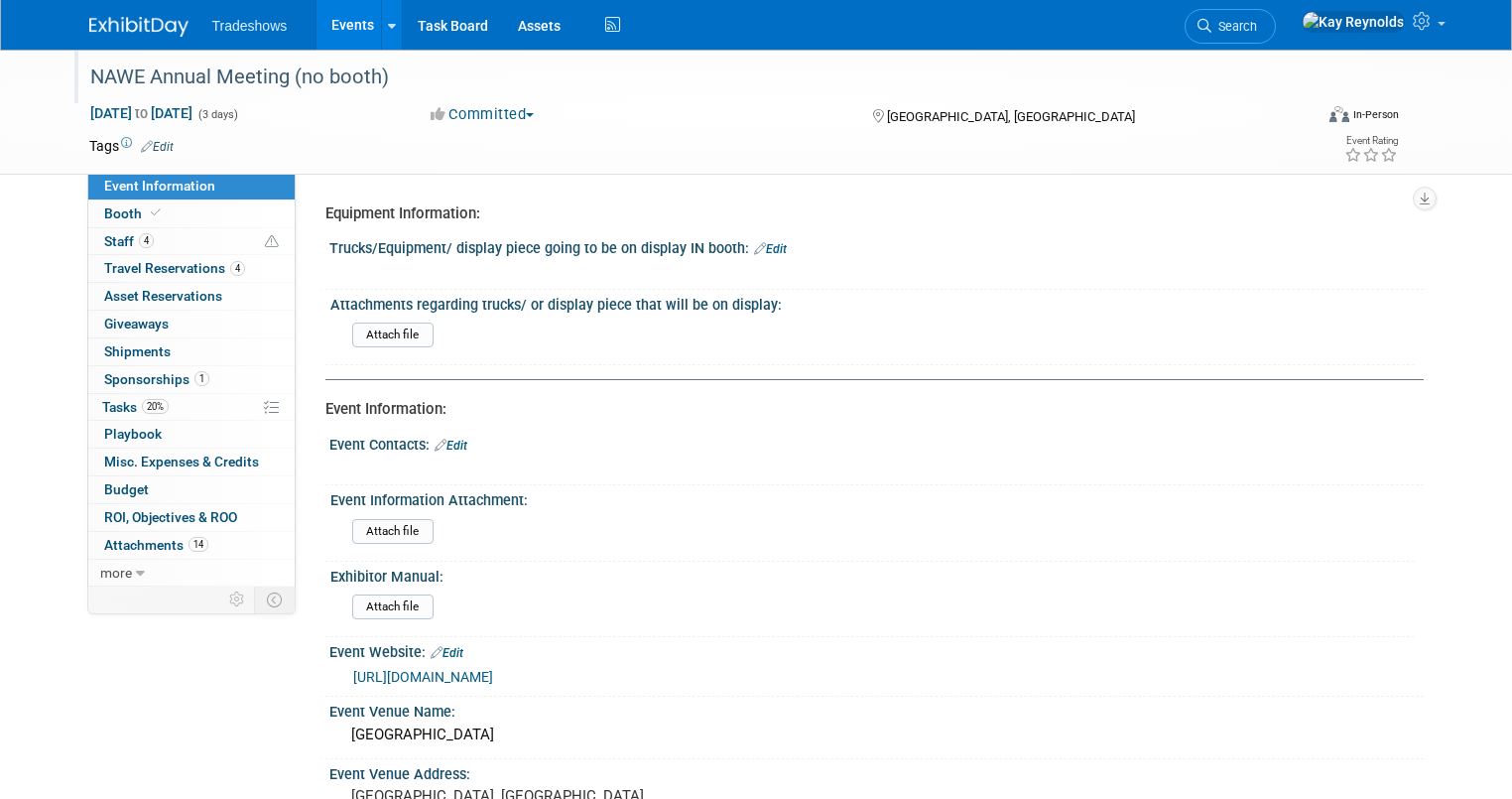 click on "Edit" at bounding box center (450, 446) 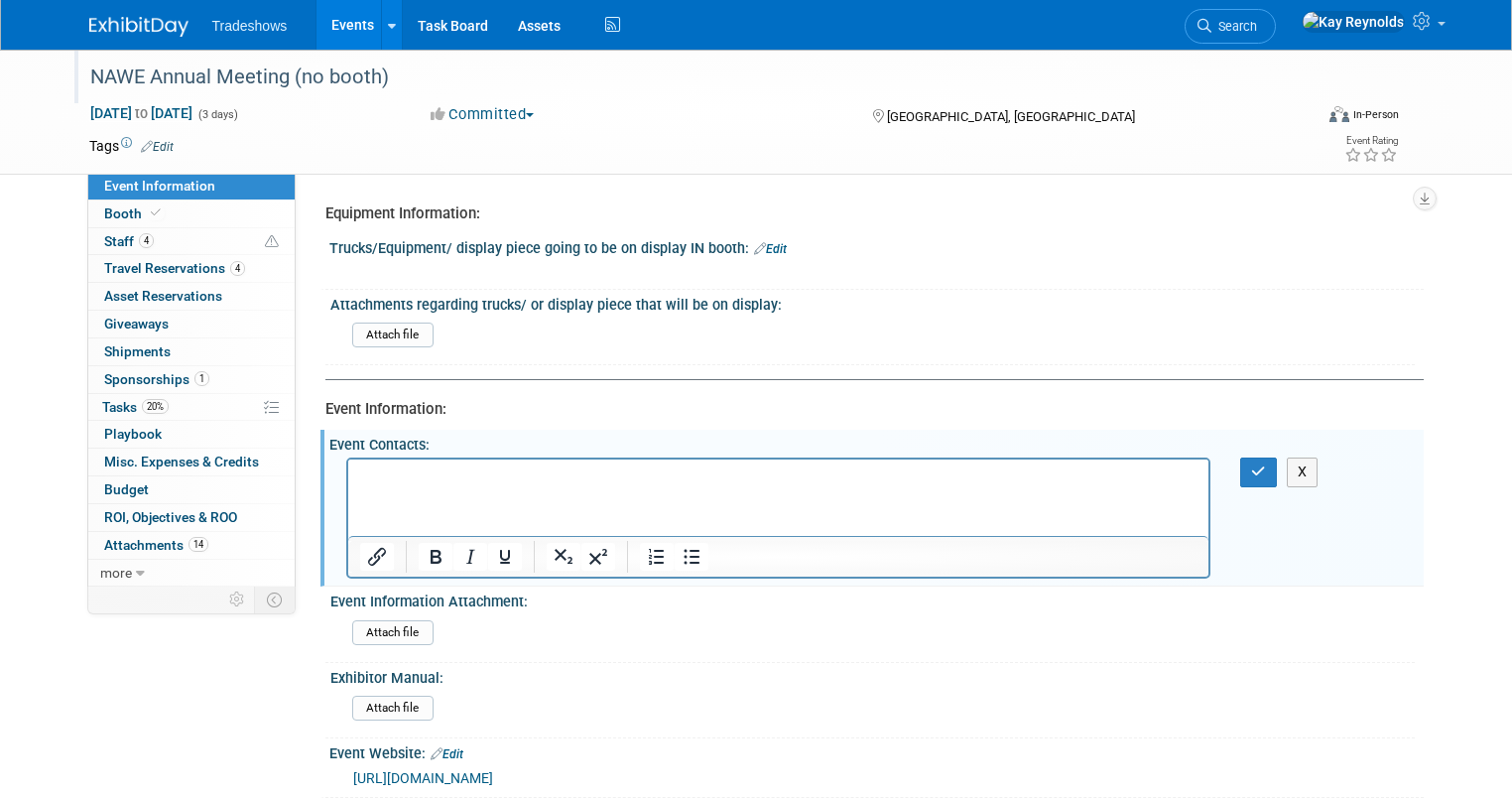 scroll, scrollTop: 0, scrollLeft: 0, axis: both 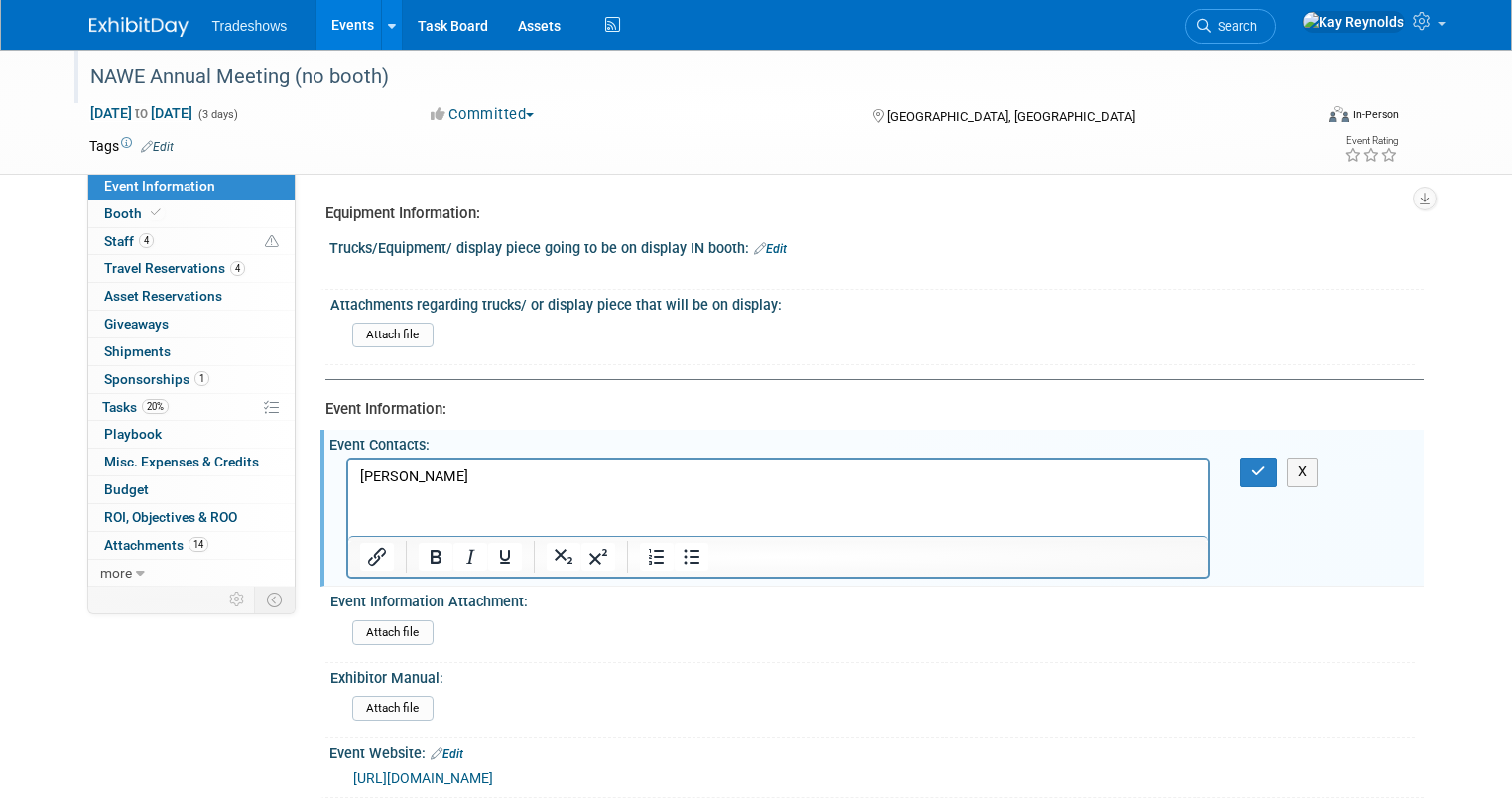 click on "Jean Godwin" at bounding box center (778, 477) 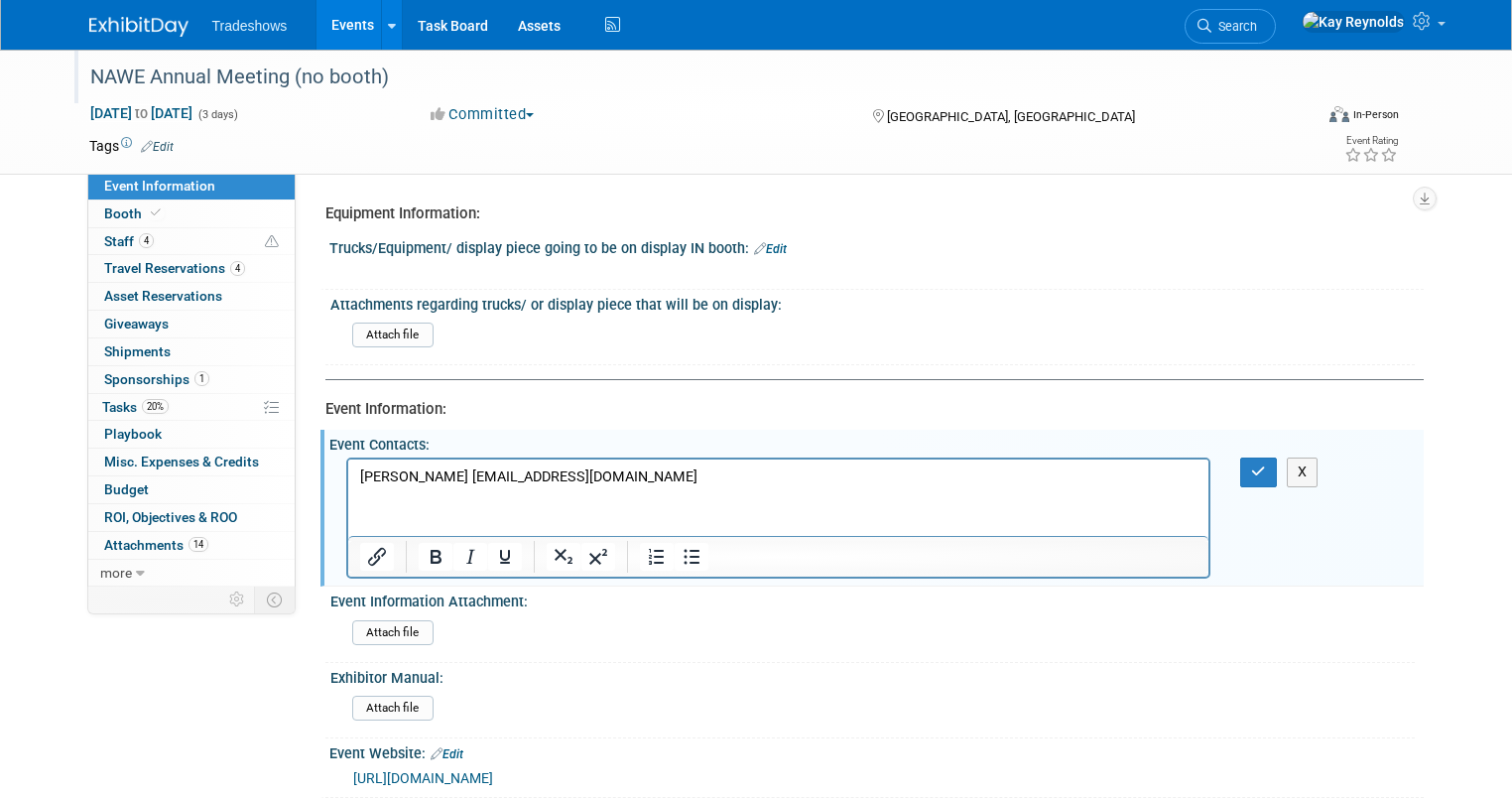 click on "Event Information
Event Info
Booth
Booth
4
Staff 4
Staff
4
Travel Reservations 4
Travel Reservations
0
Asset Reservations 0
Asset Reservations
0
Giveaways 0
Giveaways
0
Shipments 0
Shipments
1
Sponsorships 1
Sponsorships
20%
Tasks 20%
Tasks
0
Playbook 0
Playbook
0
Misc. Expenses & Credits 0
Misc. Expenses & Credits
Budget
Budget
0
ROI, Objectives & ROO 0
ROI, Objectives & ROO
14
Attachments 14
Attachments
more
more...
Event Binder (.pdf export)
Event Binder (.pdf export)
Copy/Duplicate Event
Copy/Duplicate Event
Event Settings
Event Settings
Logs
Logs
Delete Event
Delete Event
Equipment Information:
Edit" at bounding box center [756, 866] 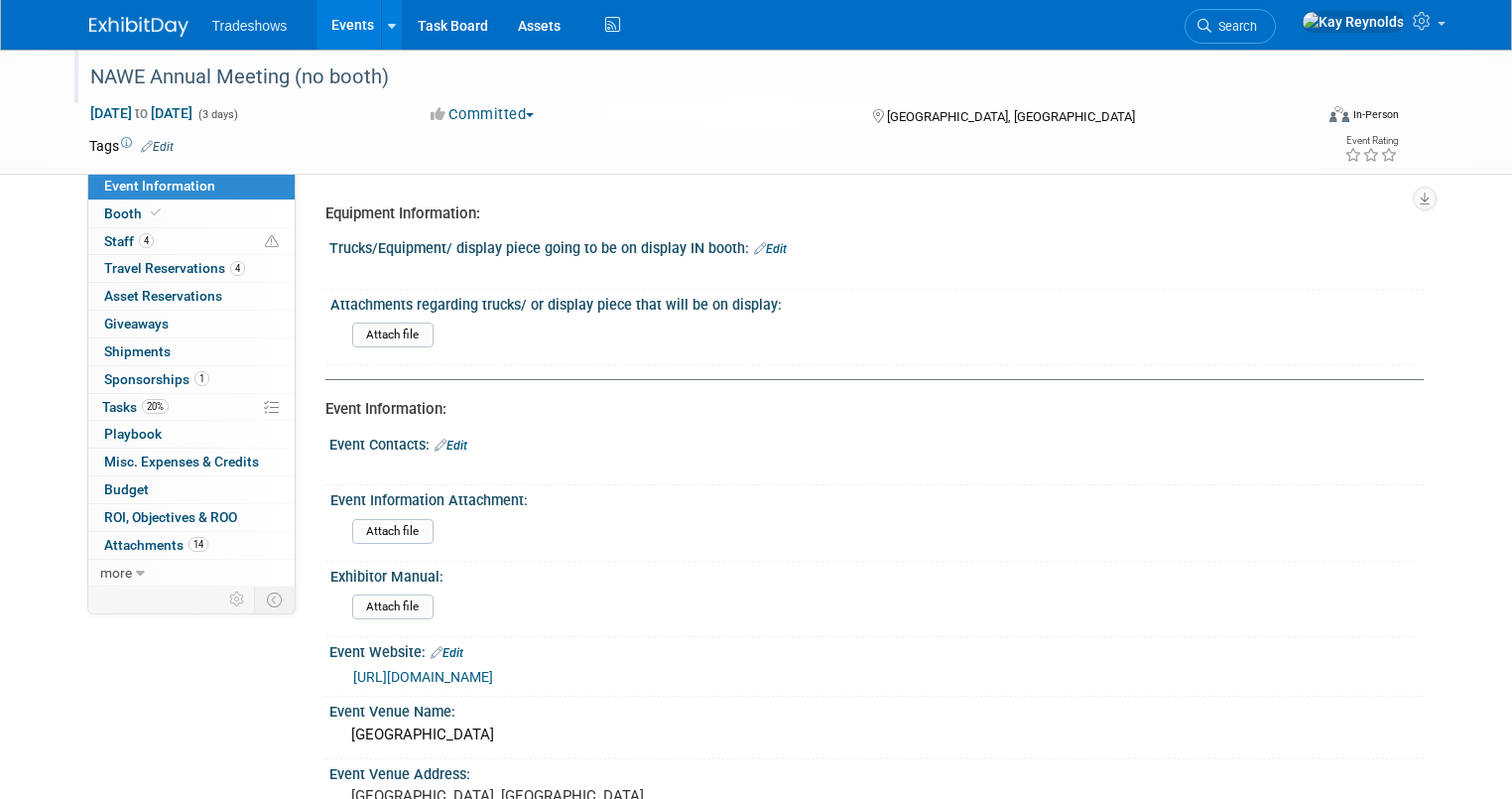 click on "Edit" at bounding box center [770, 249] 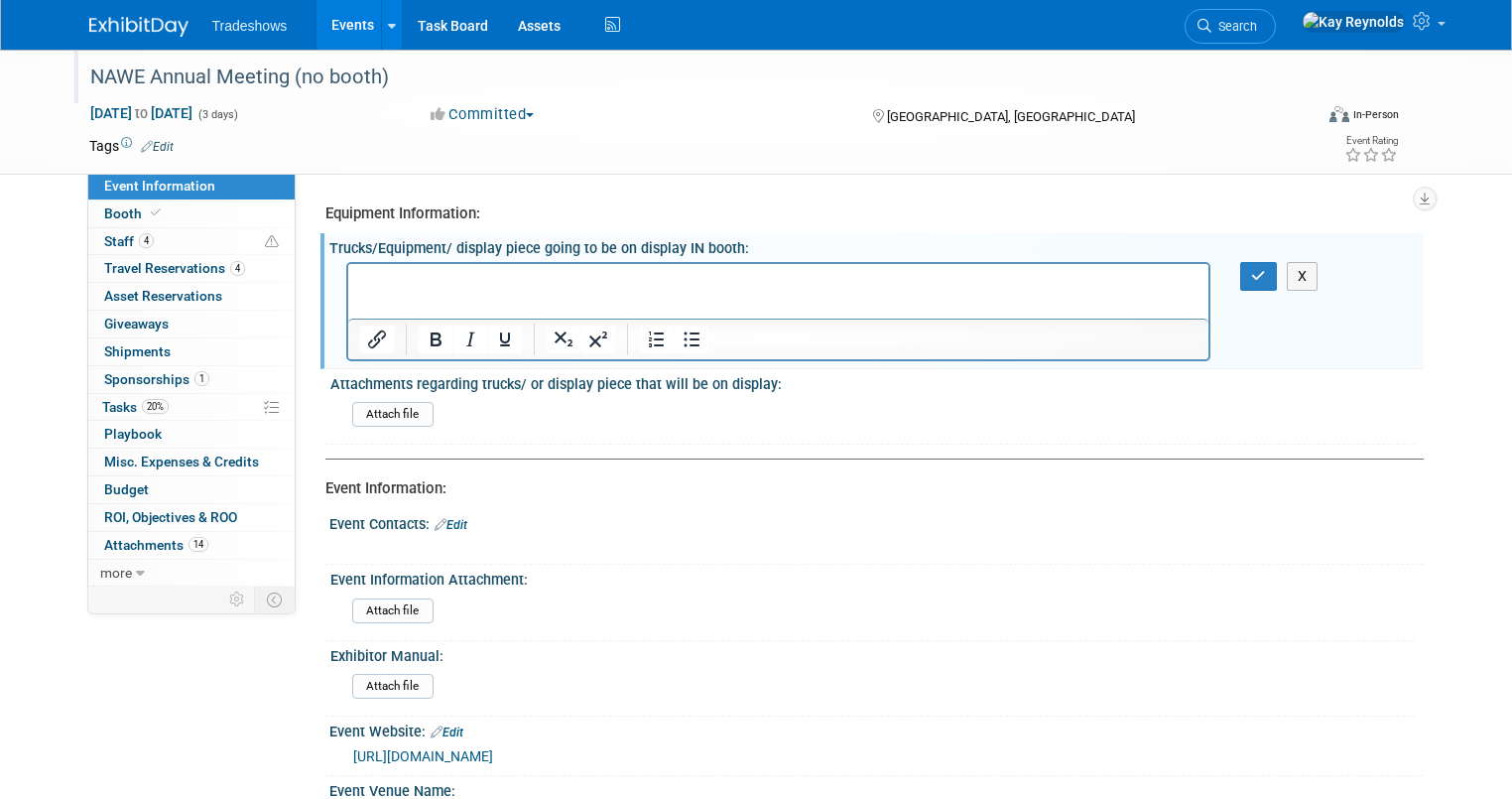 scroll, scrollTop: 0, scrollLeft: 0, axis: both 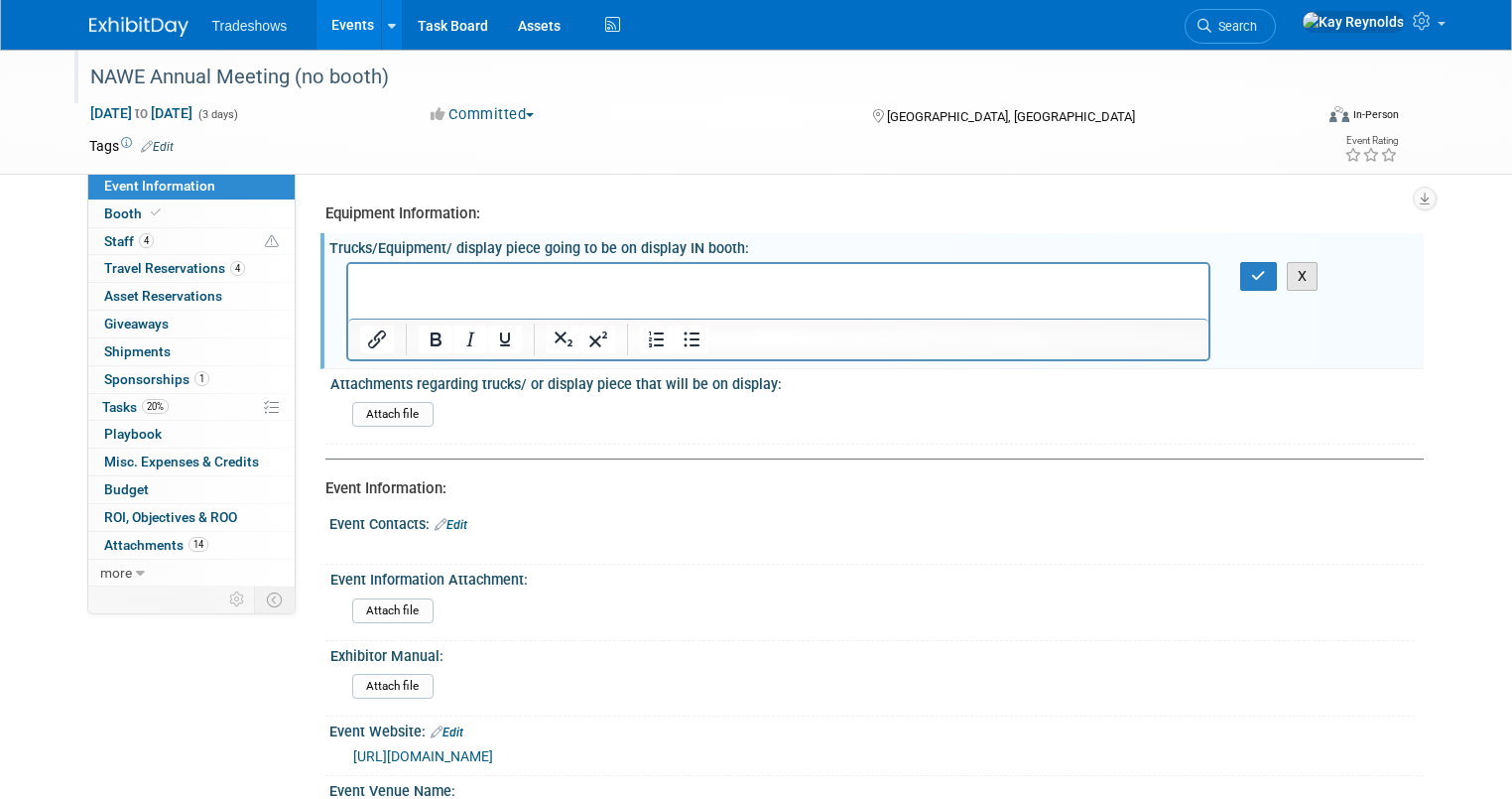 click on "X" at bounding box center (1303, 276) 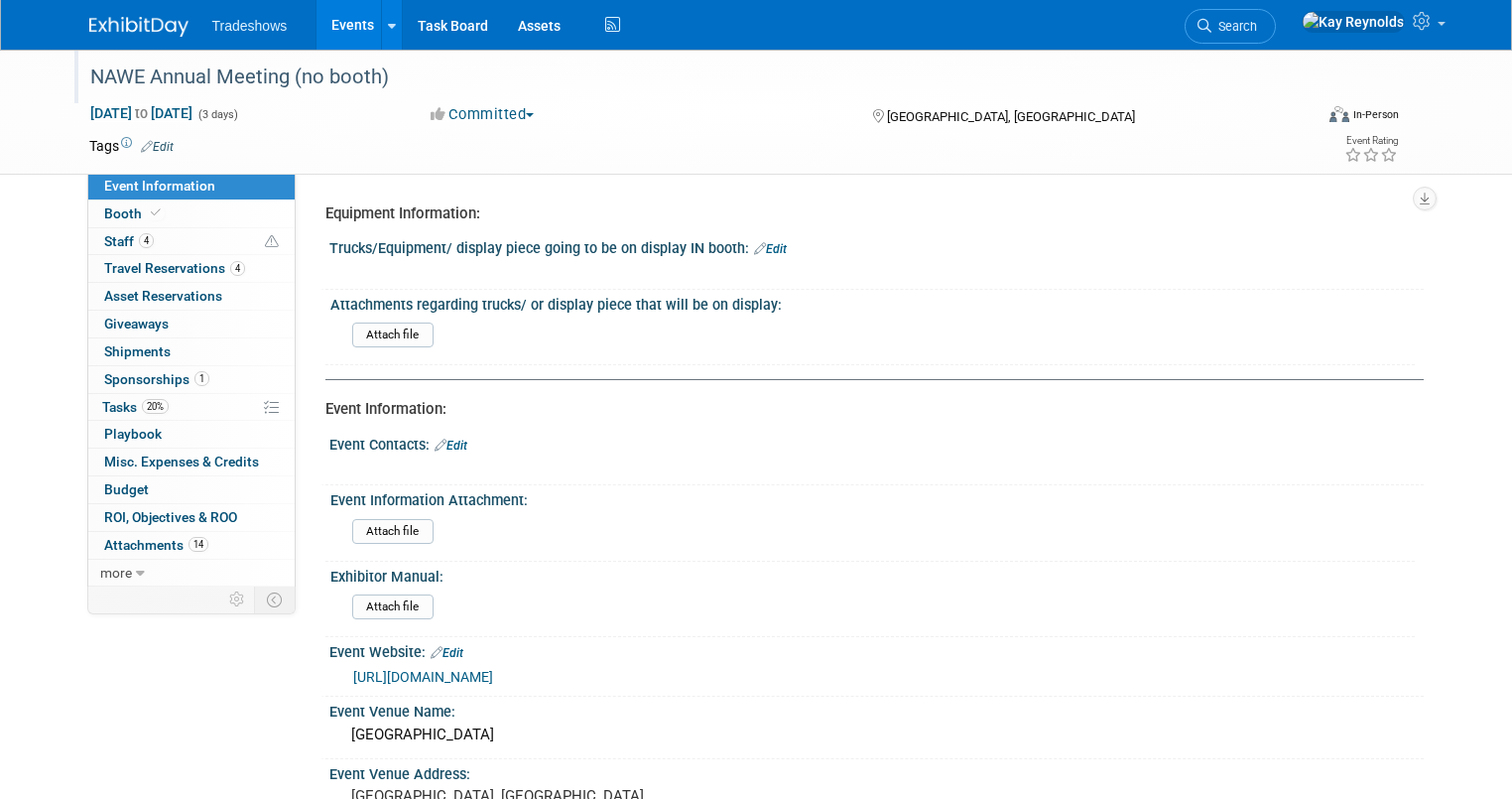 click on "Edit" at bounding box center [450, 446] 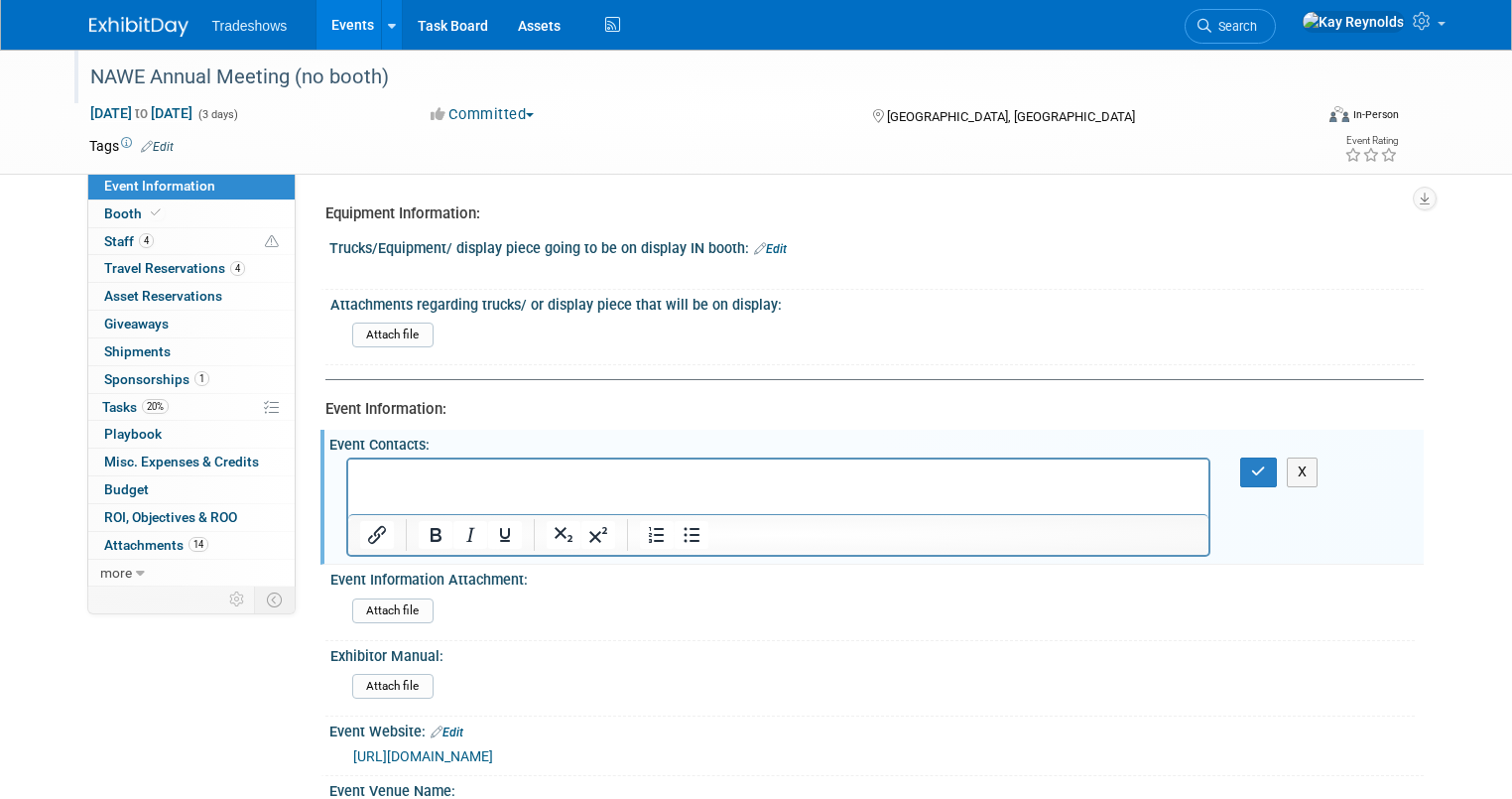 scroll, scrollTop: 0, scrollLeft: 0, axis: both 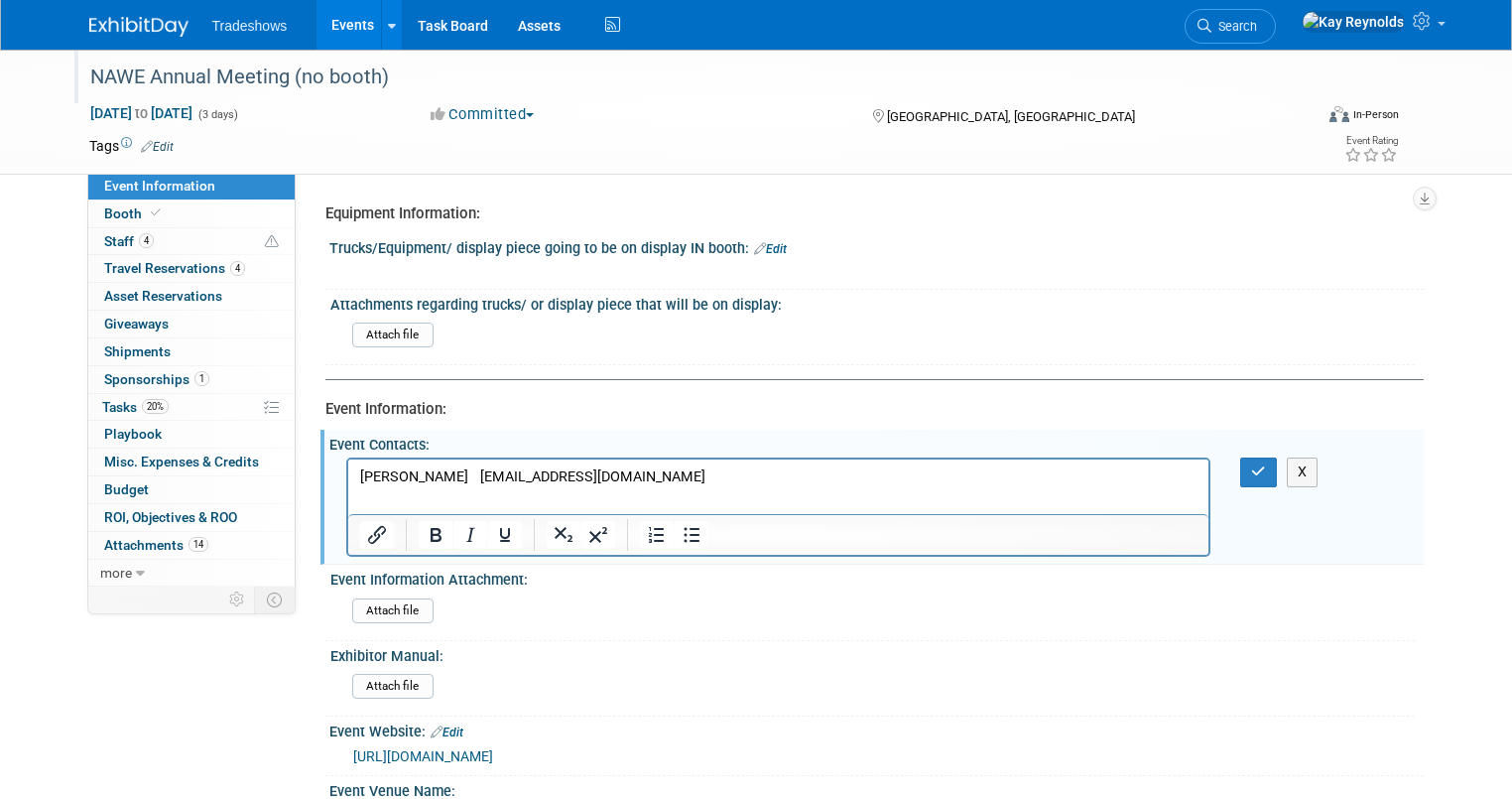 click on "Jean Godwin   jgodwin@nawe.us" at bounding box center (778, 477) 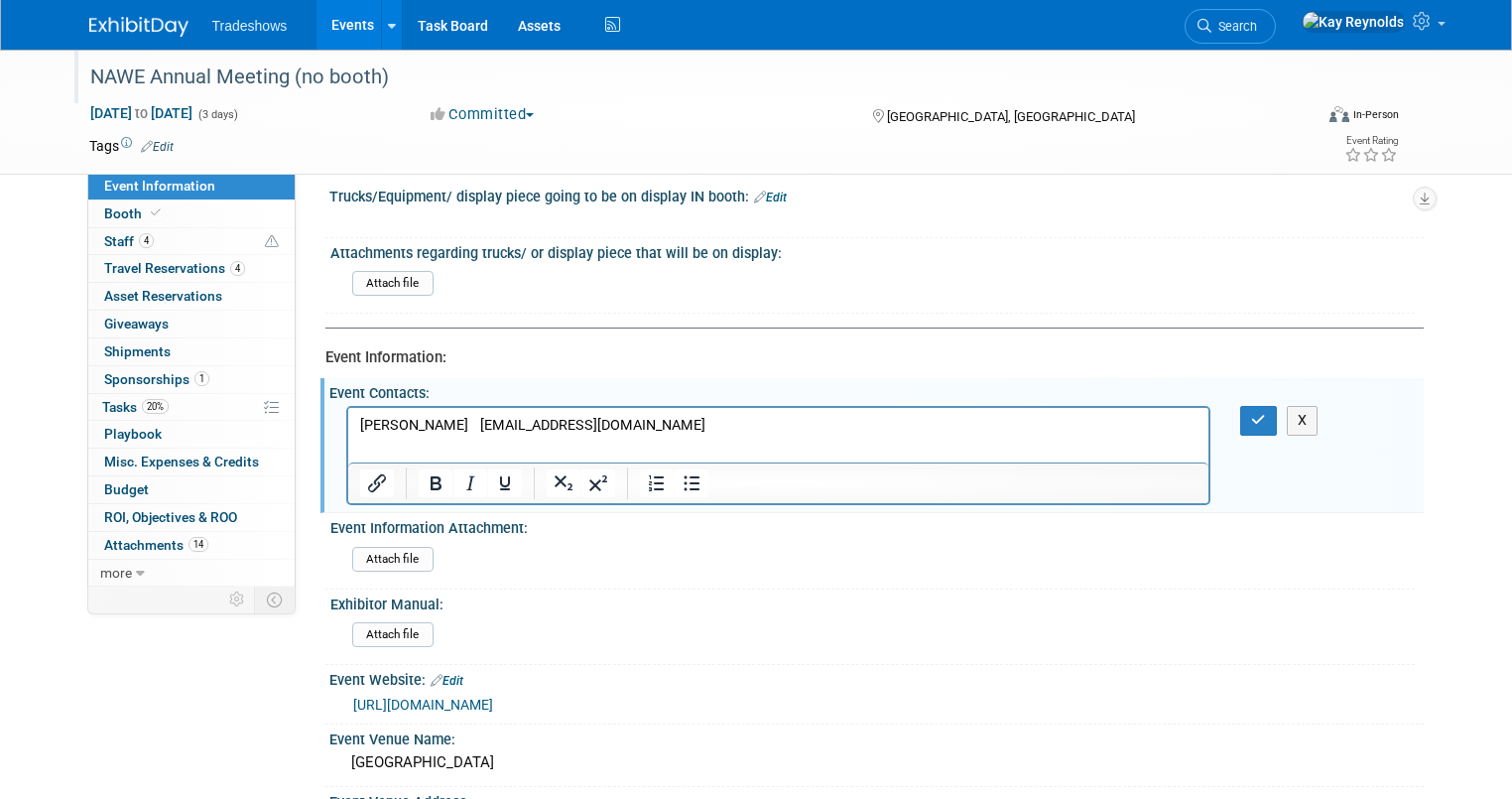 scroll, scrollTop: 79, scrollLeft: 0, axis: vertical 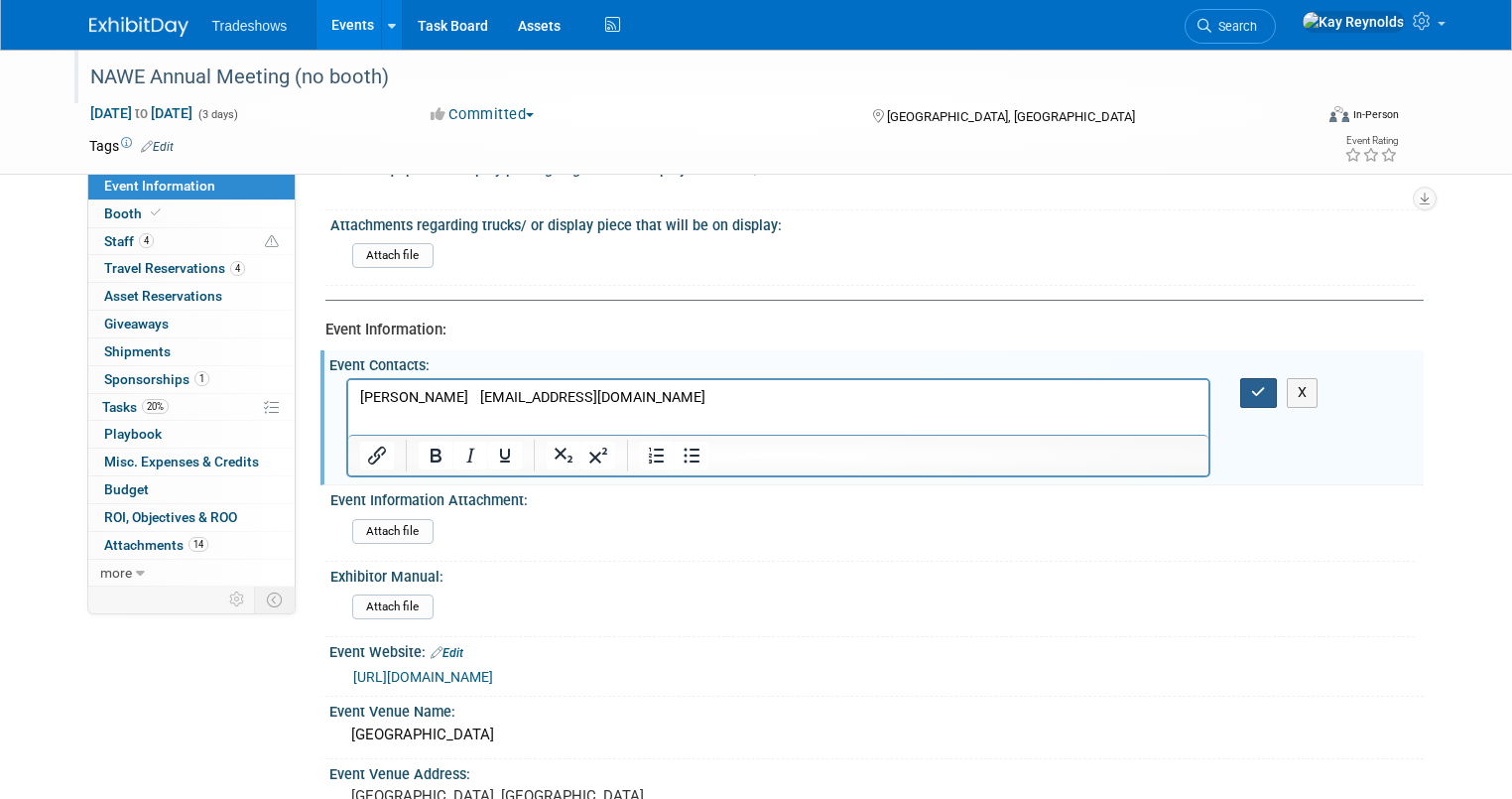 click at bounding box center (1258, 392) 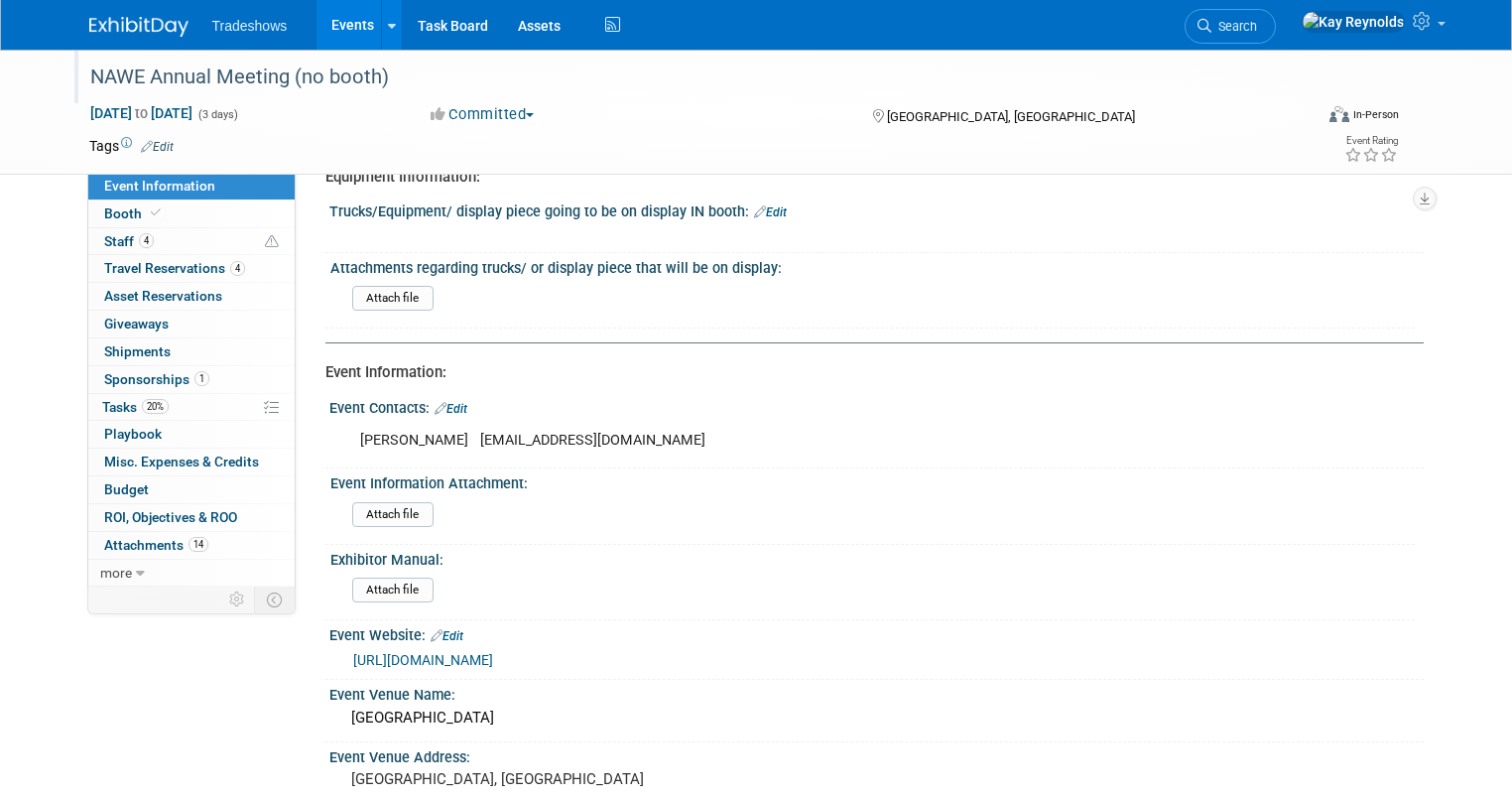 scroll, scrollTop: 0, scrollLeft: 0, axis: both 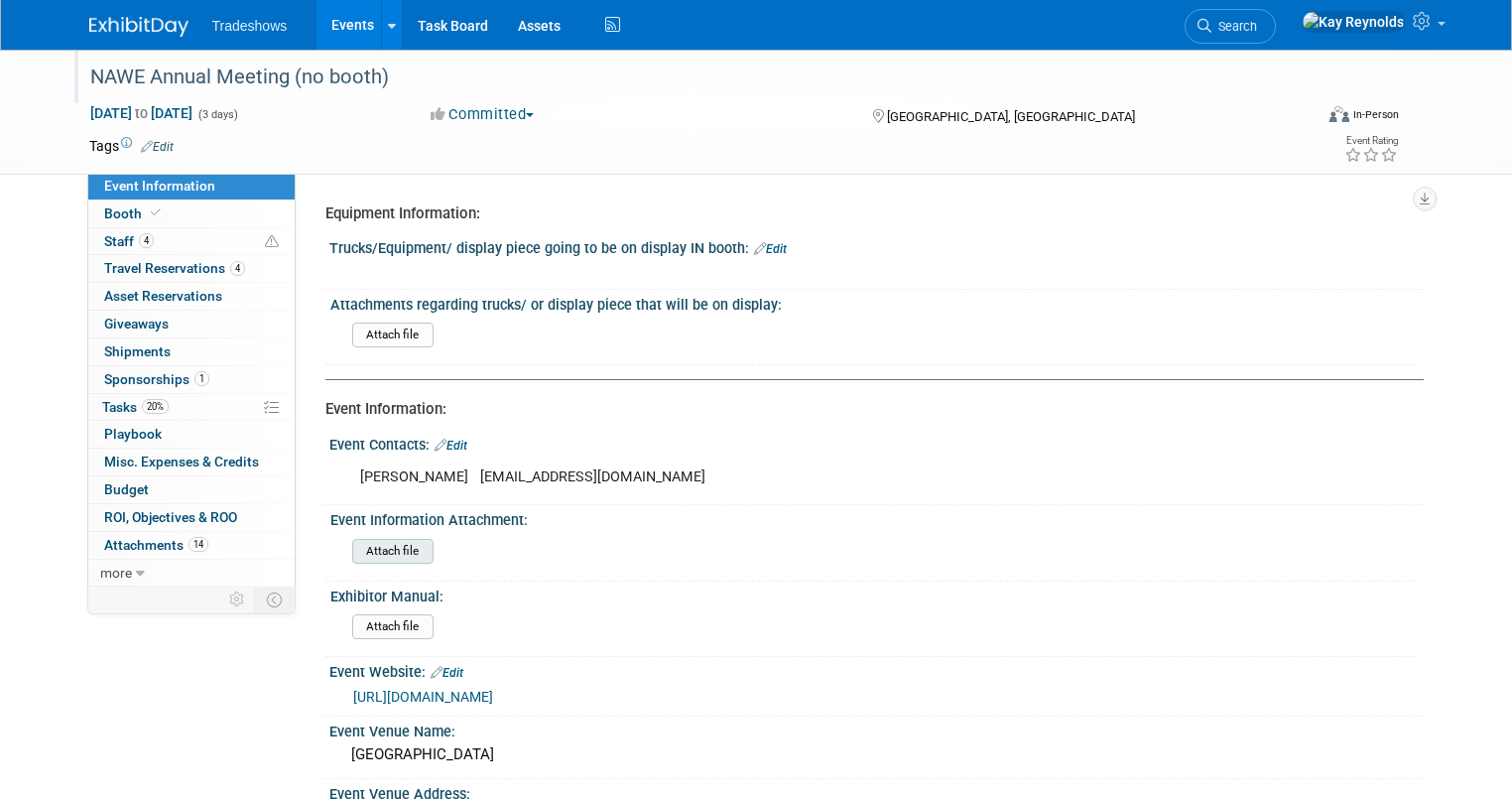 click at bounding box center (298, 551) 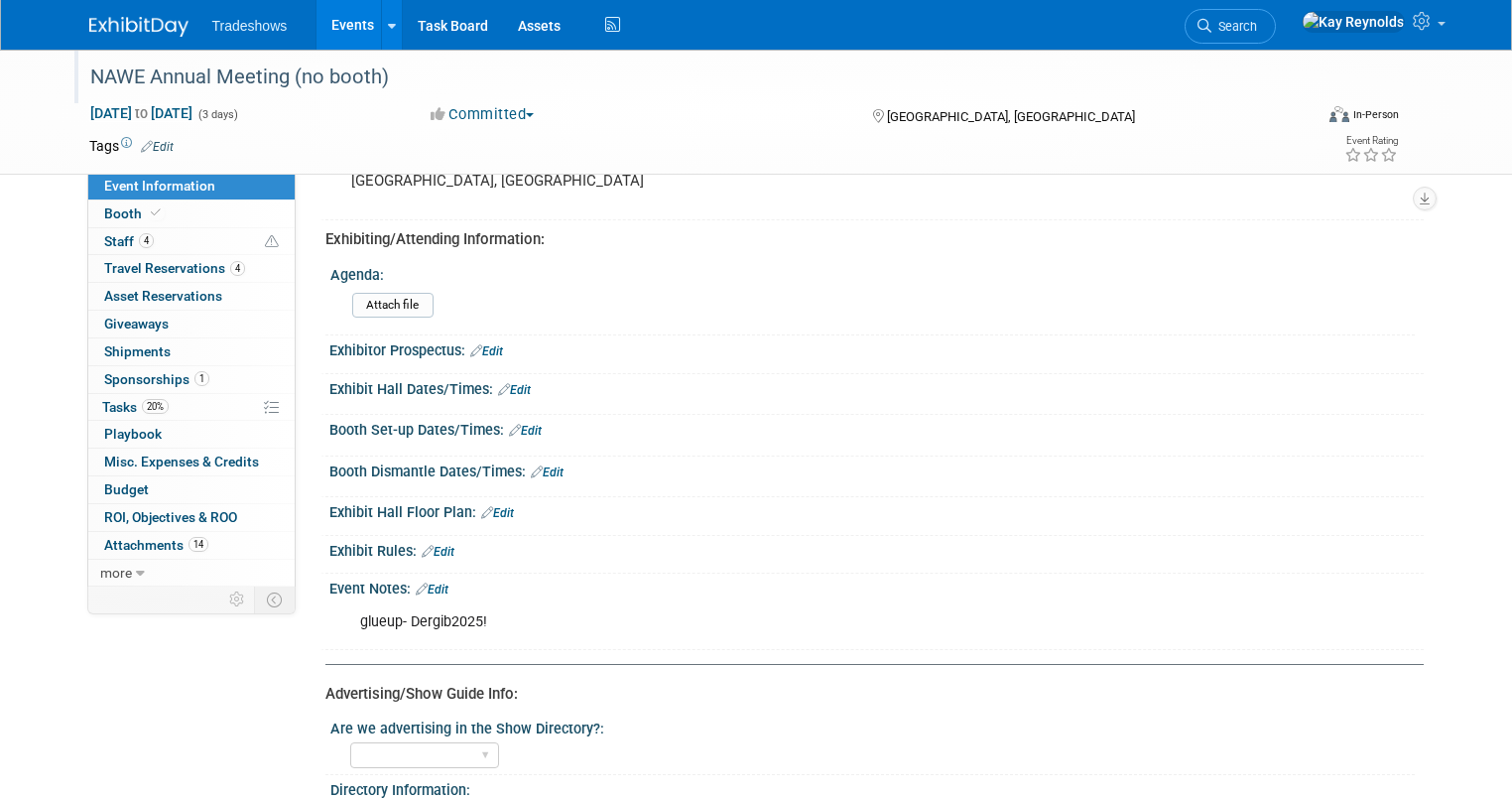 scroll, scrollTop: 556, scrollLeft: 0, axis: vertical 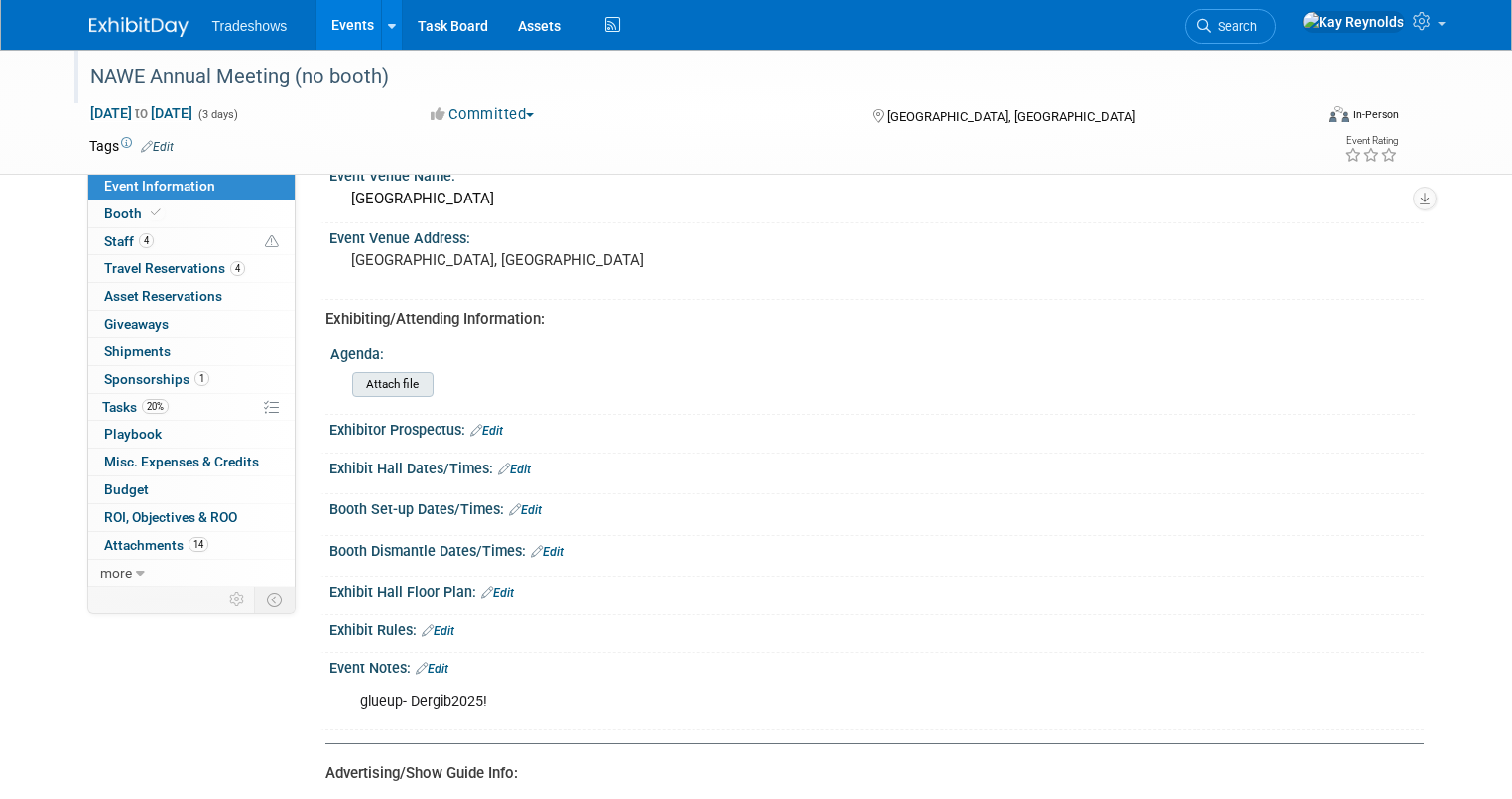 click at bounding box center [298, 384] 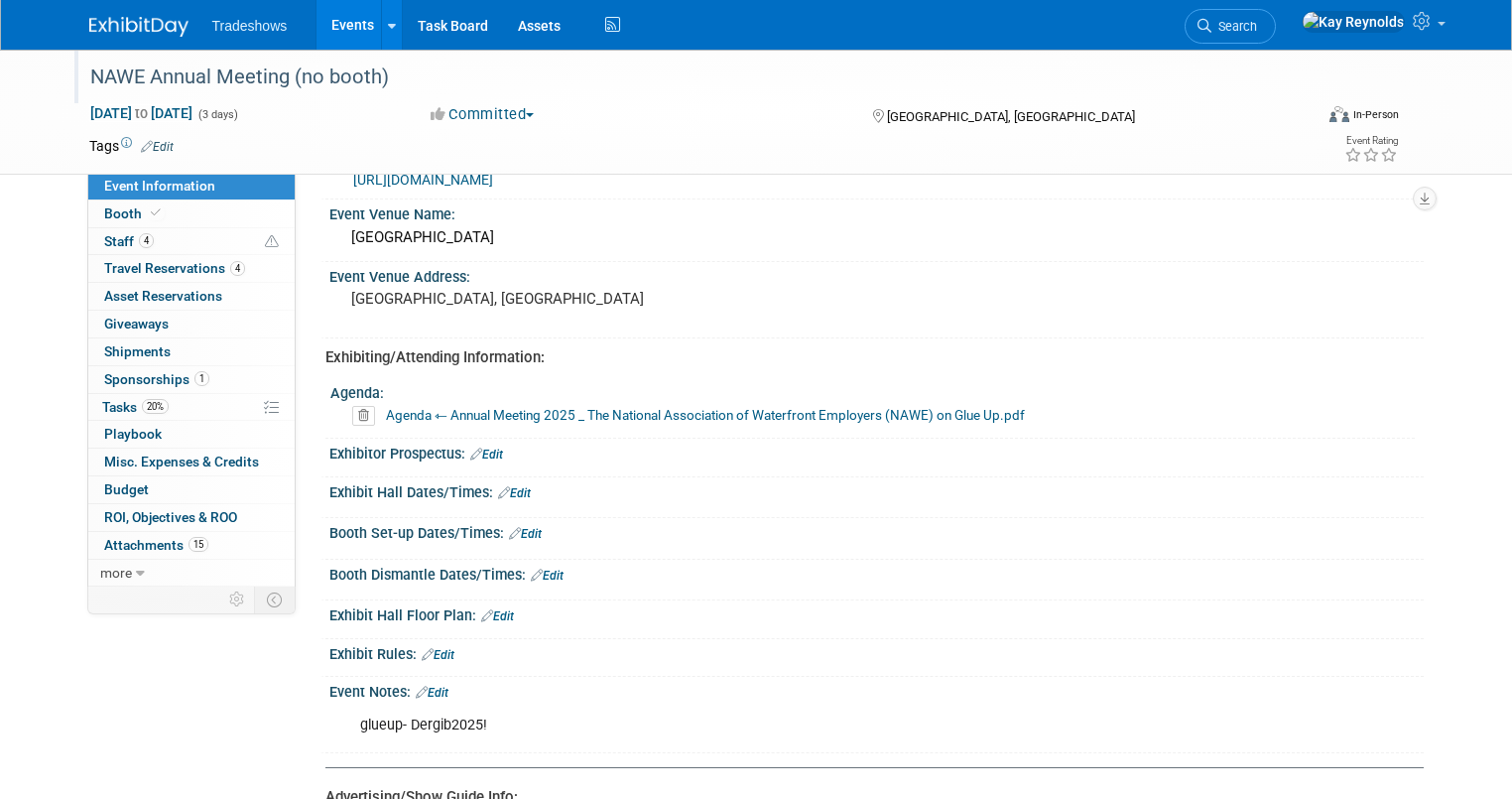 scroll, scrollTop: 635, scrollLeft: 0, axis: vertical 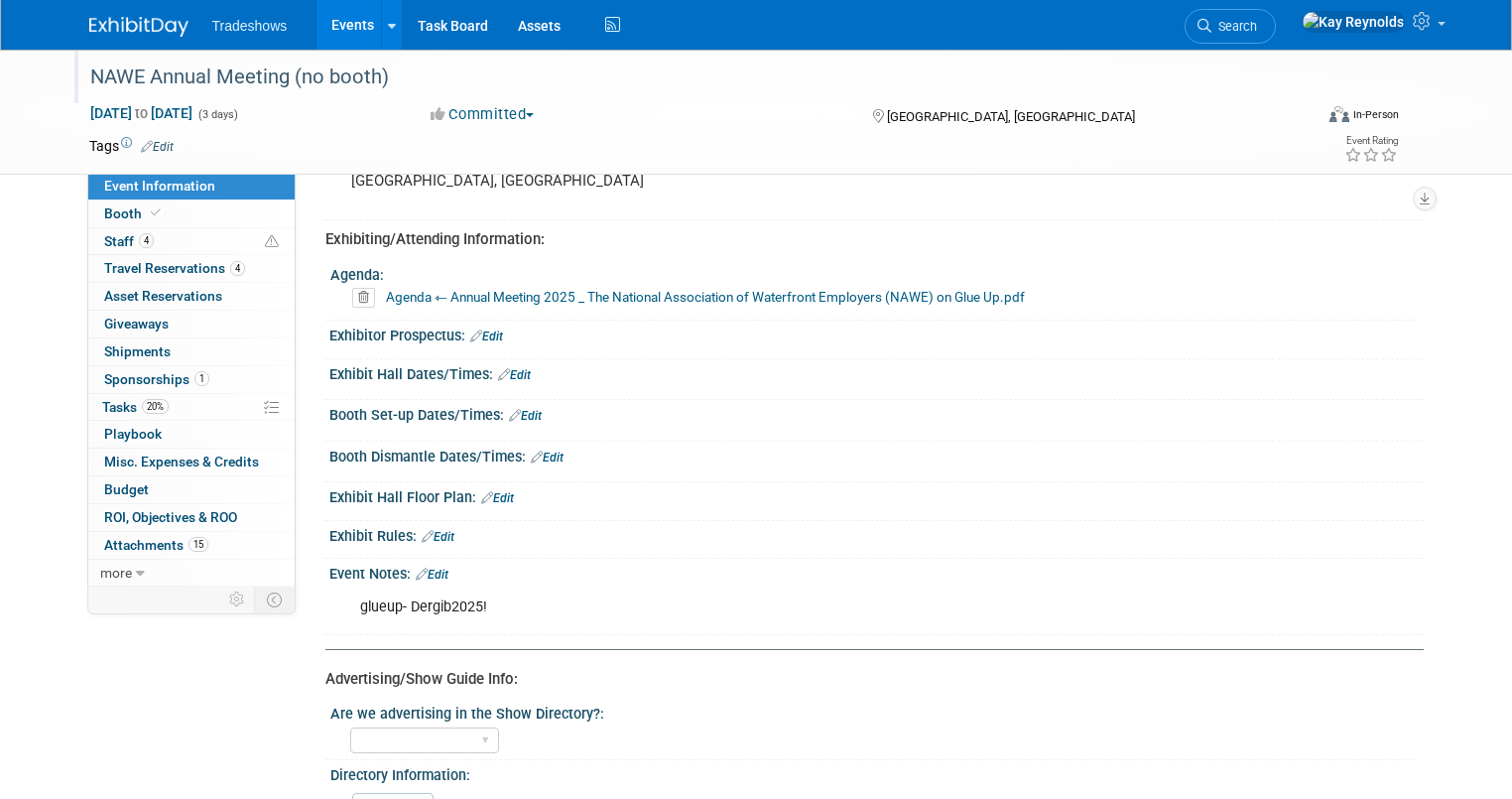 click on "Edit" at bounding box center (432, 575) 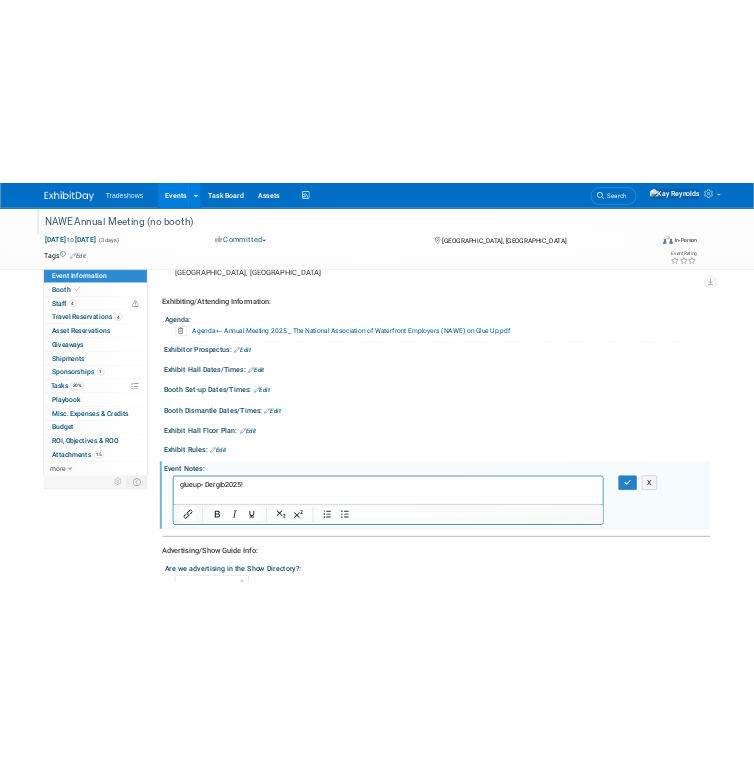scroll, scrollTop: 0, scrollLeft: 0, axis: both 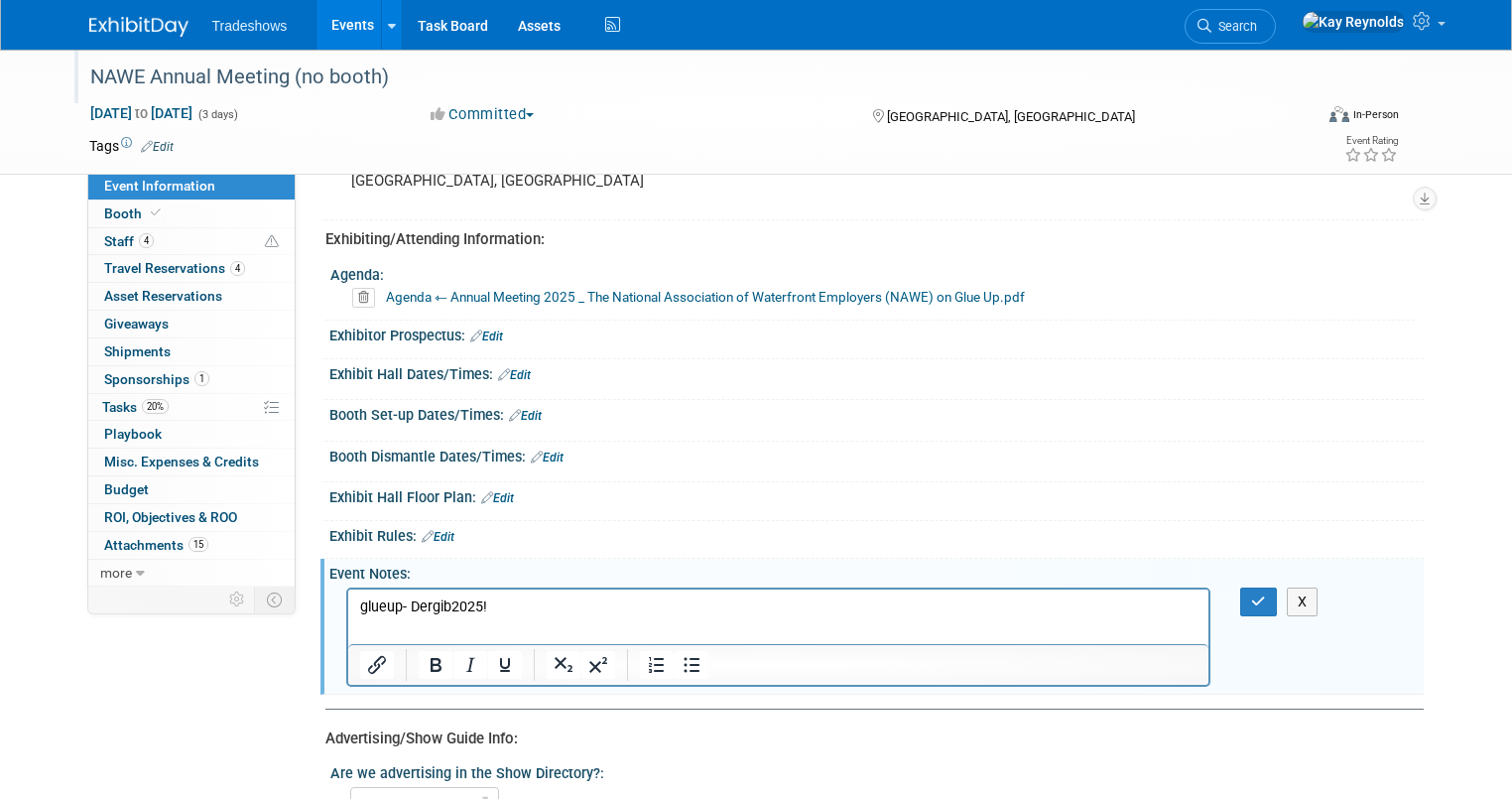click on "glueup- Dergib2025!" at bounding box center [778, 606] 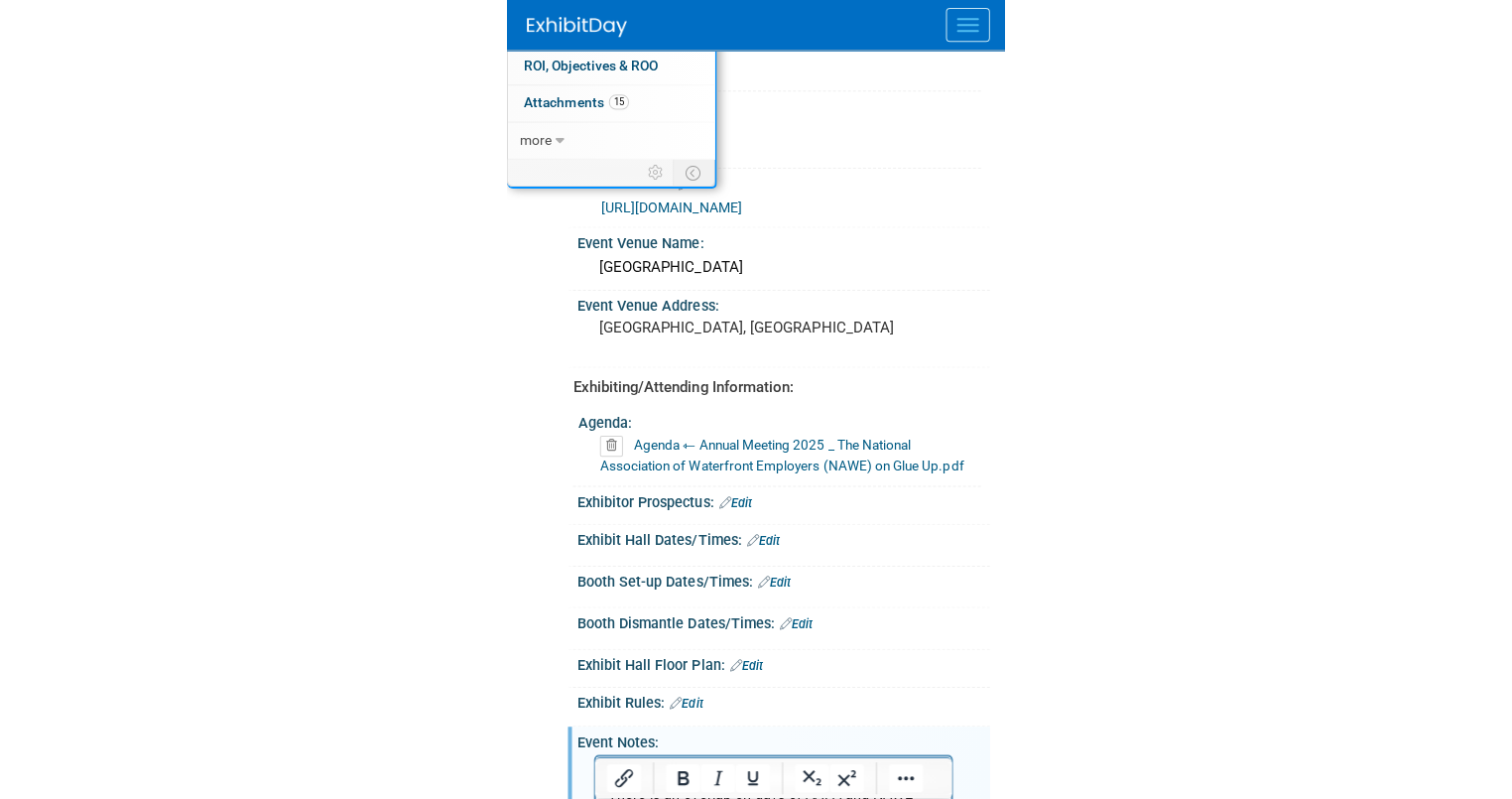scroll, scrollTop: 703, scrollLeft: 0, axis: vertical 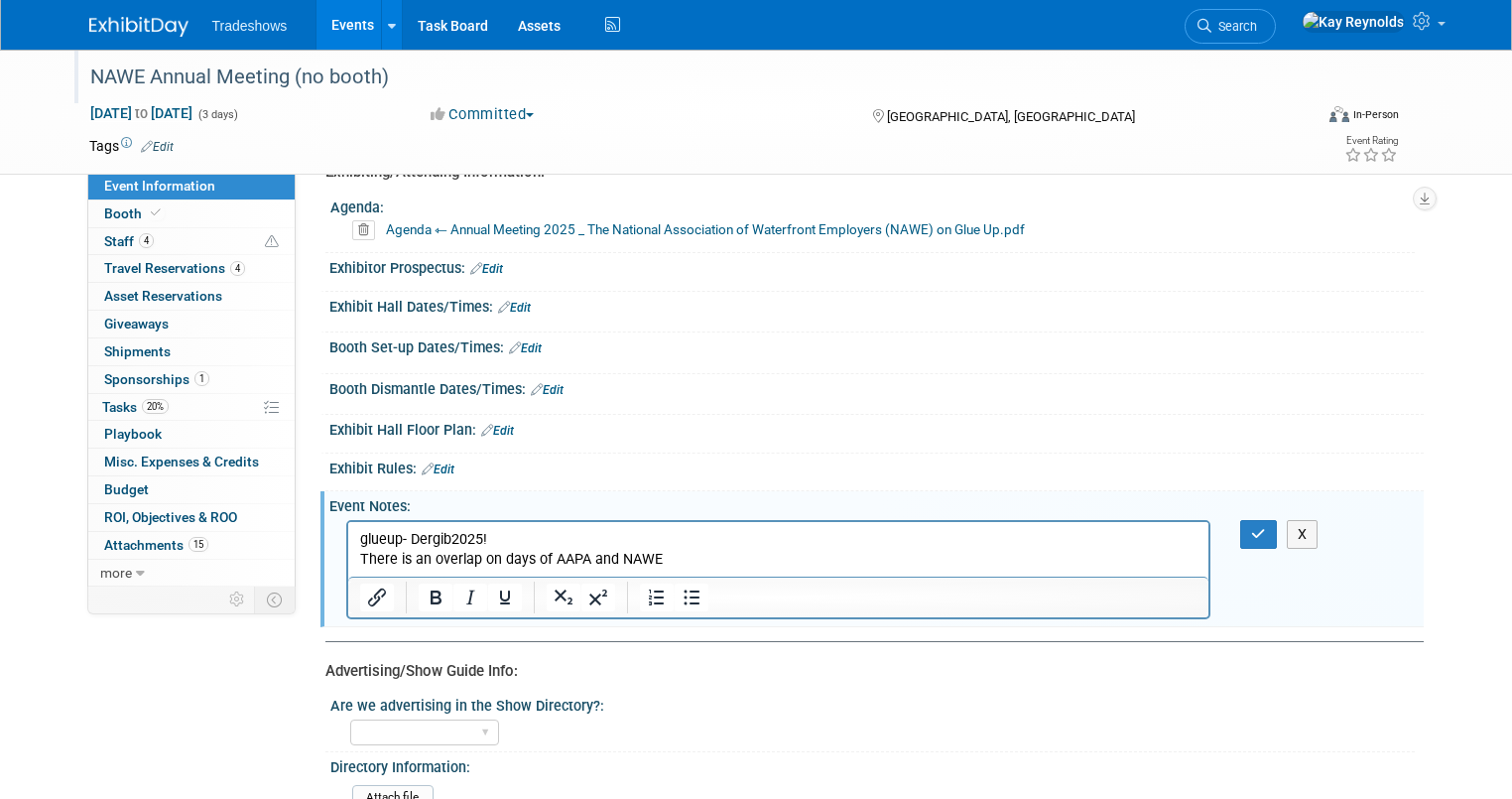 click on "There is an overlap on days of AAPA and NAWE" at bounding box center [778, 559] 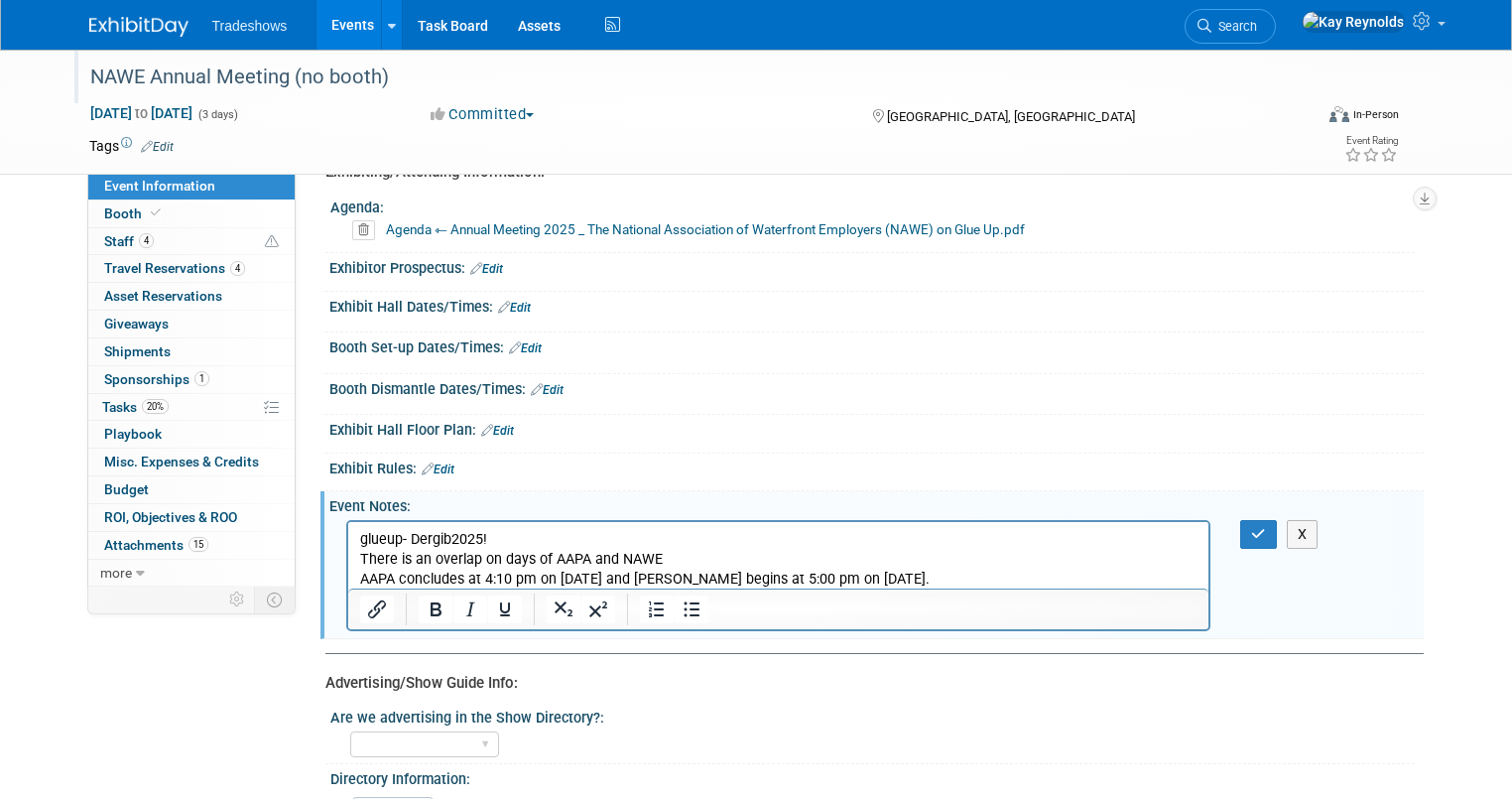 drag, startPoint x: 929, startPoint y: 575, endPoint x: 203, endPoint y: 593, distance: 726.22311 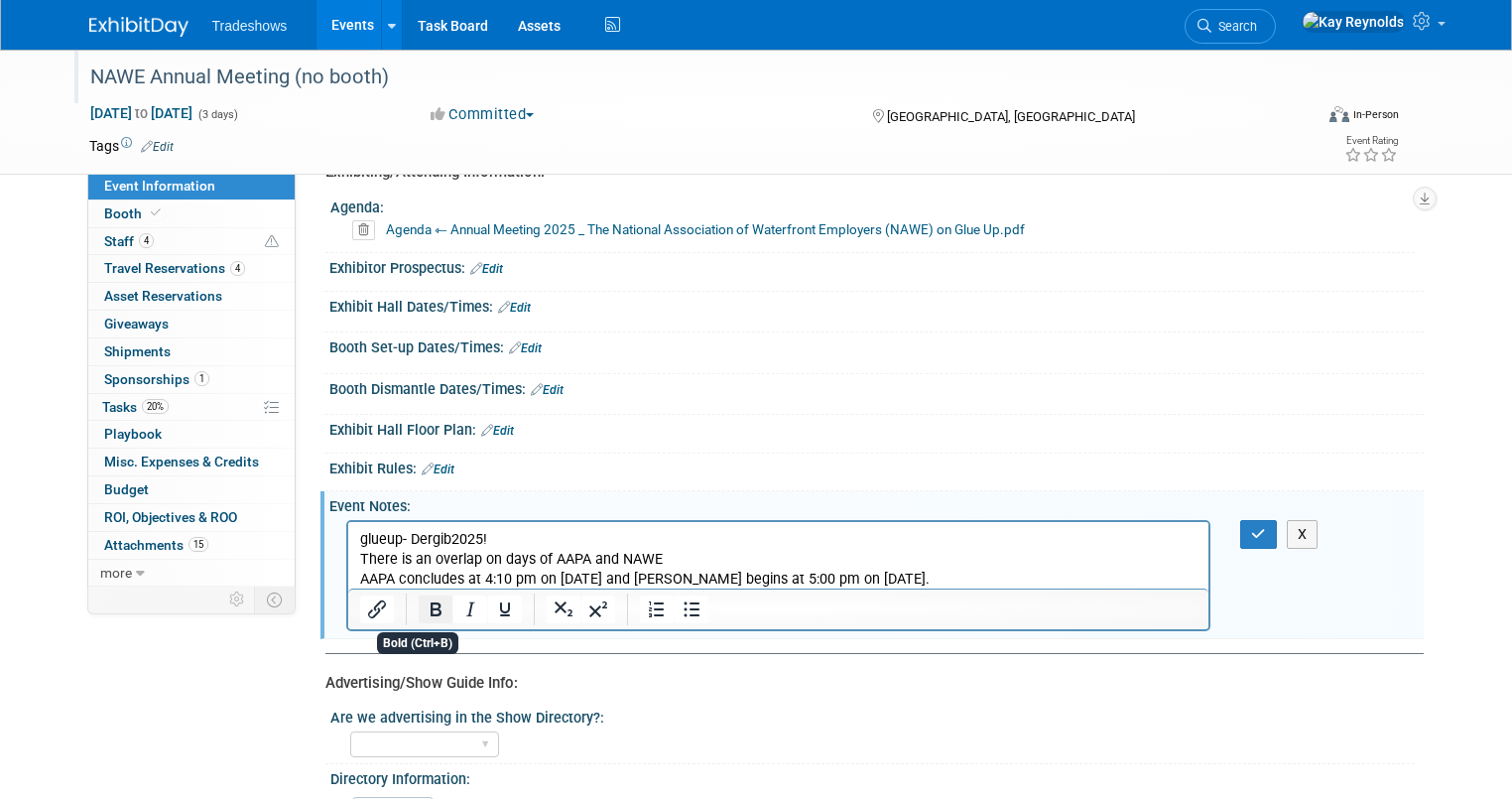 click 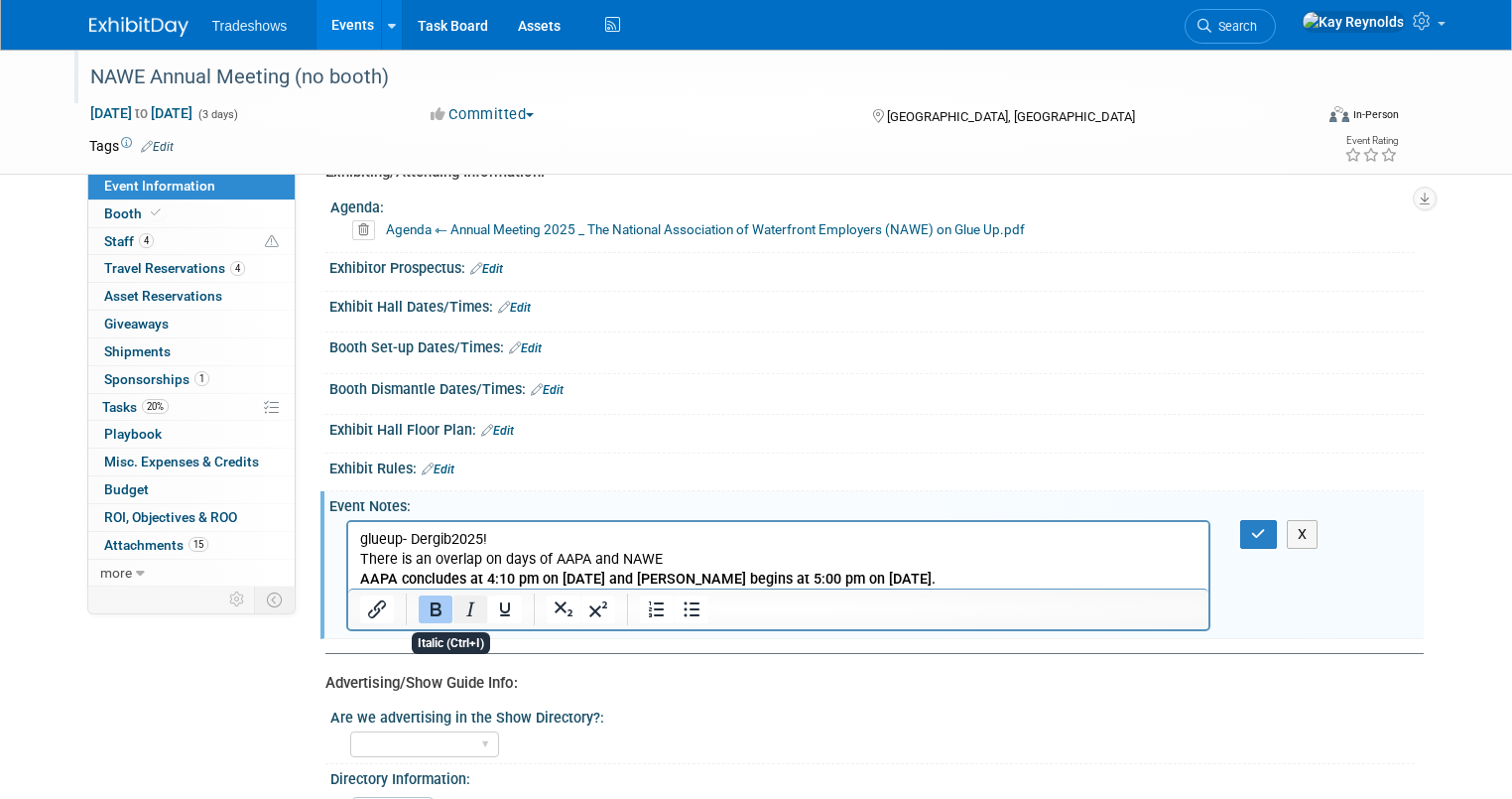 click 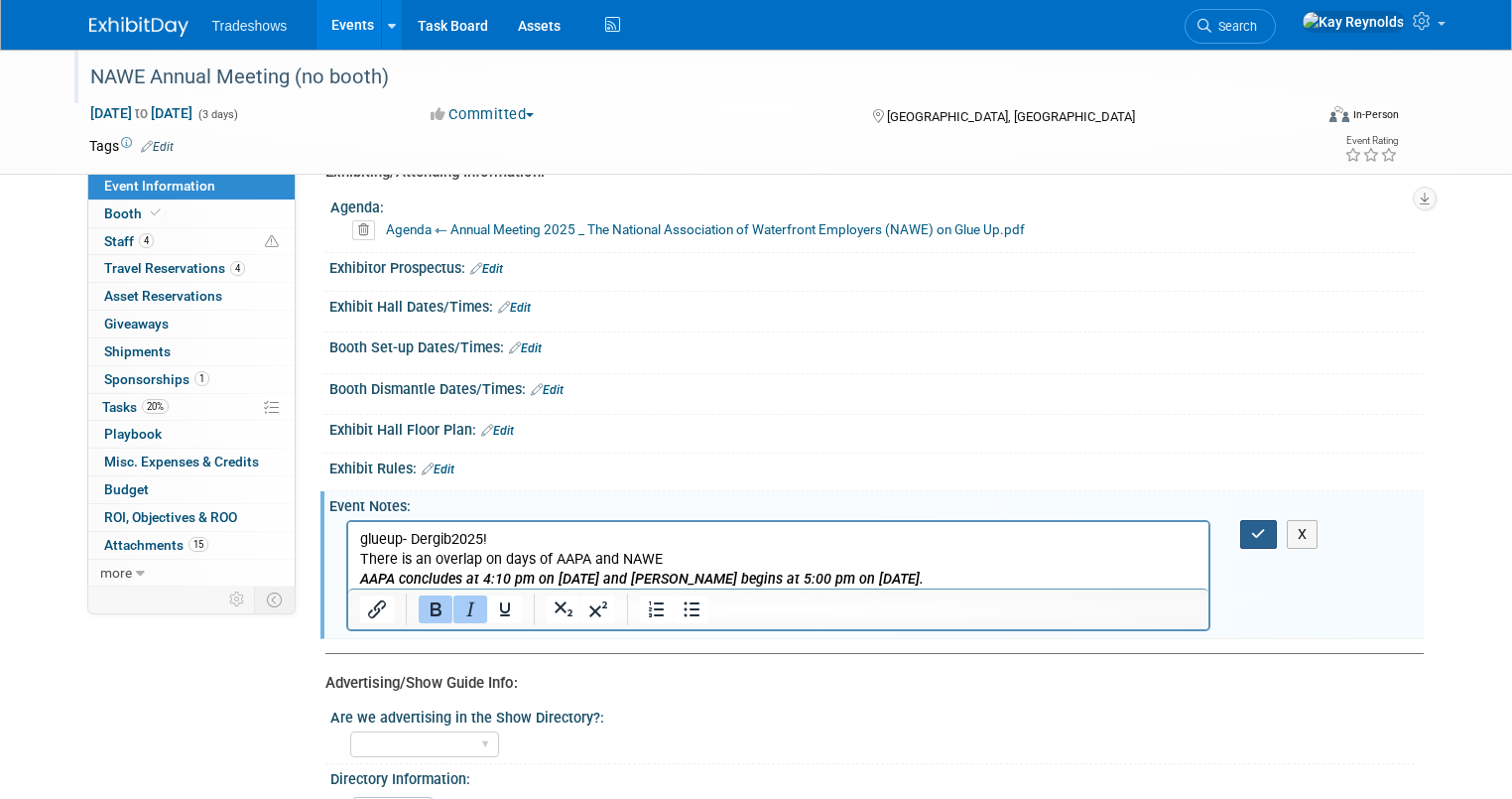click at bounding box center (1258, 534) 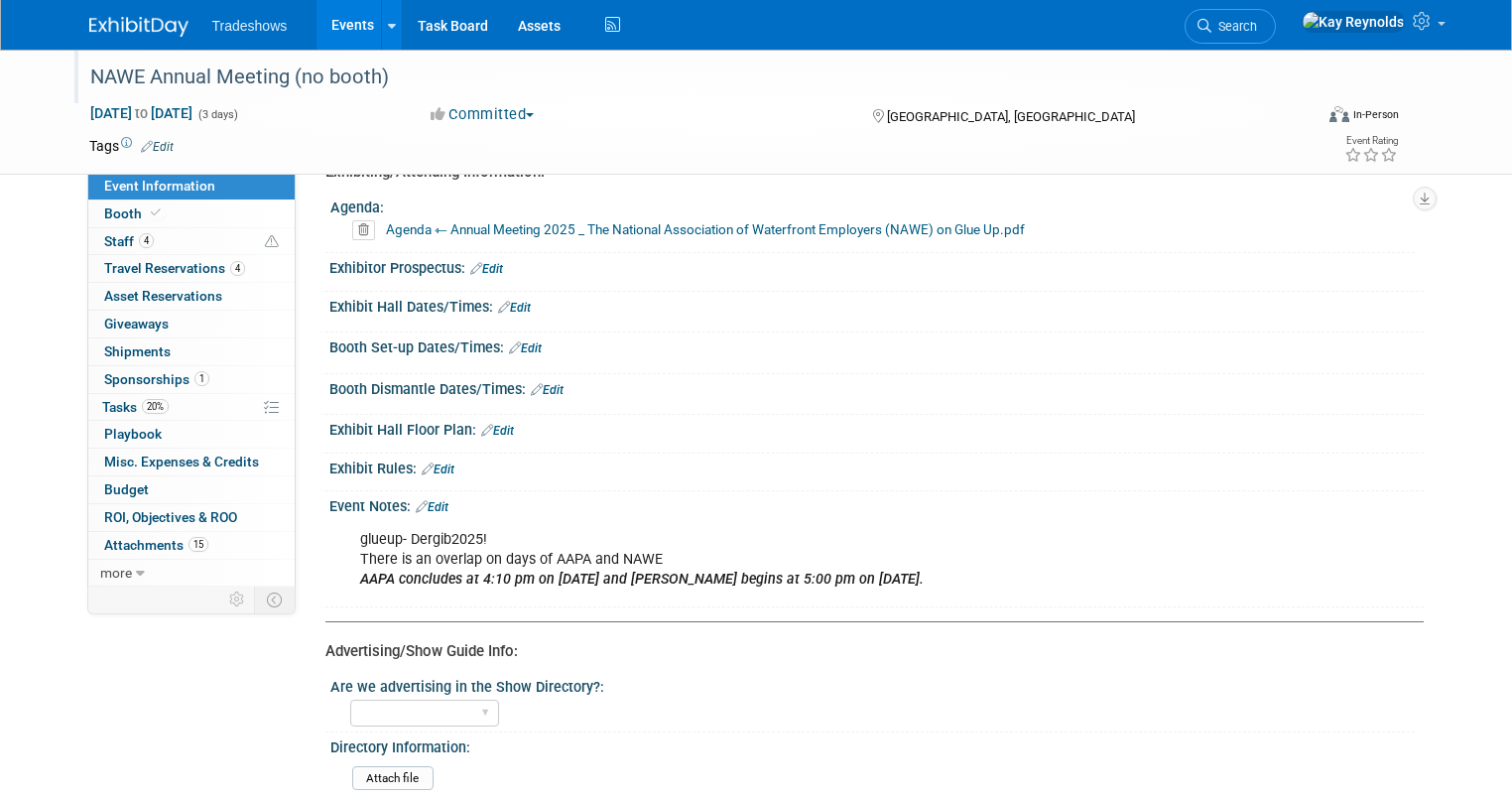 click on "glueup- Dergib2025! There is an overlap on days of AAPA and NAWE   AAPA concludes at 4:10 pm on October 8th and NAWE begins at 5:00 pm on October 8th." at bounding box center [779, 560] 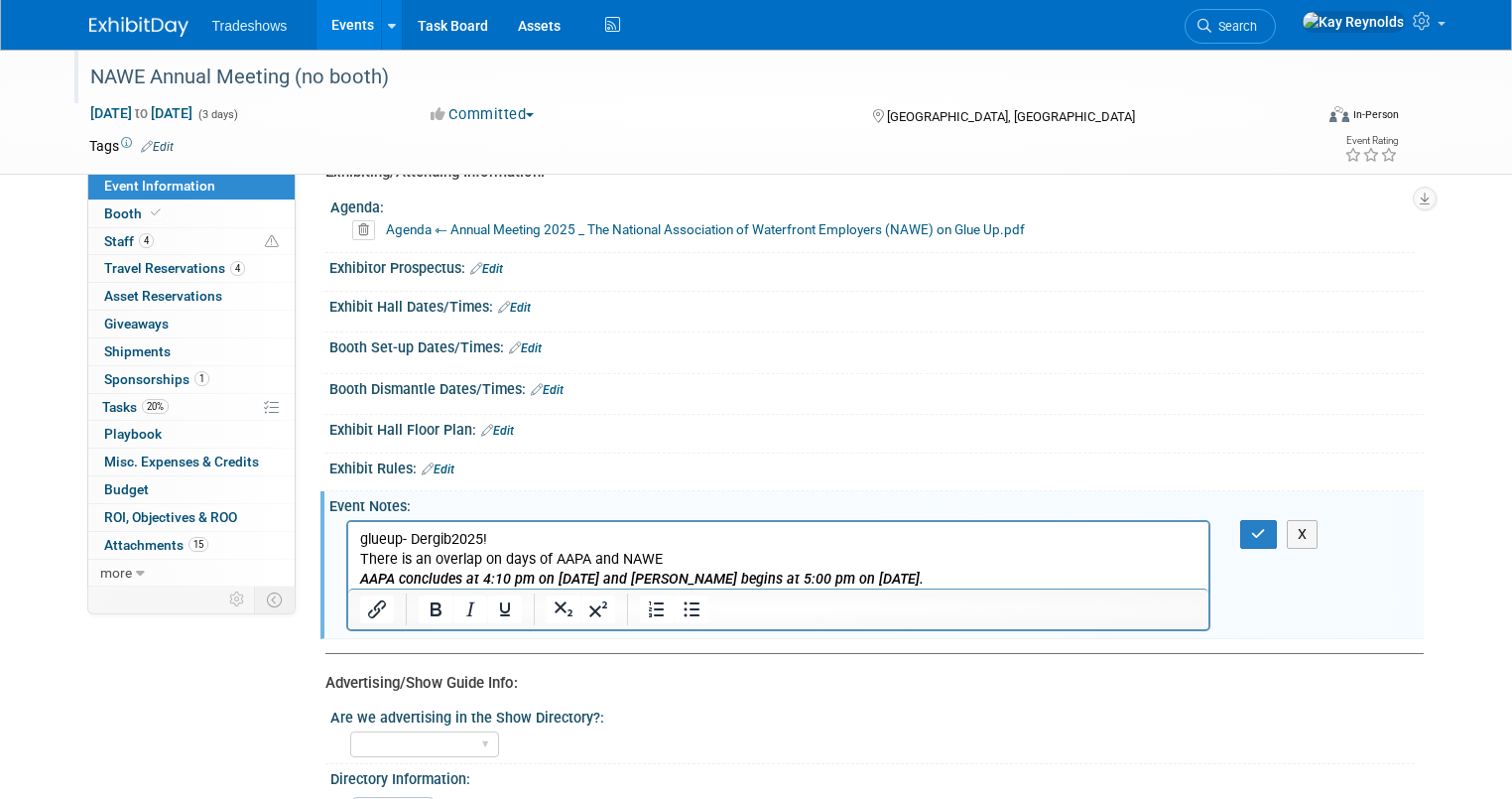 scroll, scrollTop: 0, scrollLeft: 0, axis: both 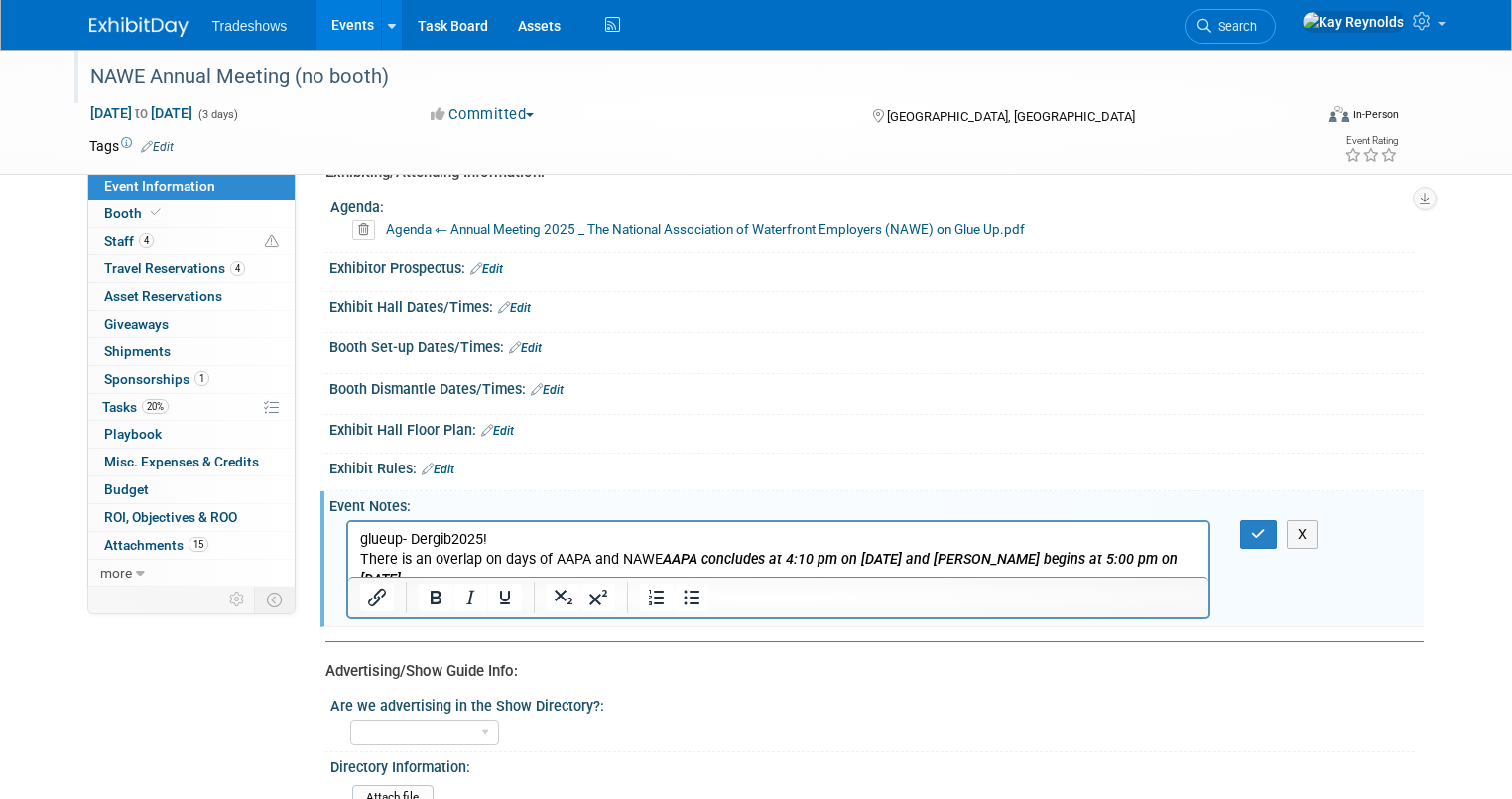 click on "glueup- Dergib2025! There is an overlap on days of AAPA and NAWE   AAPA concludes at 4:10 pm on October 8th and NAWE begins at 5:00 pm on October 8th." at bounding box center [778, 559] 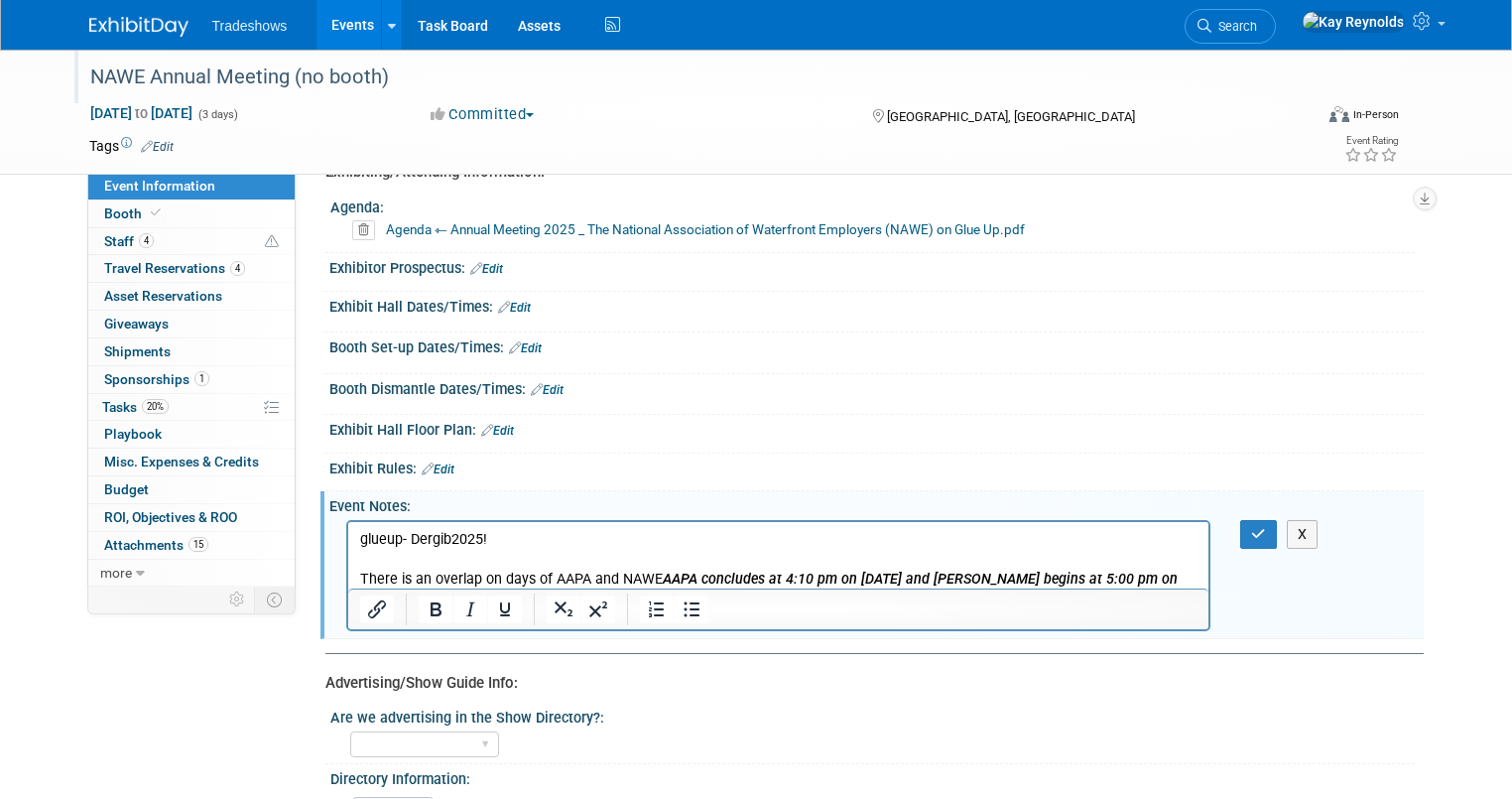 drag, startPoint x: 662, startPoint y: 581, endPoint x: 355, endPoint y: 585, distance: 307.02606 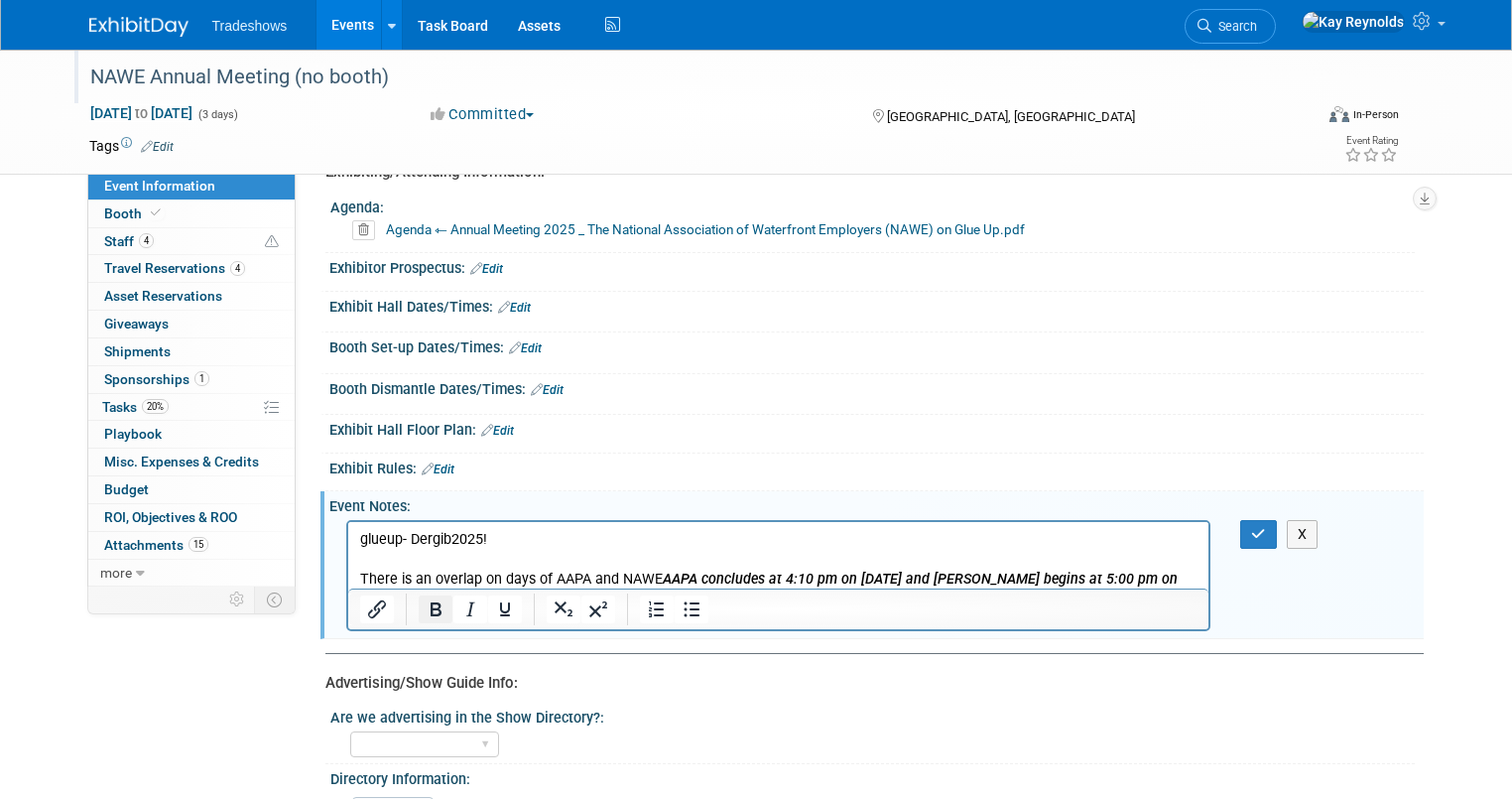 click 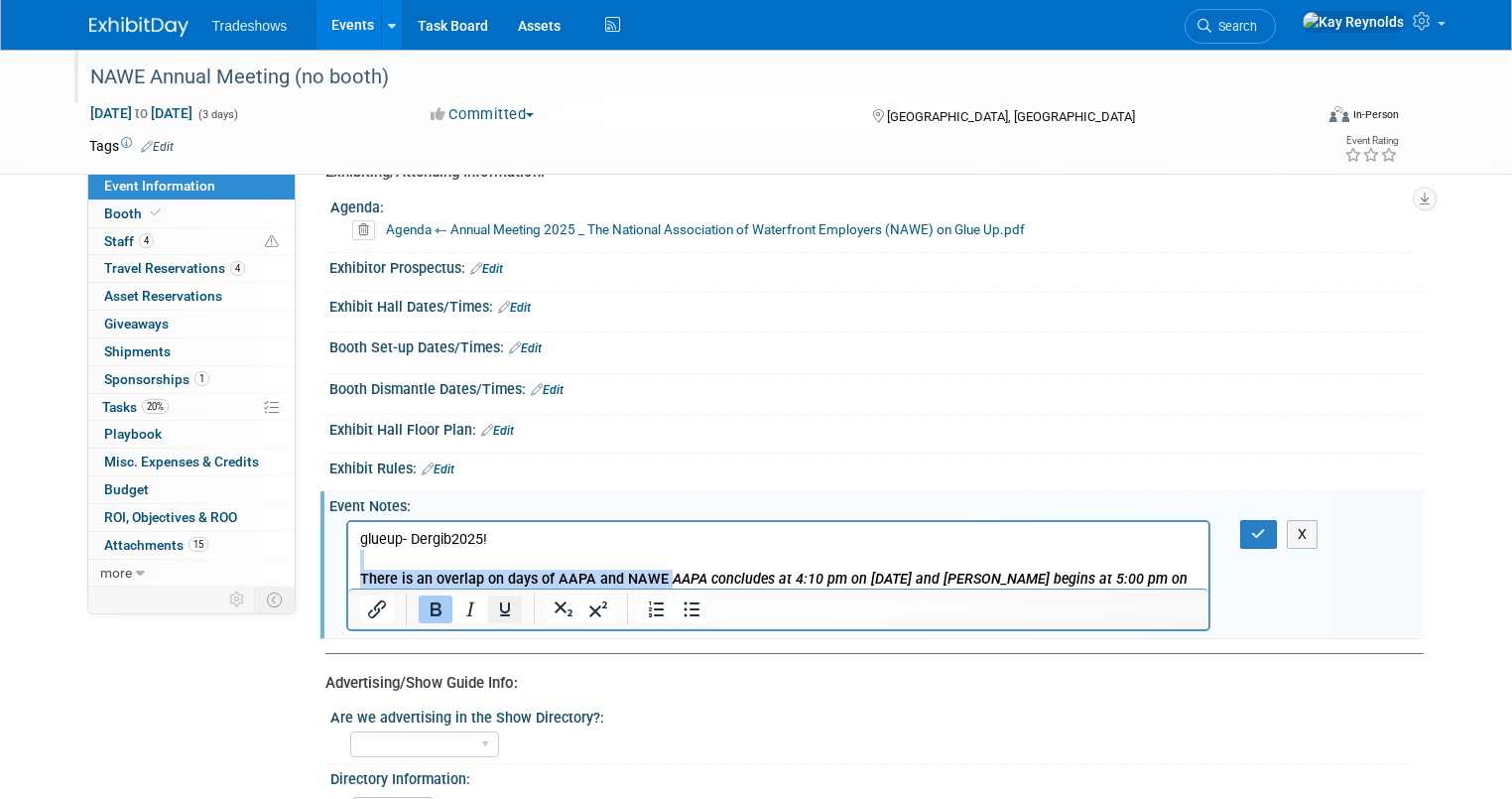 click 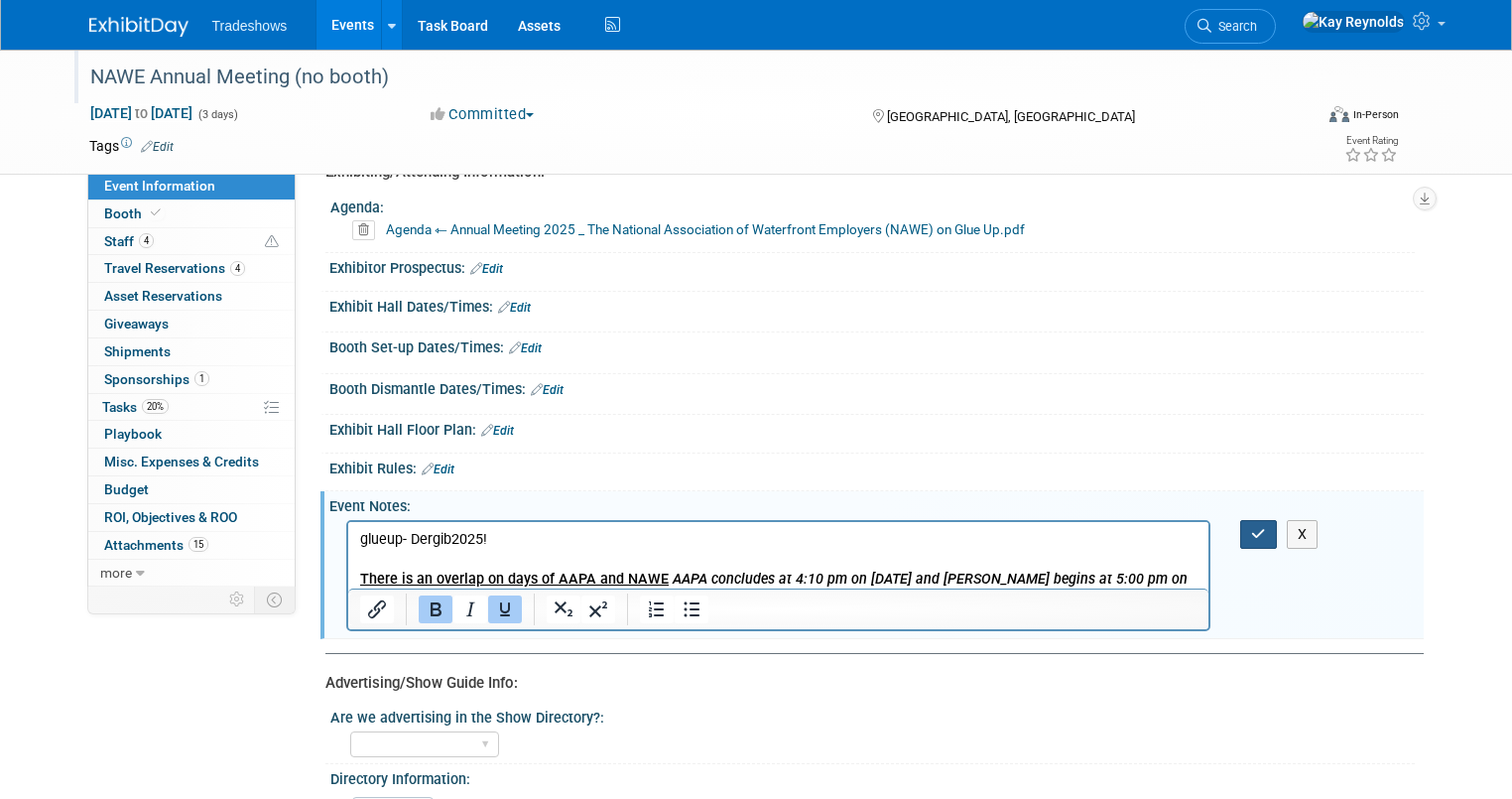 click at bounding box center [1258, 534] 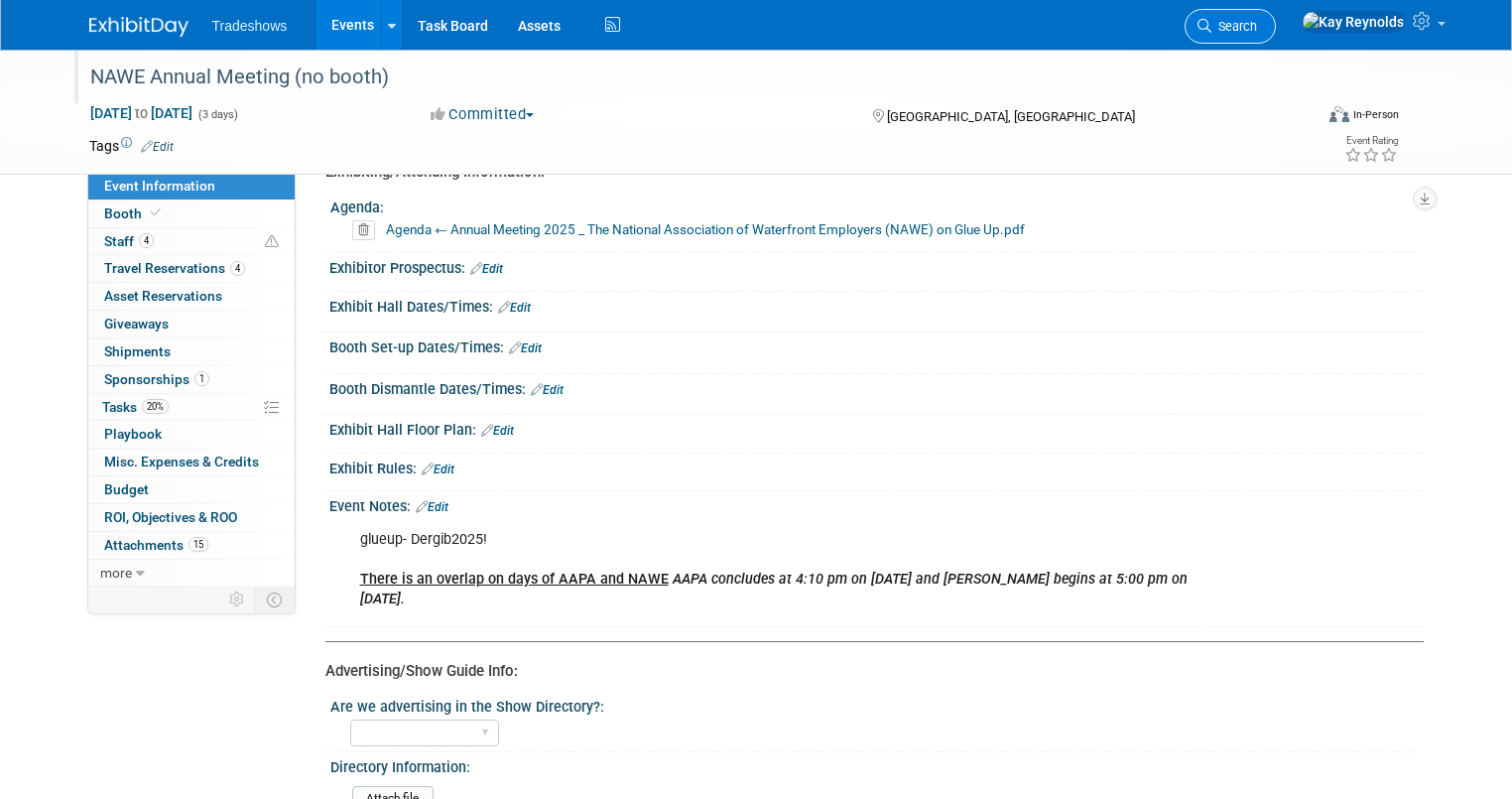 click on "Search" at bounding box center (1234, 26) 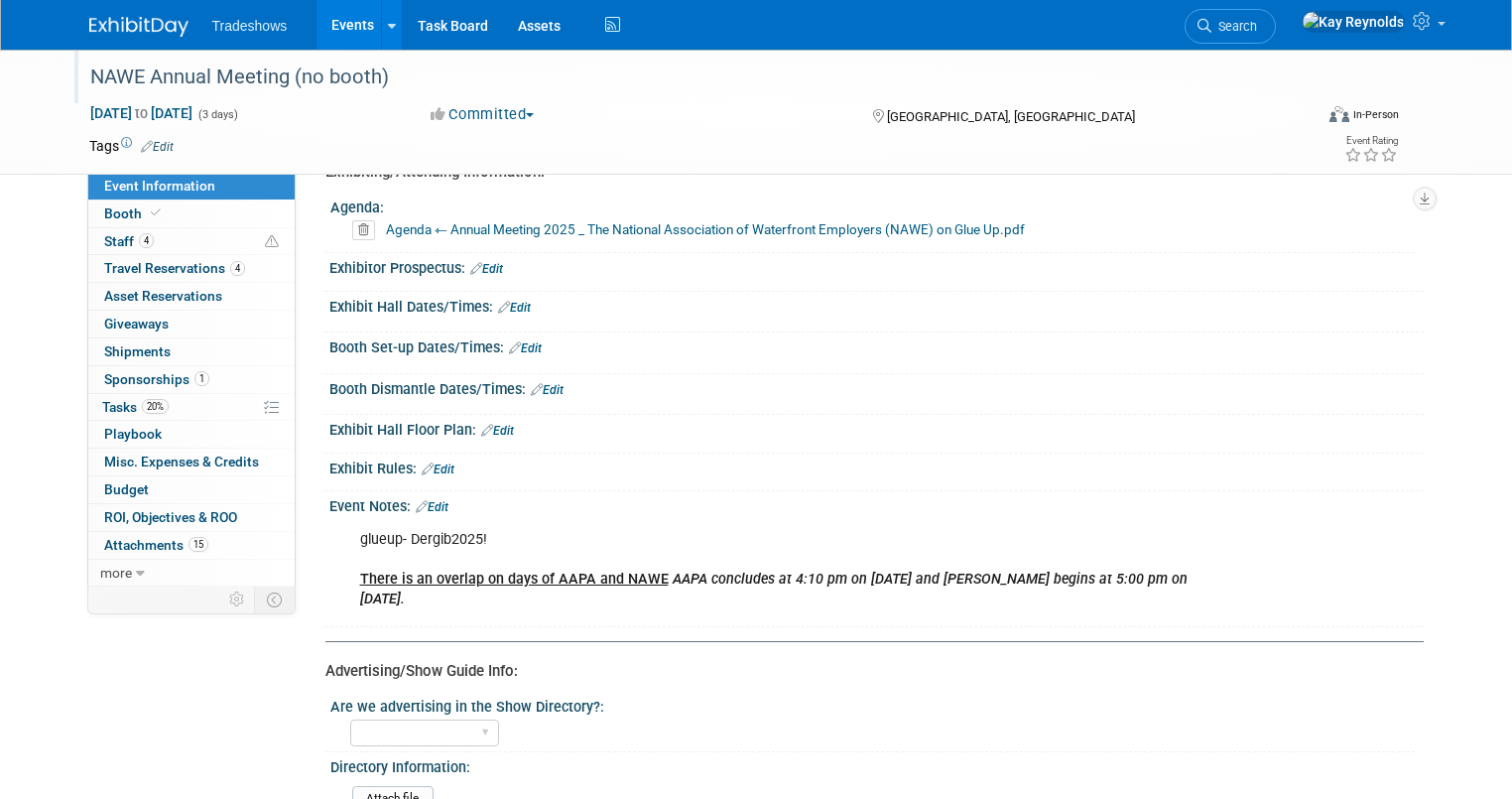 scroll, scrollTop: 0, scrollLeft: 0, axis: both 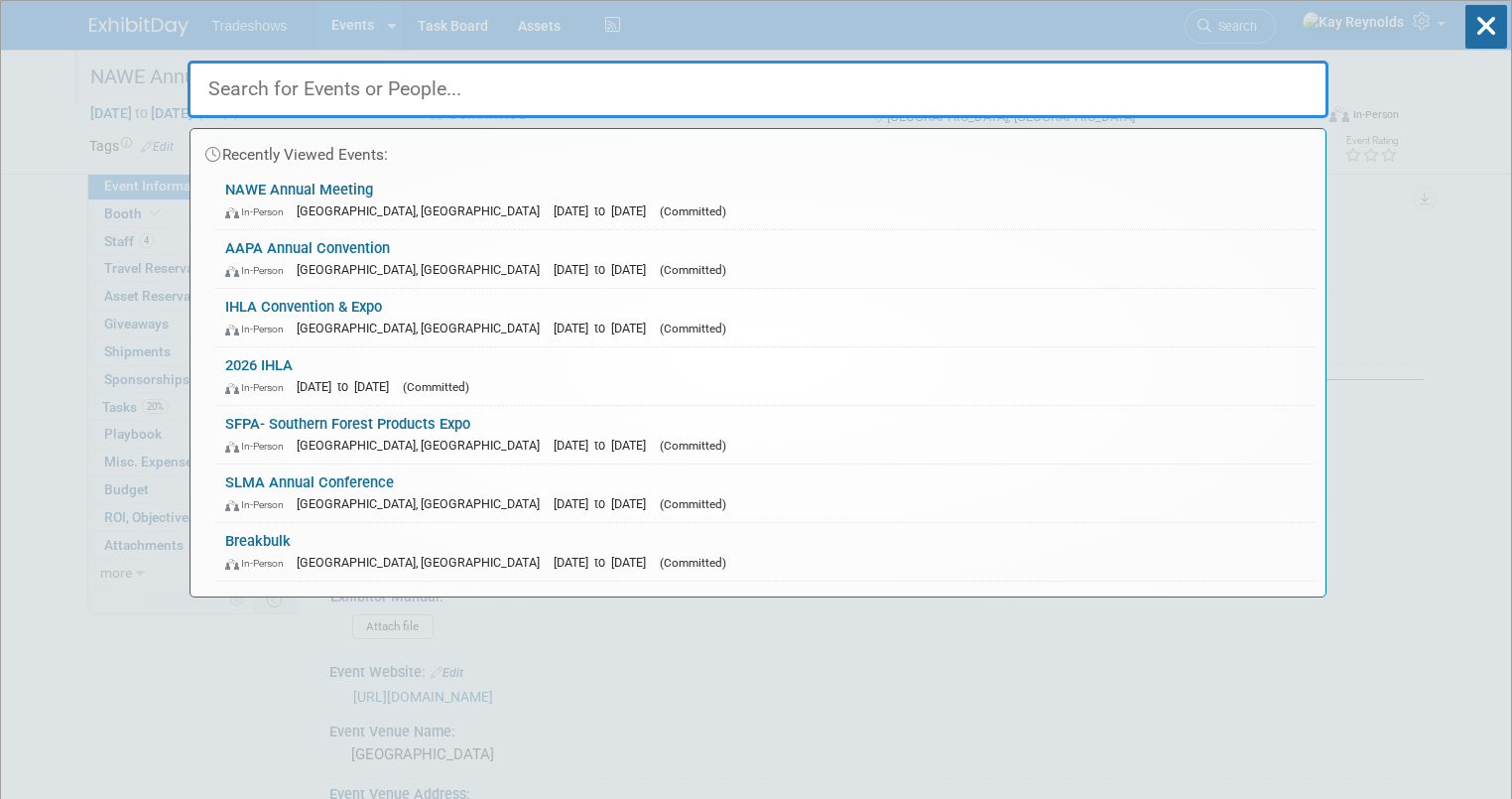 click at bounding box center (758, 89) 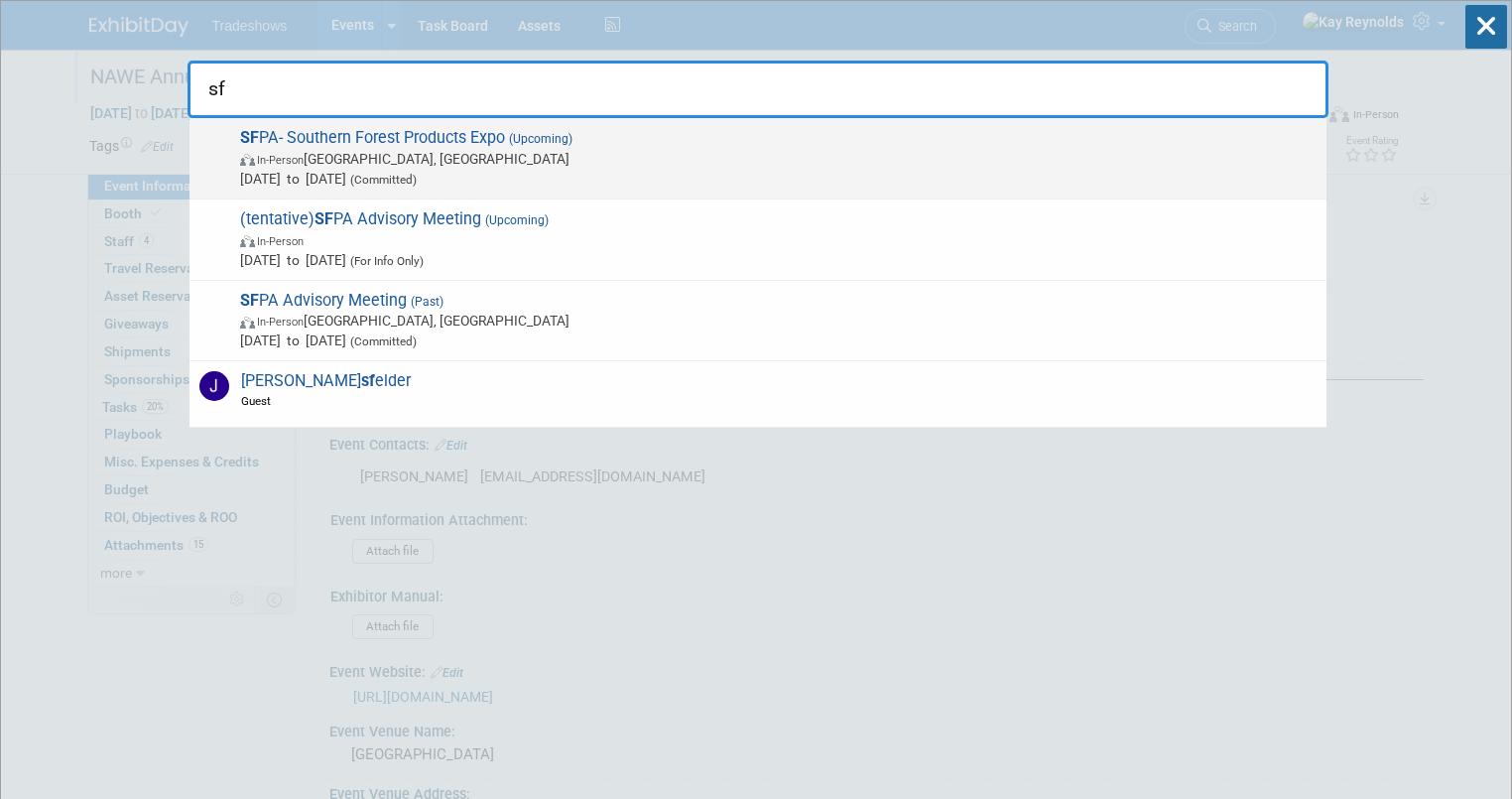 type on "sf" 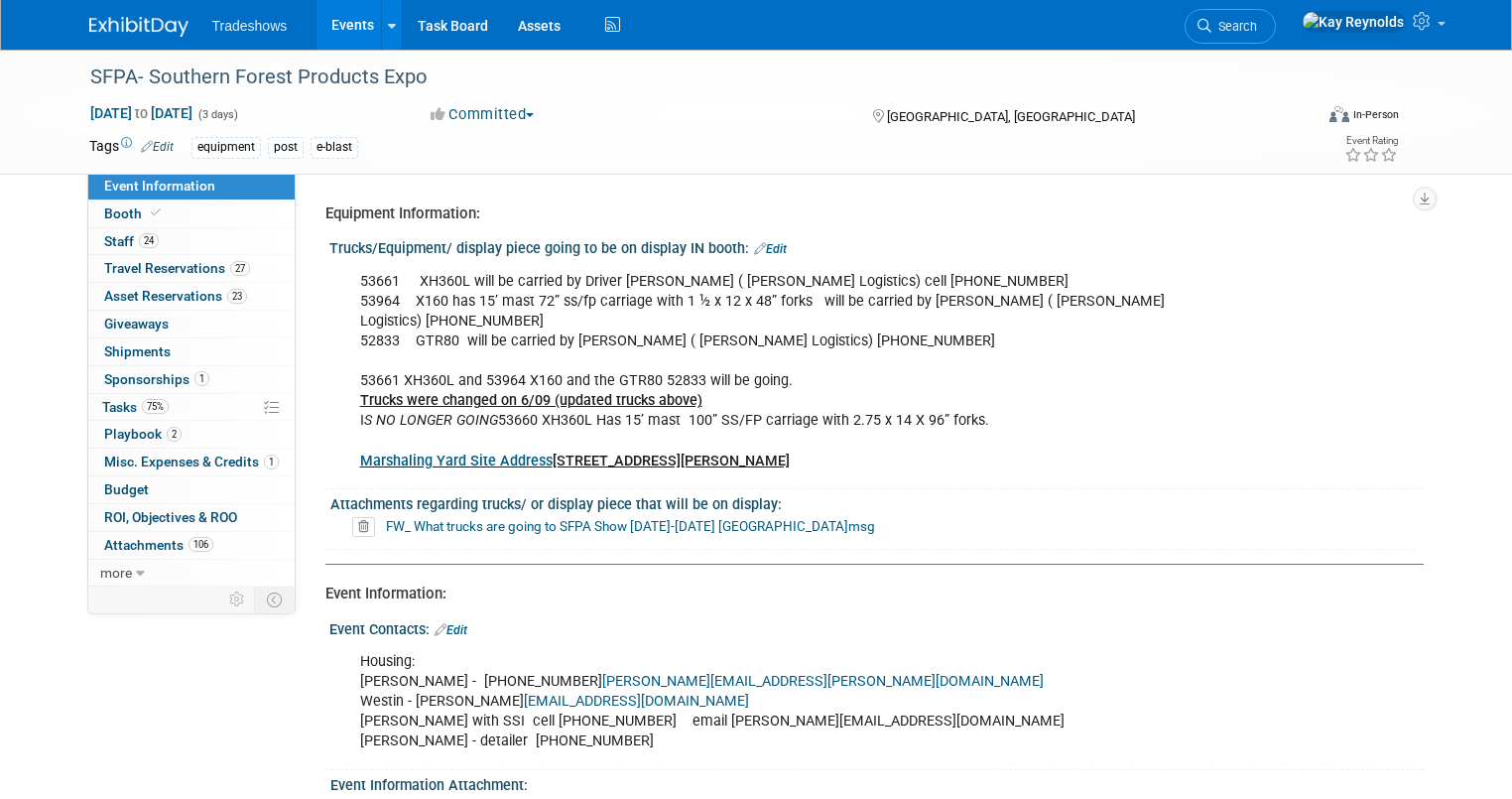 scroll, scrollTop: 0, scrollLeft: 0, axis: both 